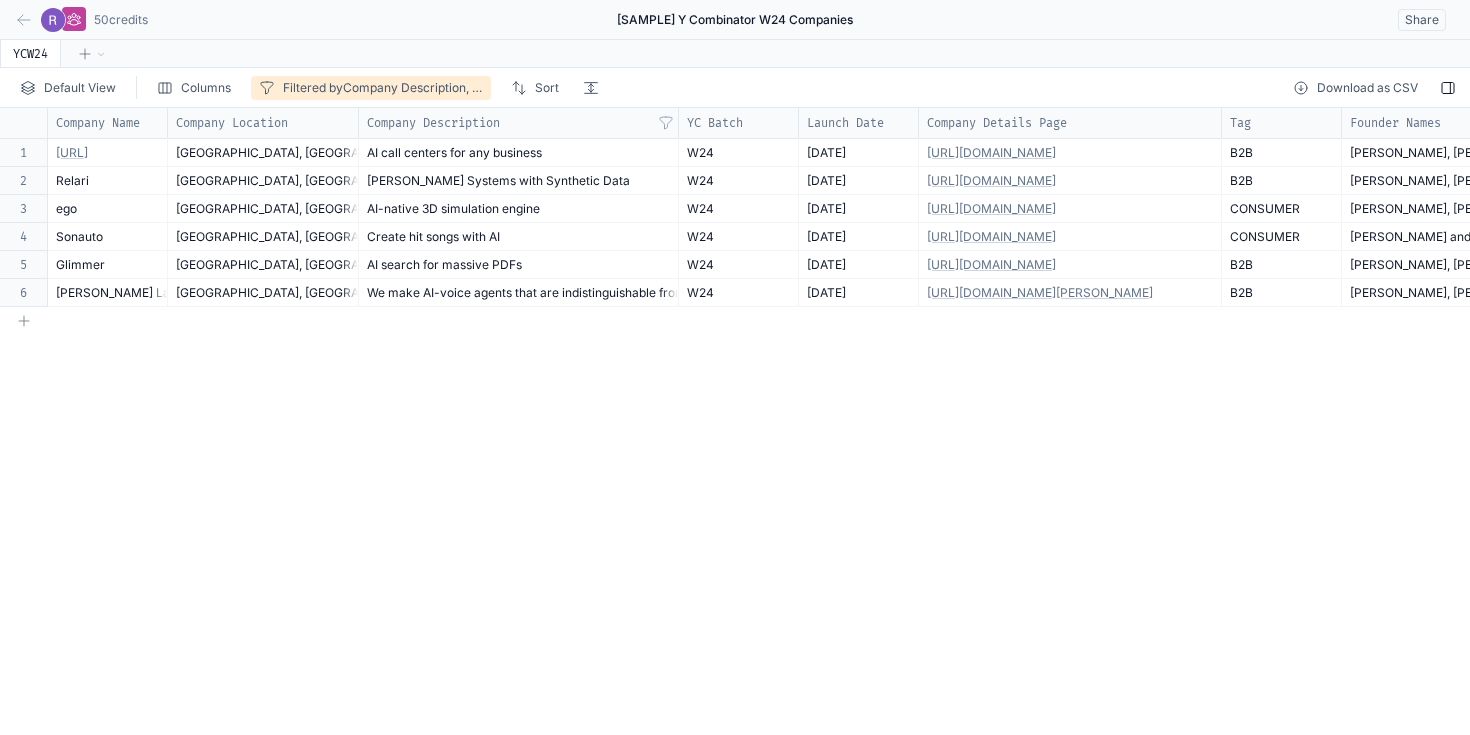 scroll, scrollTop: 0, scrollLeft: 0, axis: both 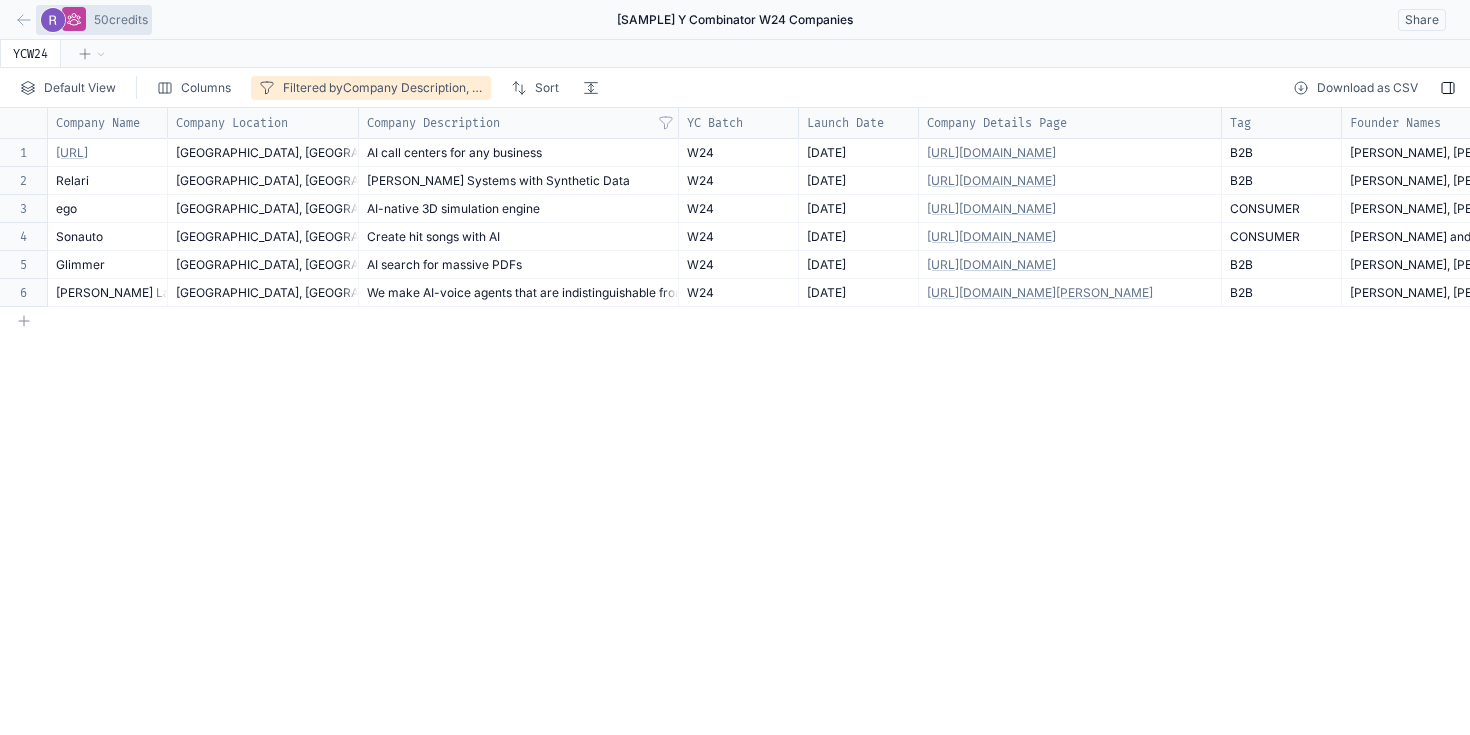 click at bounding box center (53, 20) 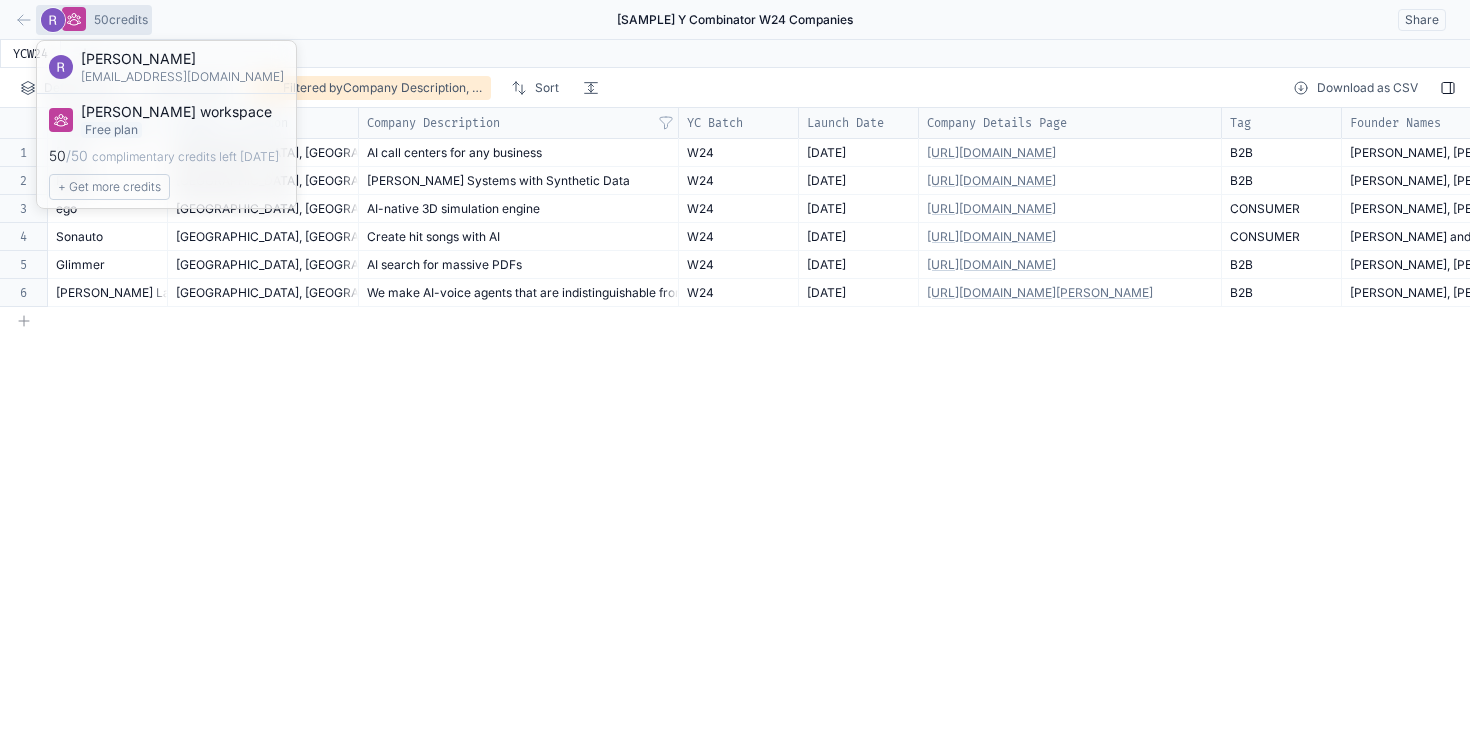click on "Share" at bounding box center [1238, 20] 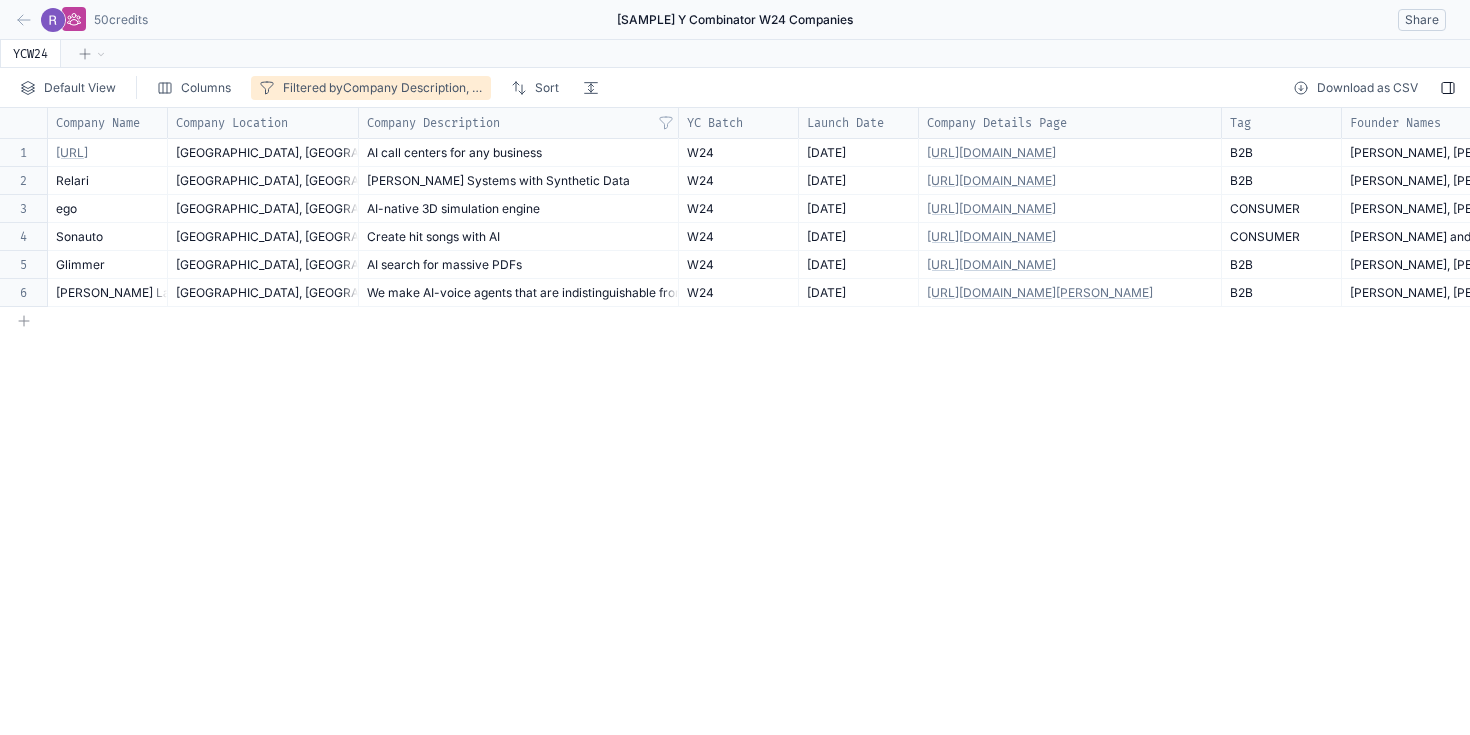 click on "Share" at bounding box center (1422, 20) 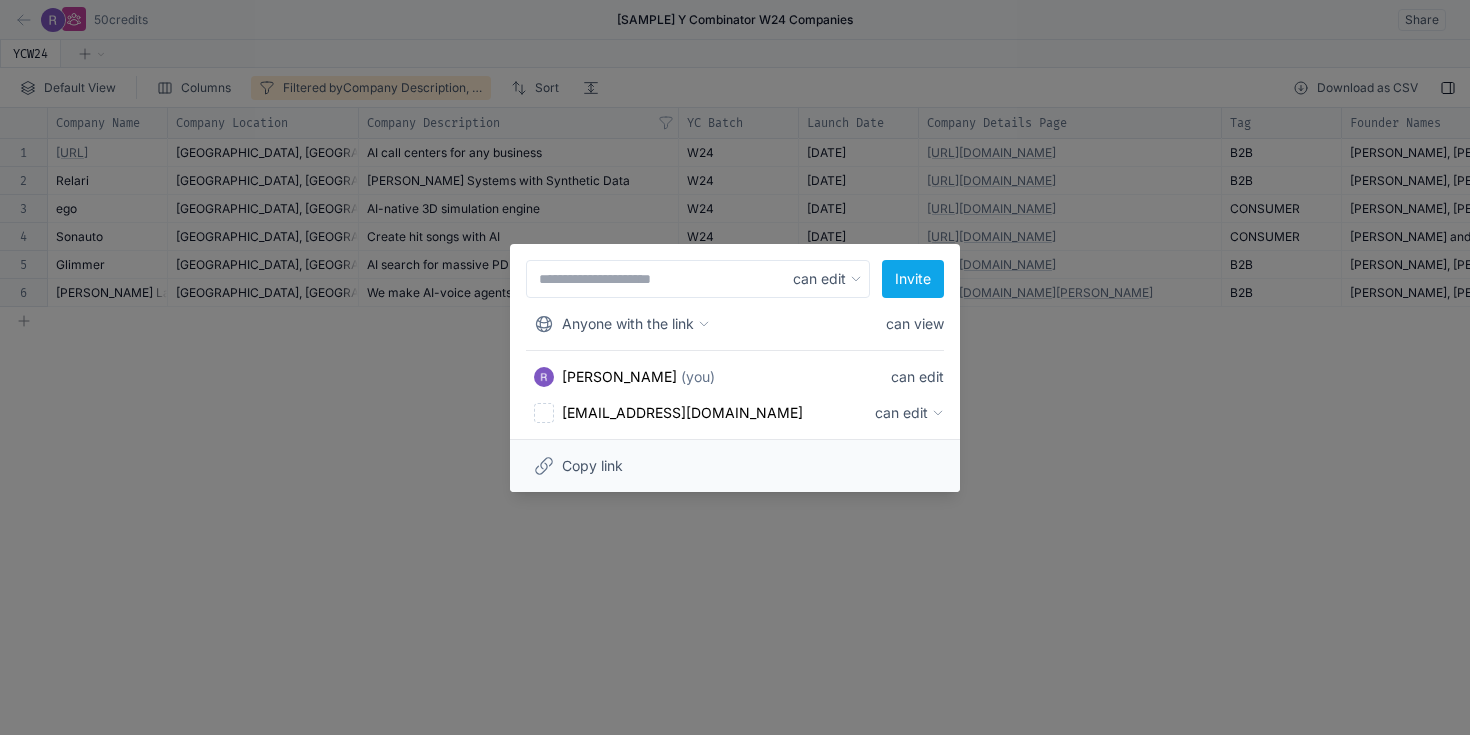 click at bounding box center (698, 279) 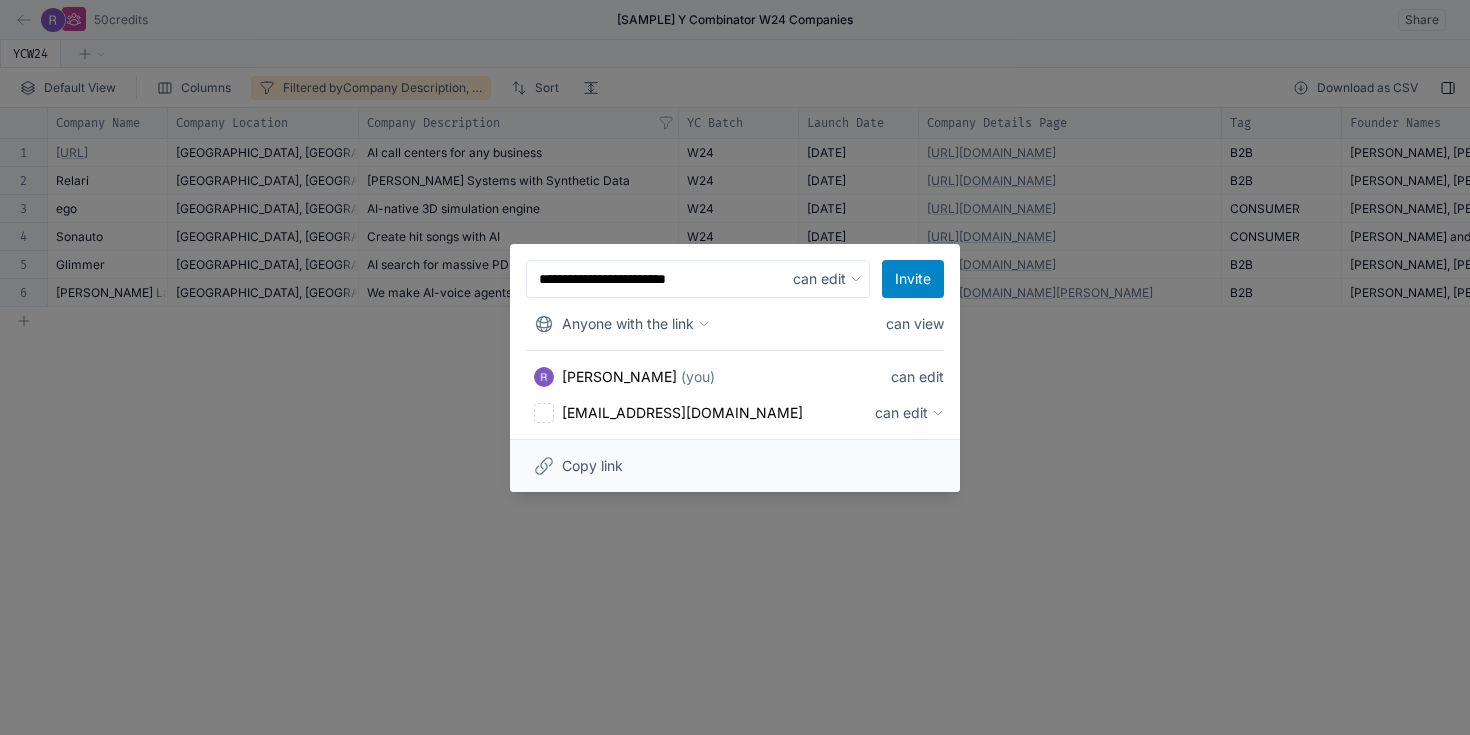 type on "**********" 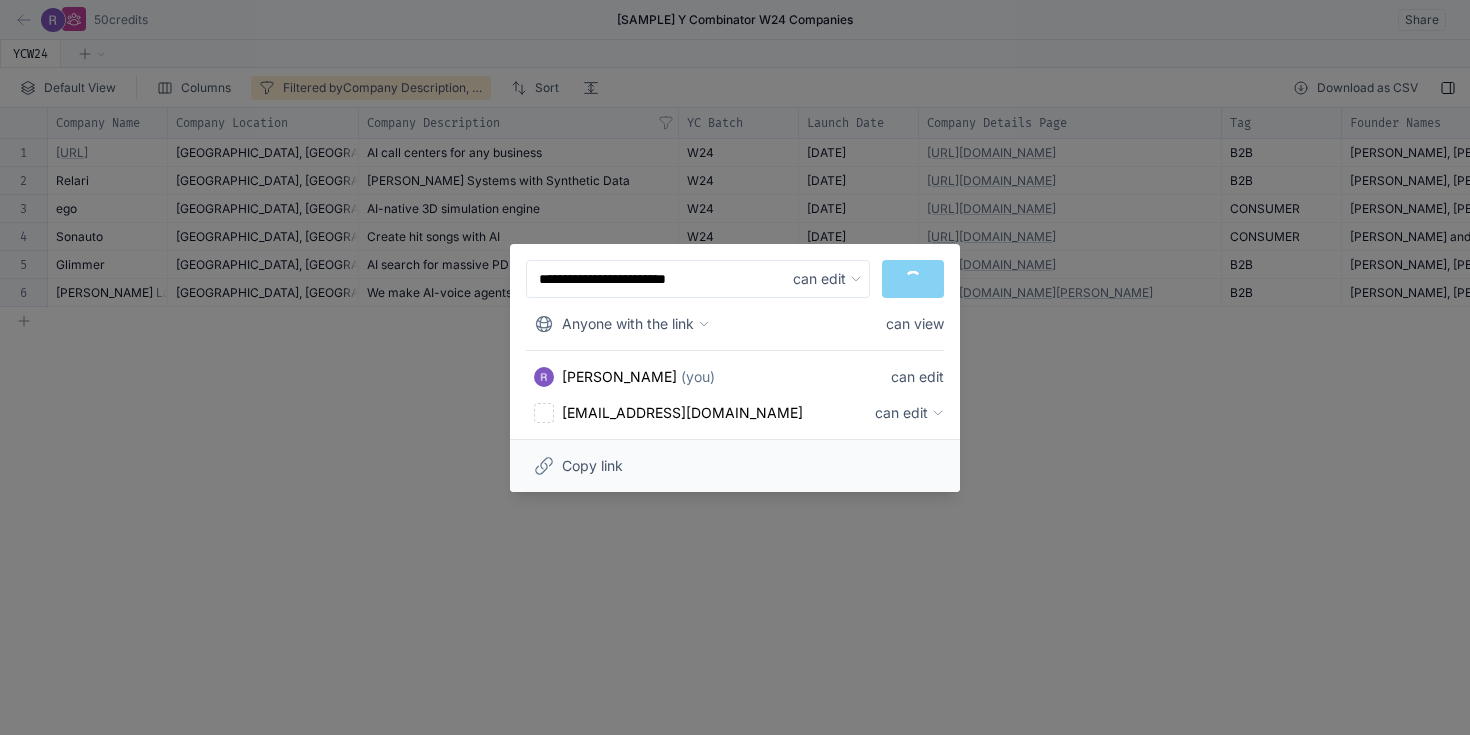type 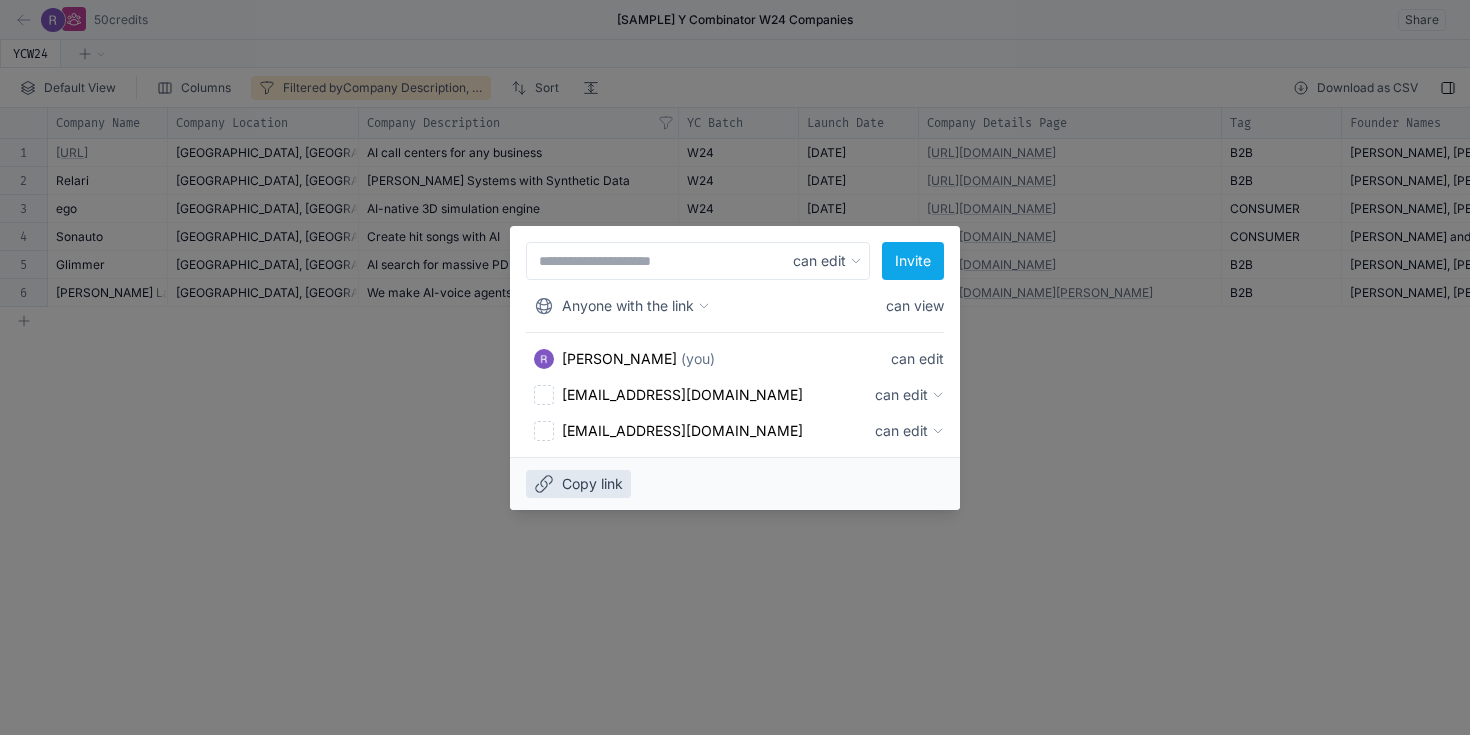 click on "Copy link" at bounding box center (592, 484) 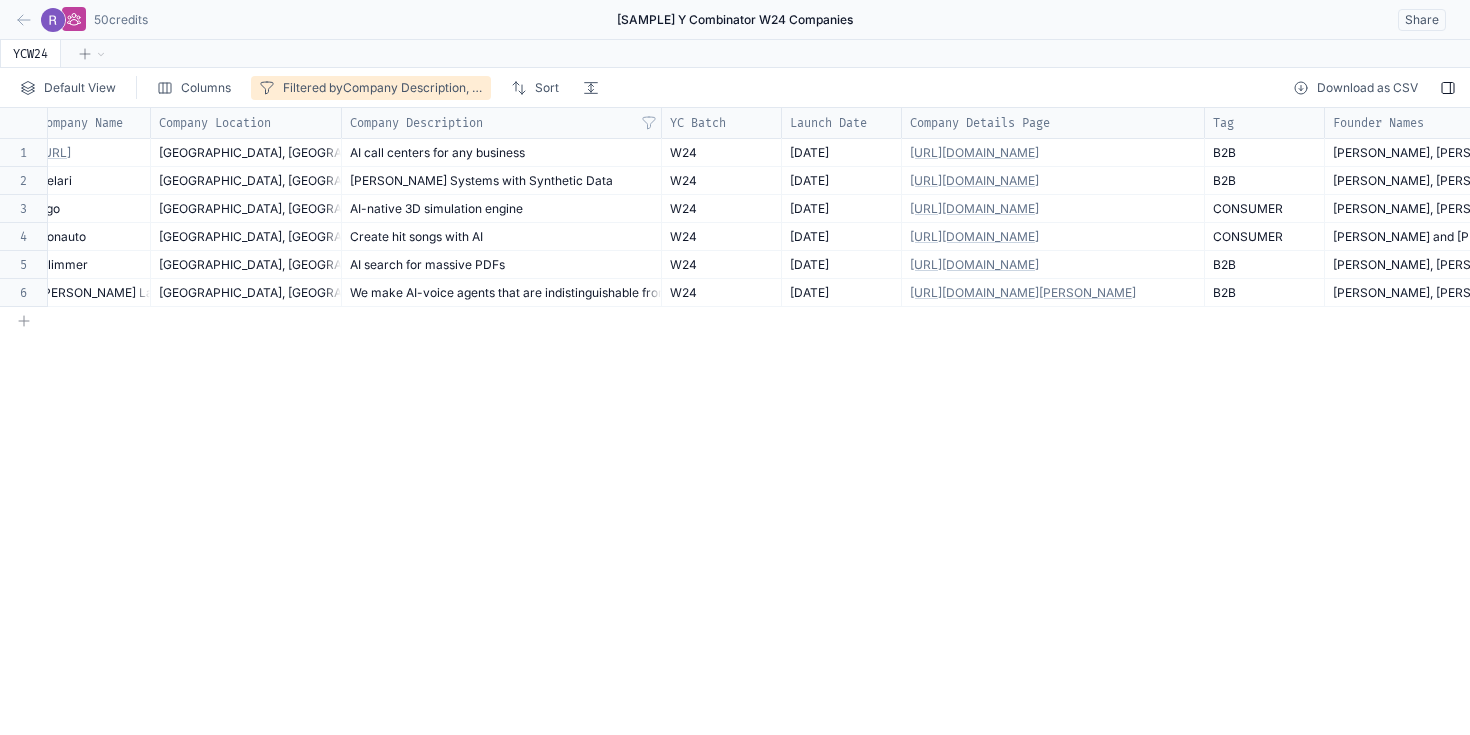 scroll, scrollTop: 0, scrollLeft: 0, axis: both 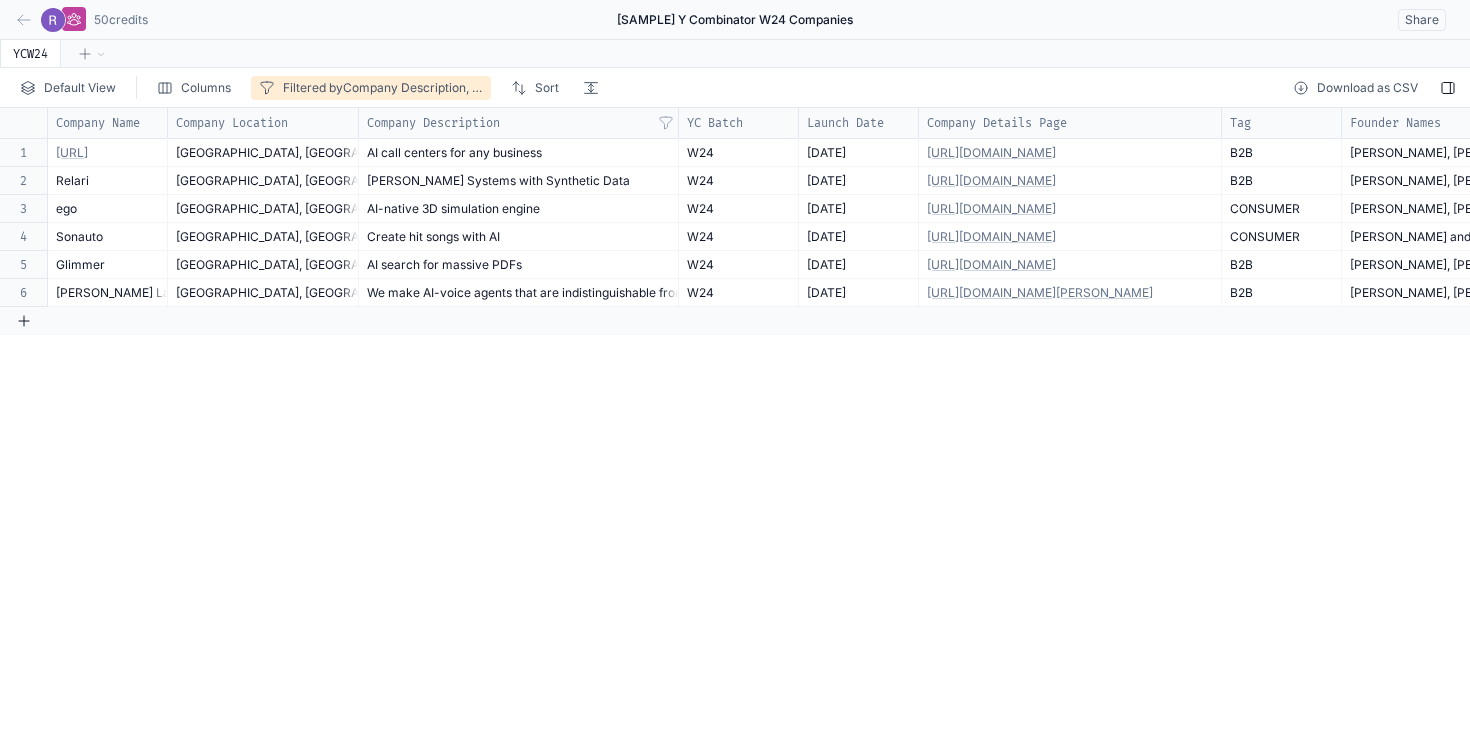 click at bounding box center (24, 321) 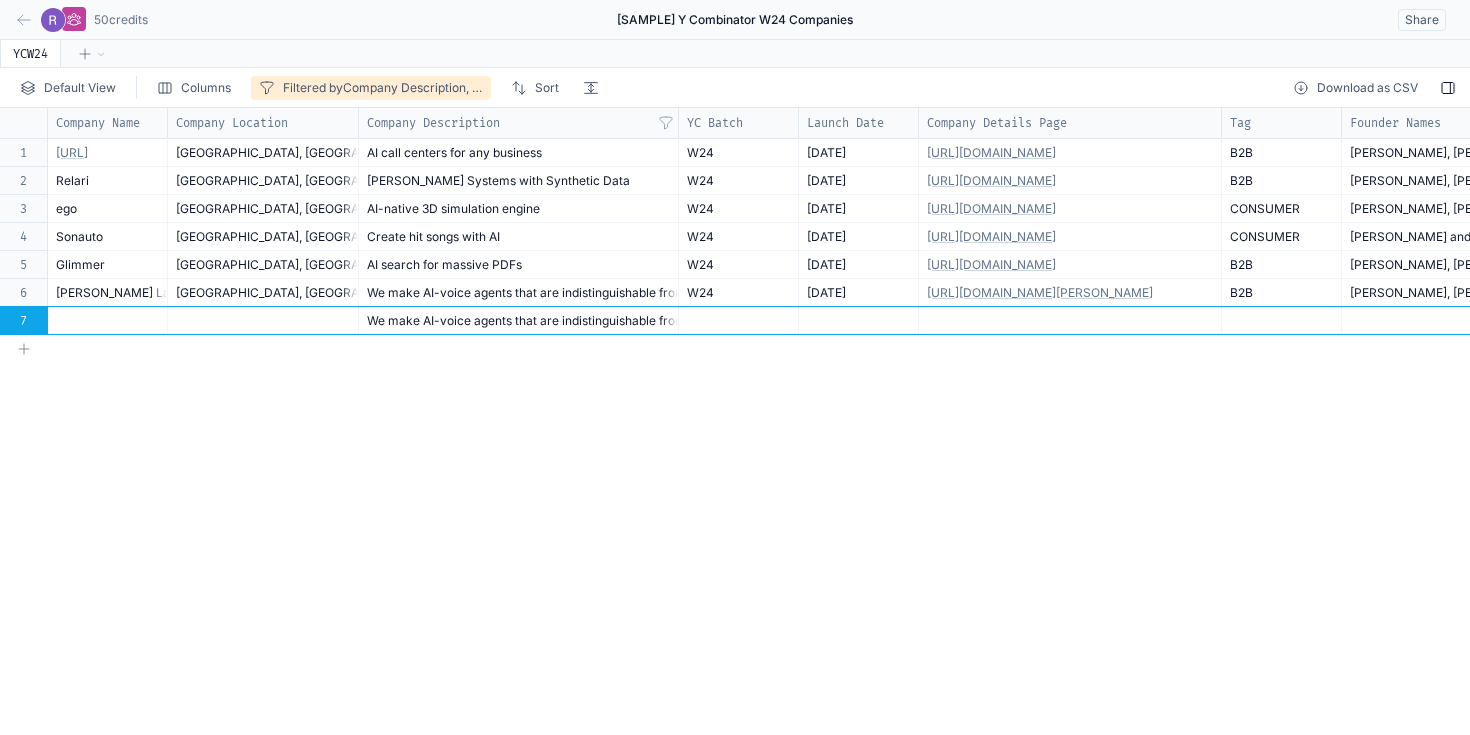 click at bounding box center (108, 320) 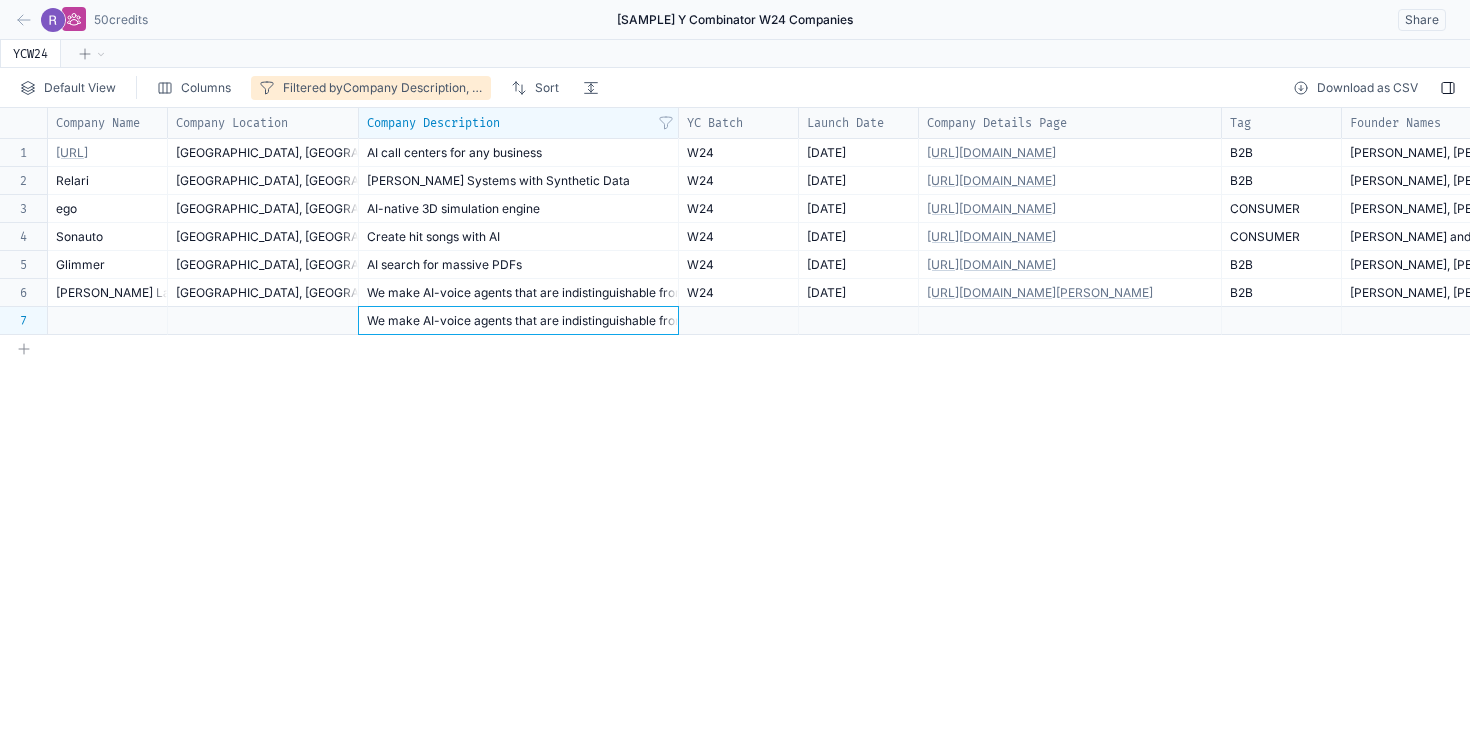 click on "We make AI-voice agents that are indistinguishable from humans." at bounding box center [518, 320] 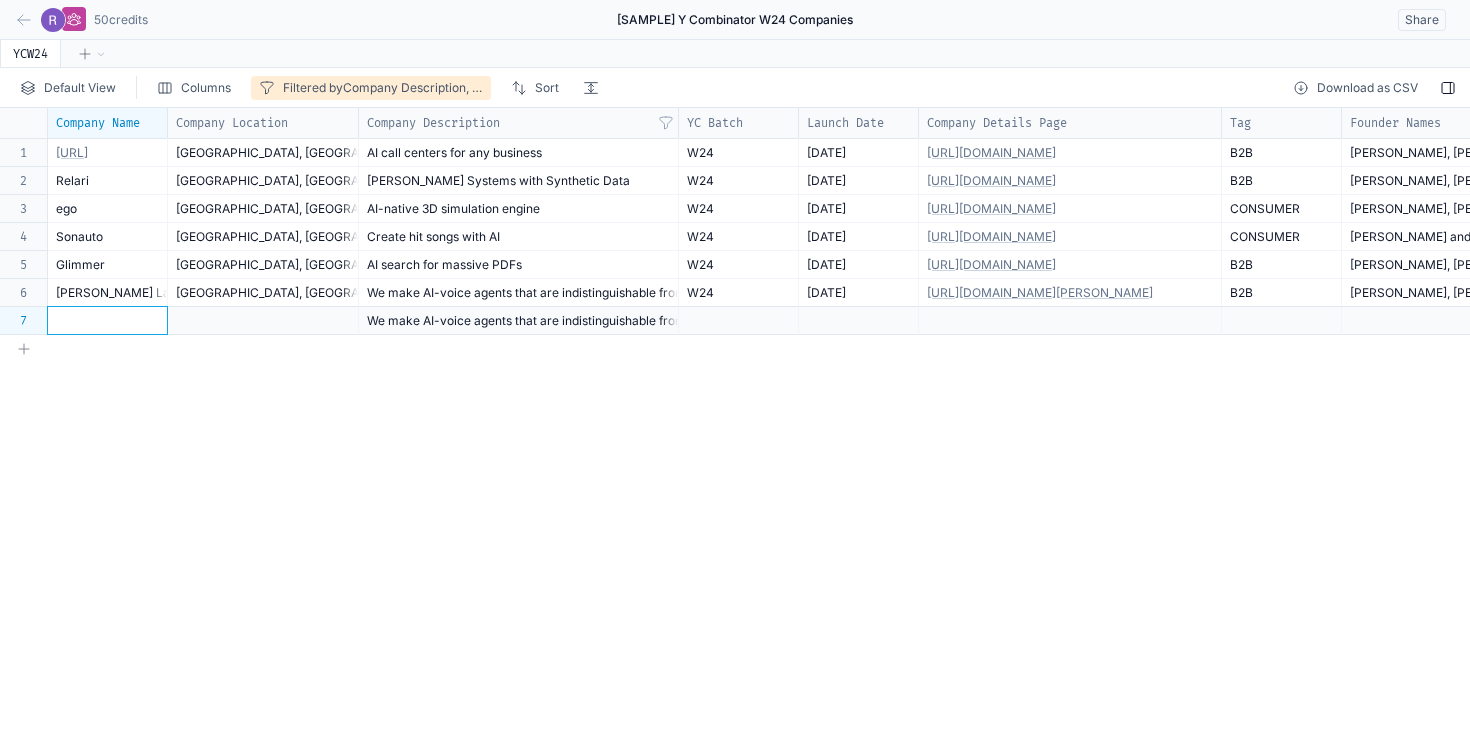 click at bounding box center [108, 320] 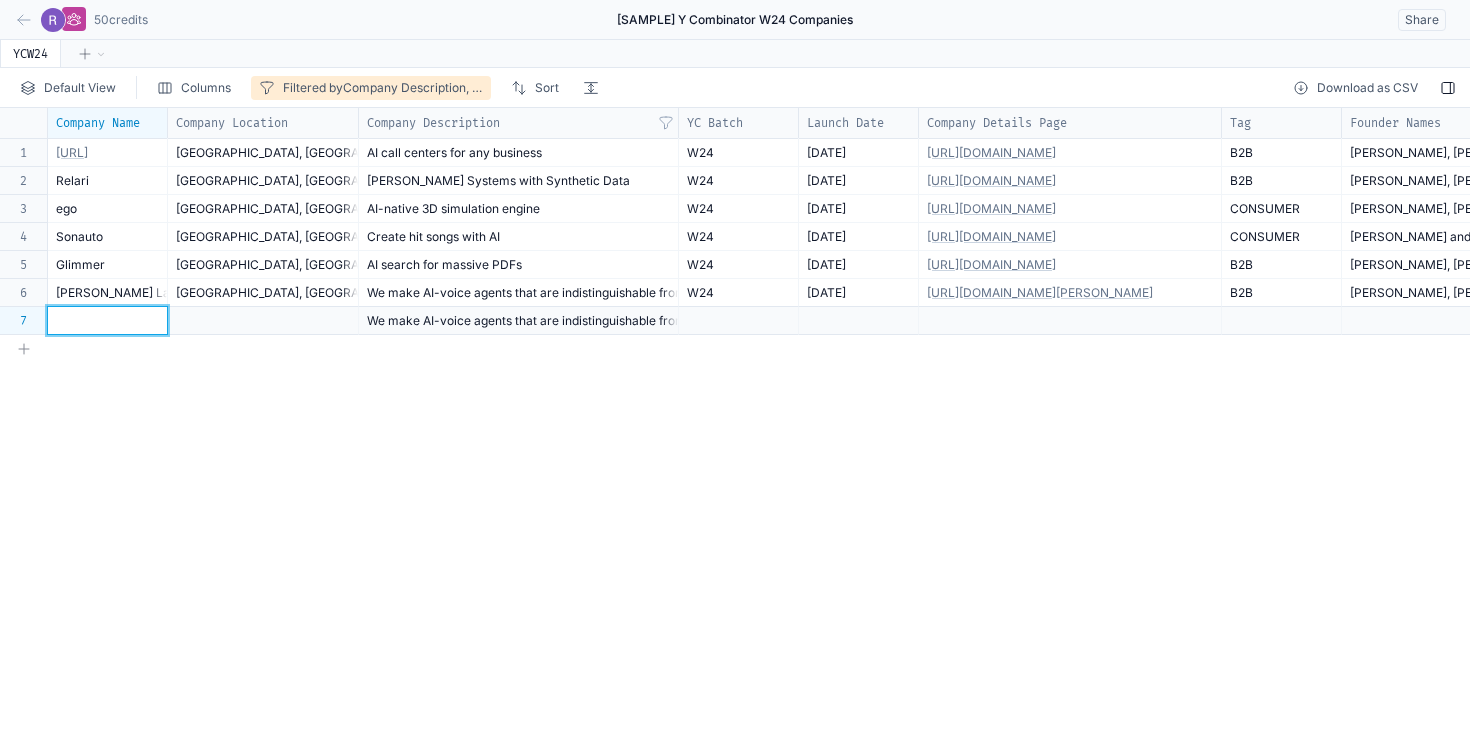 type 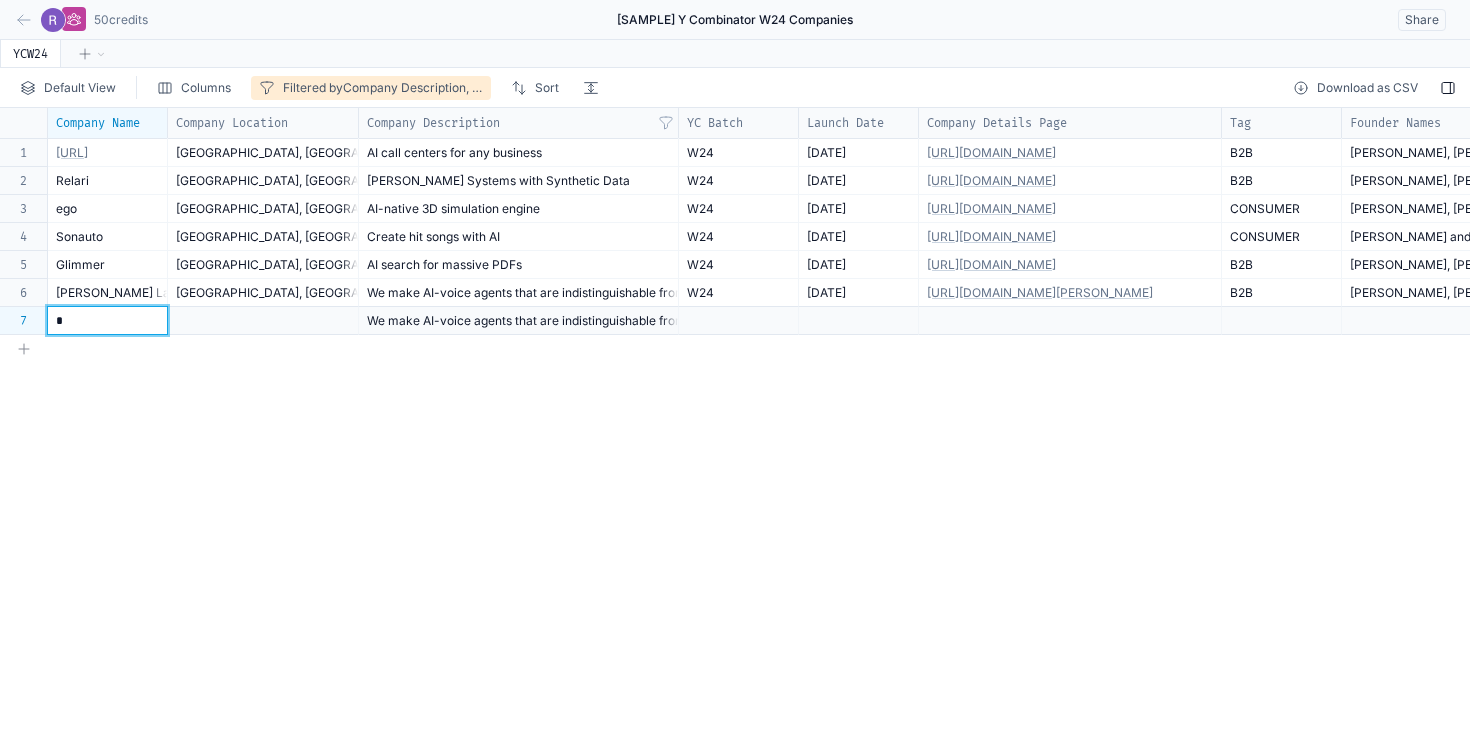 click 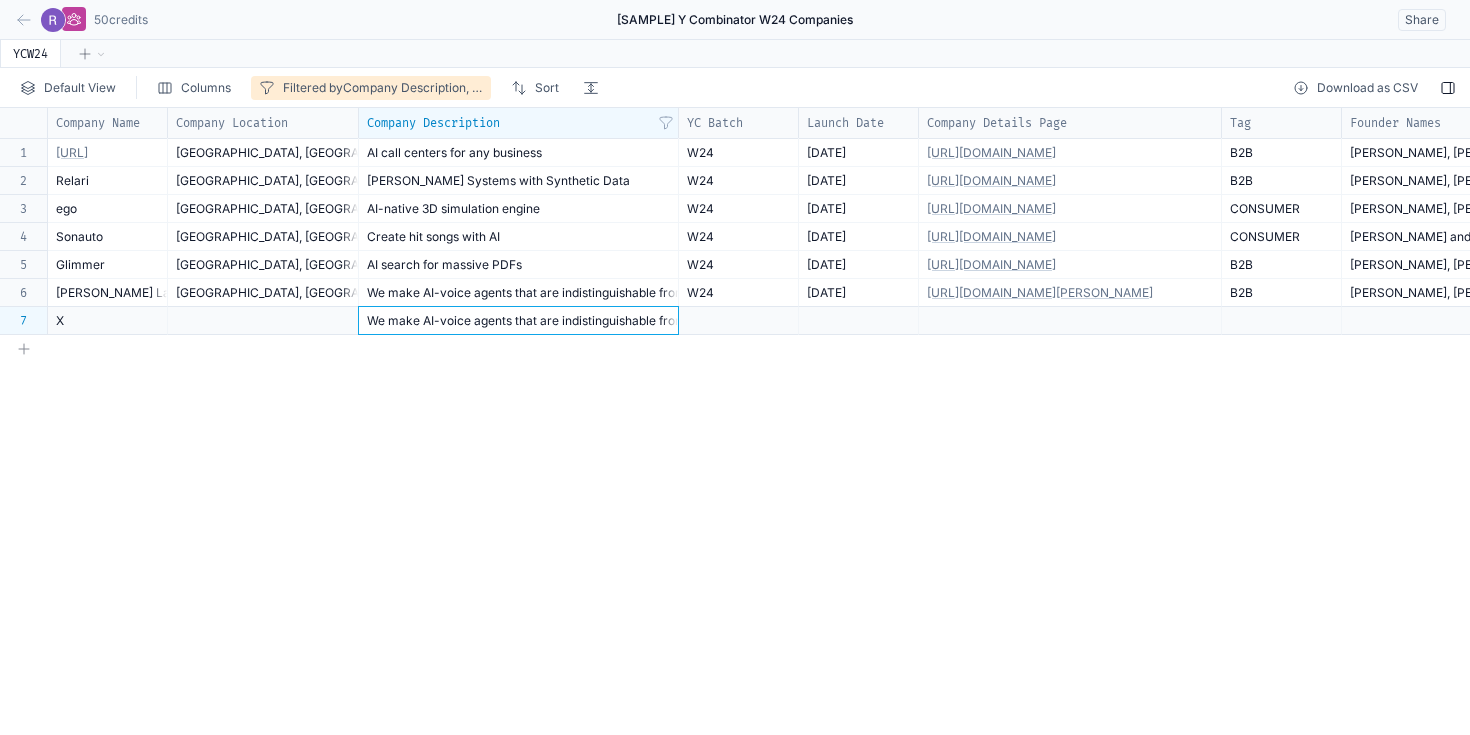 click on "We make AI-voice agents that are indistinguishable from humans." at bounding box center [518, 320] 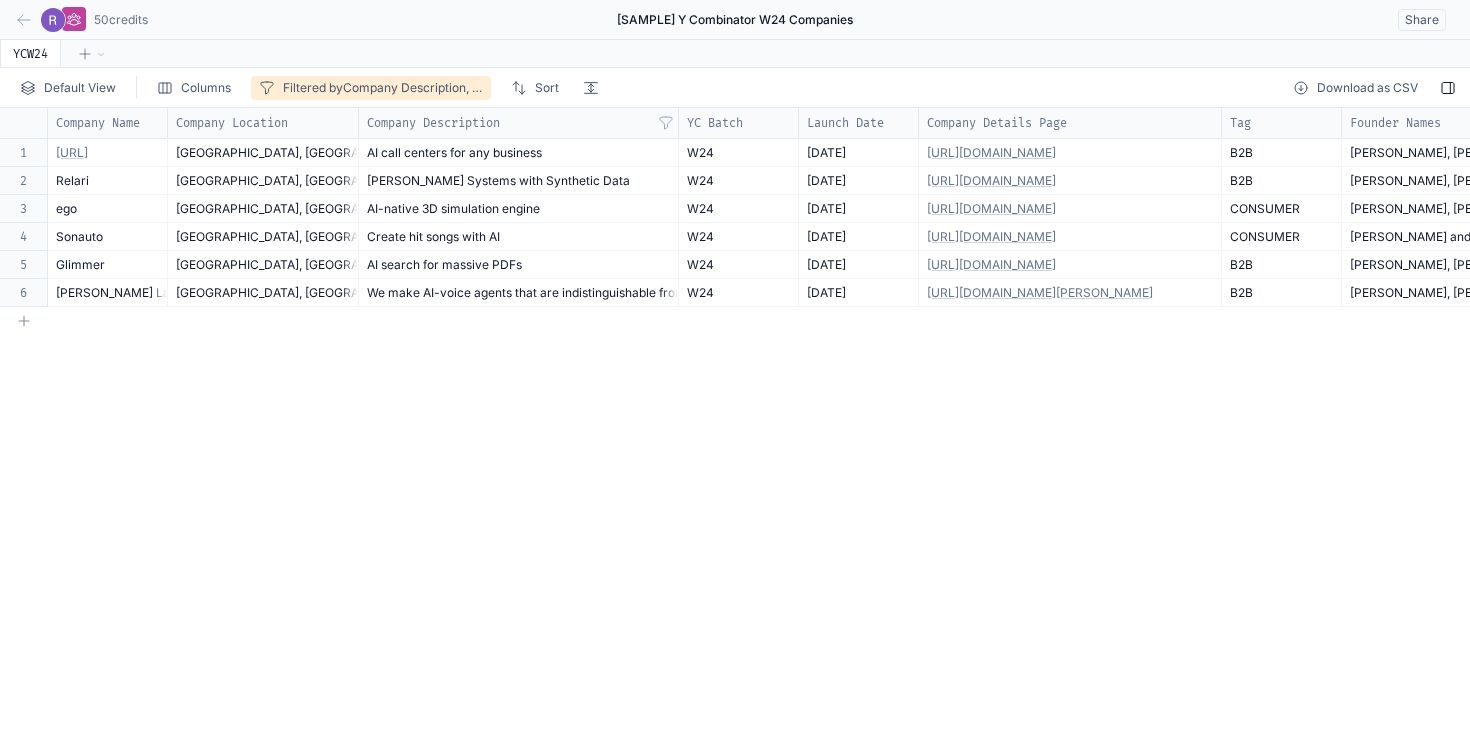 click 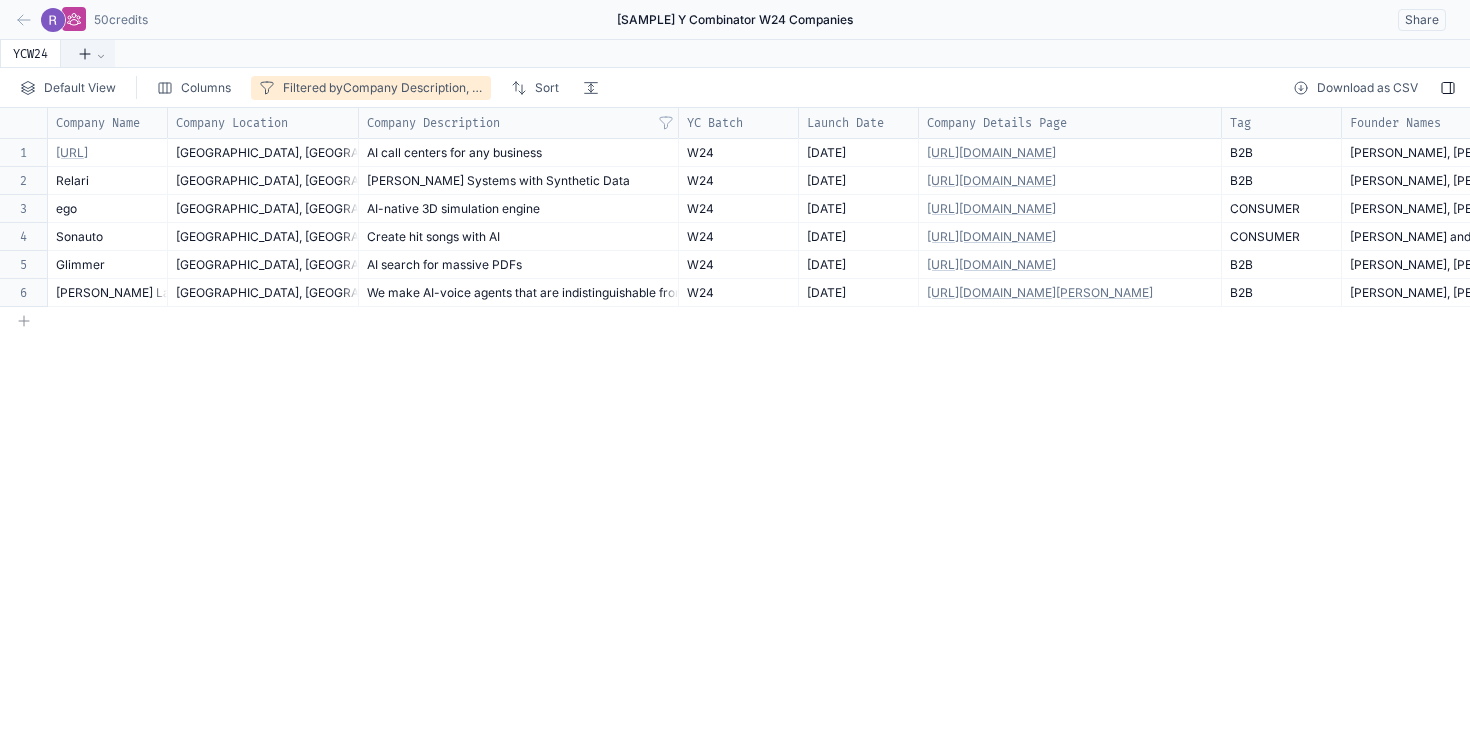 click 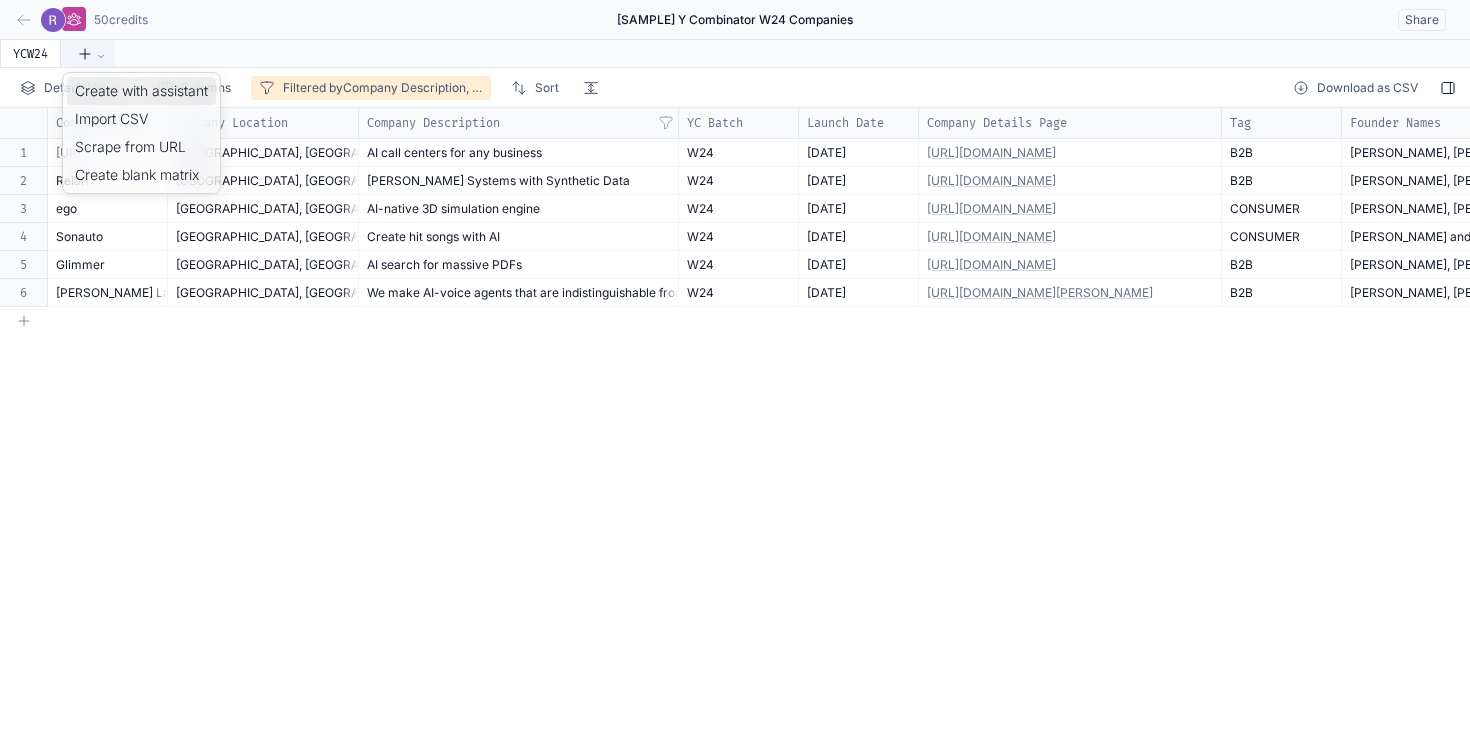click on "Create with assistant" at bounding box center [141, 91] 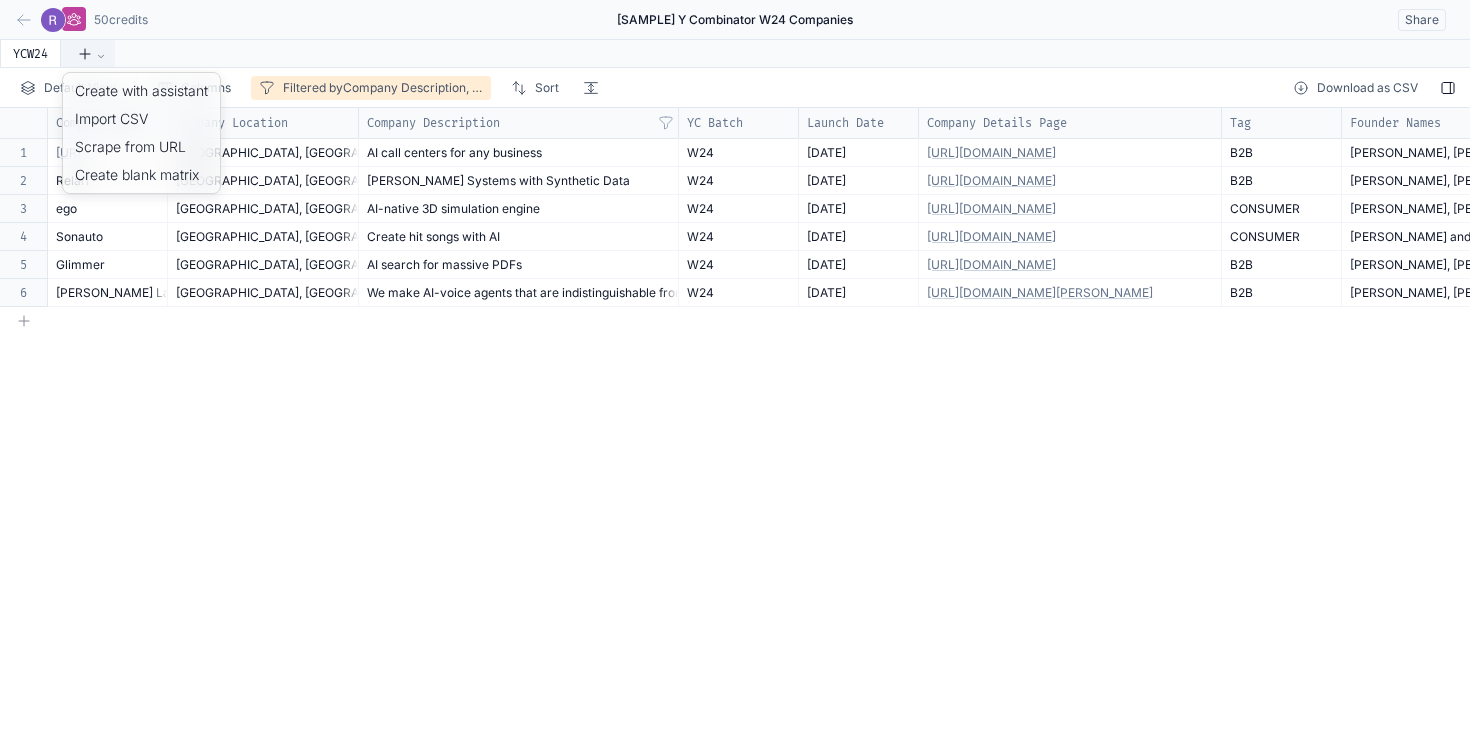 select on "*****" 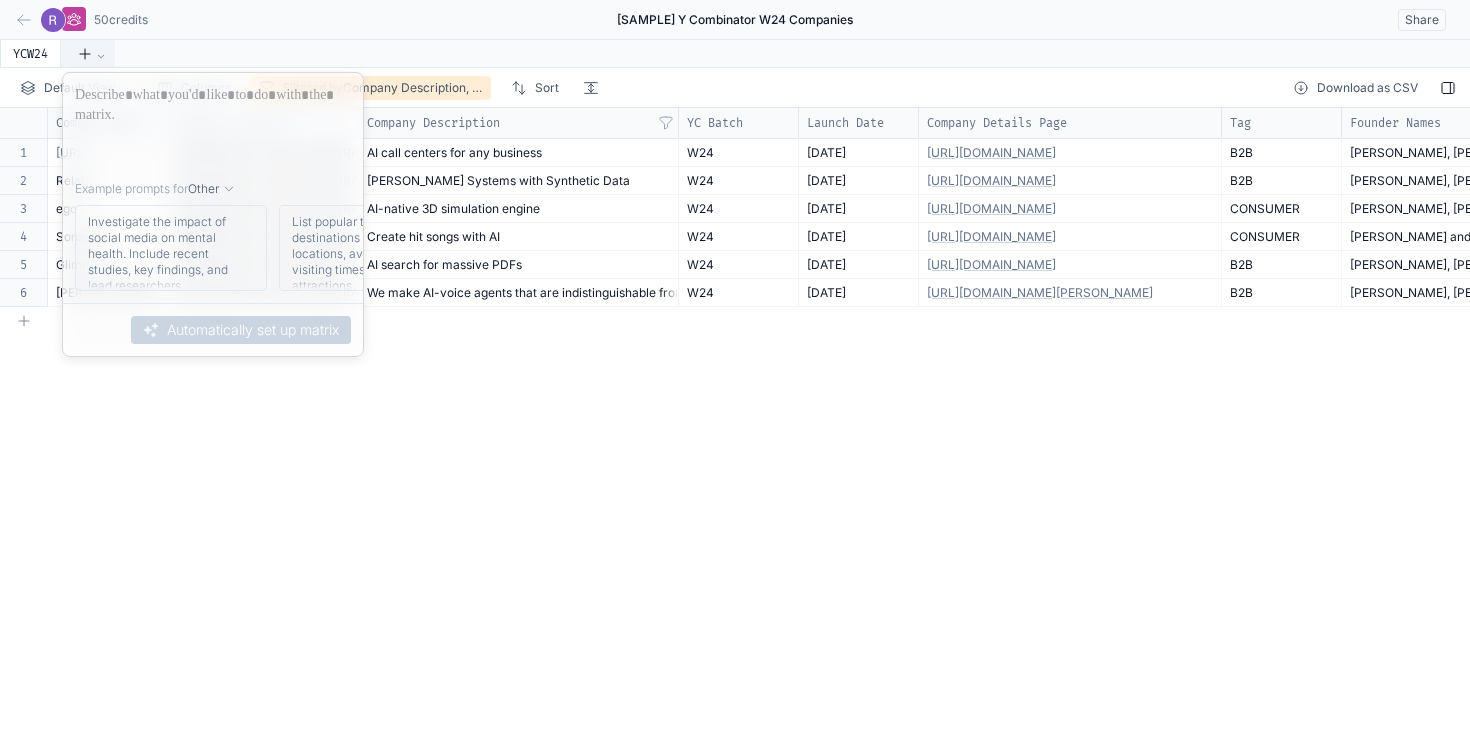 click at bounding box center [213, 123] 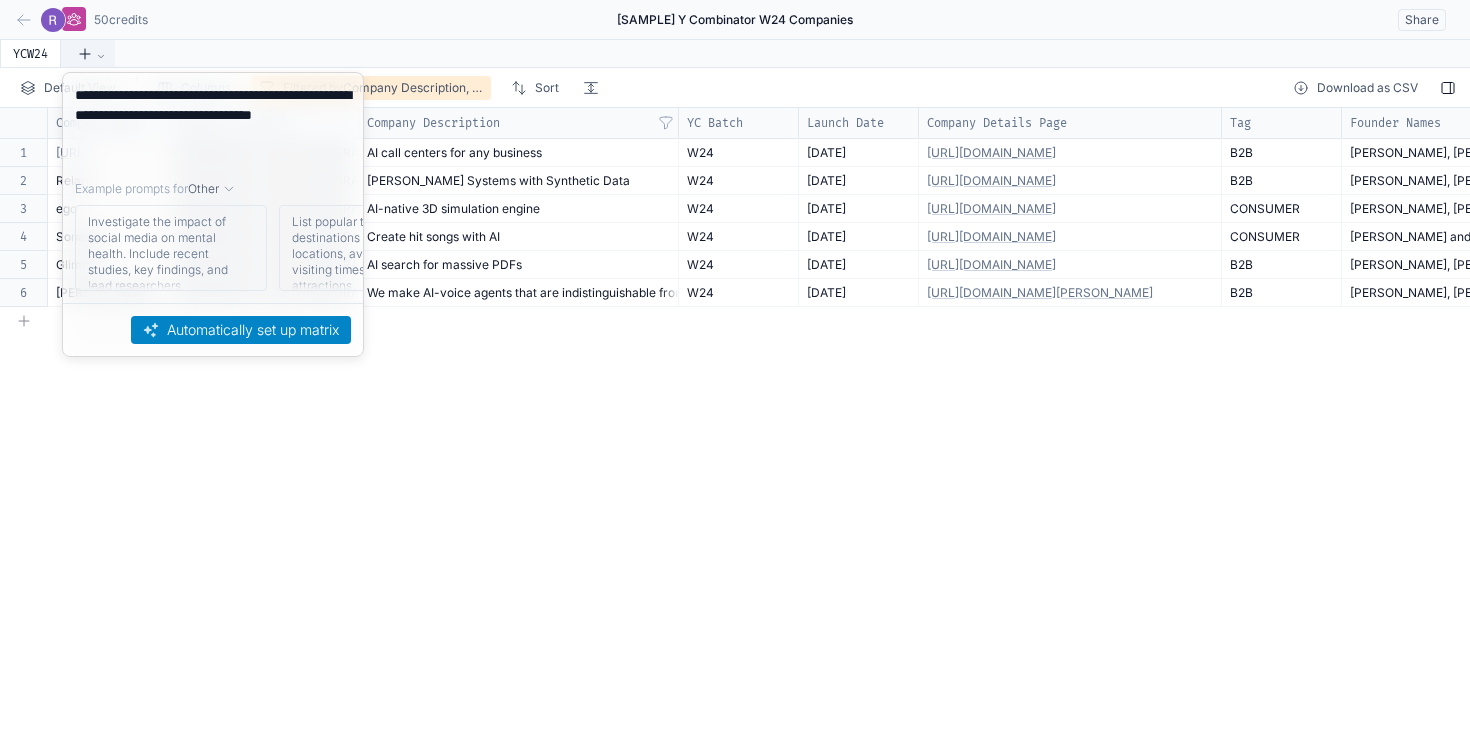 click on "Automatically set up matrix" at bounding box center (241, 330) 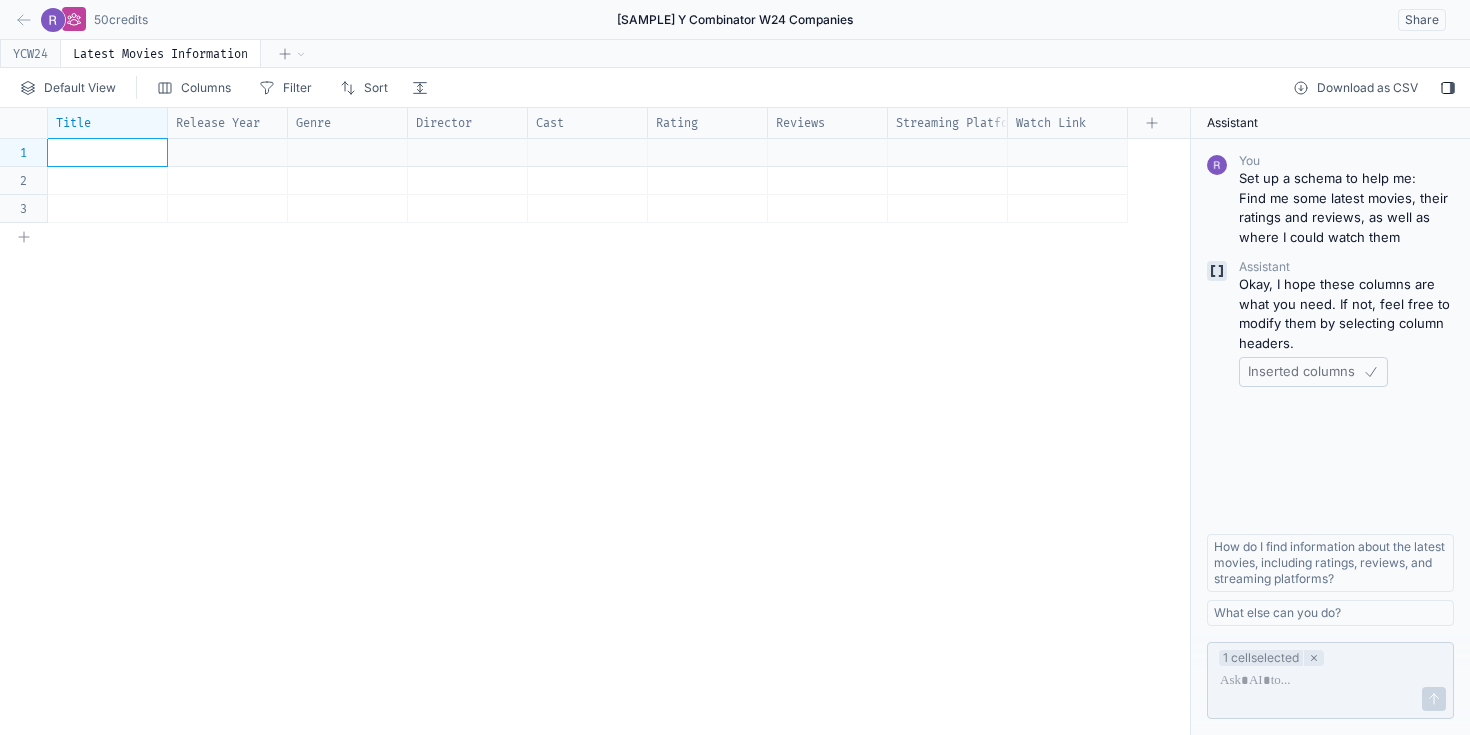 click at bounding box center [108, 152] 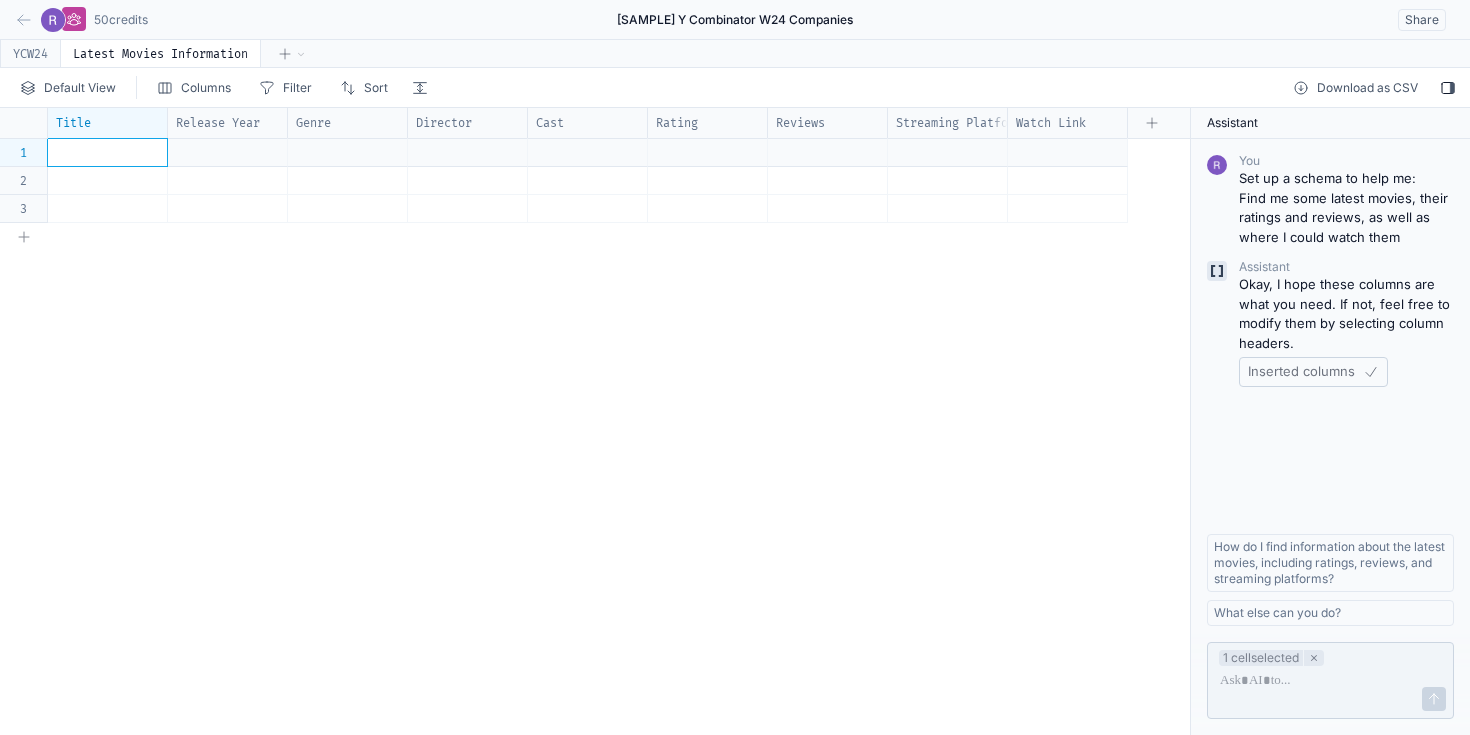 click at bounding box center [108, 152] 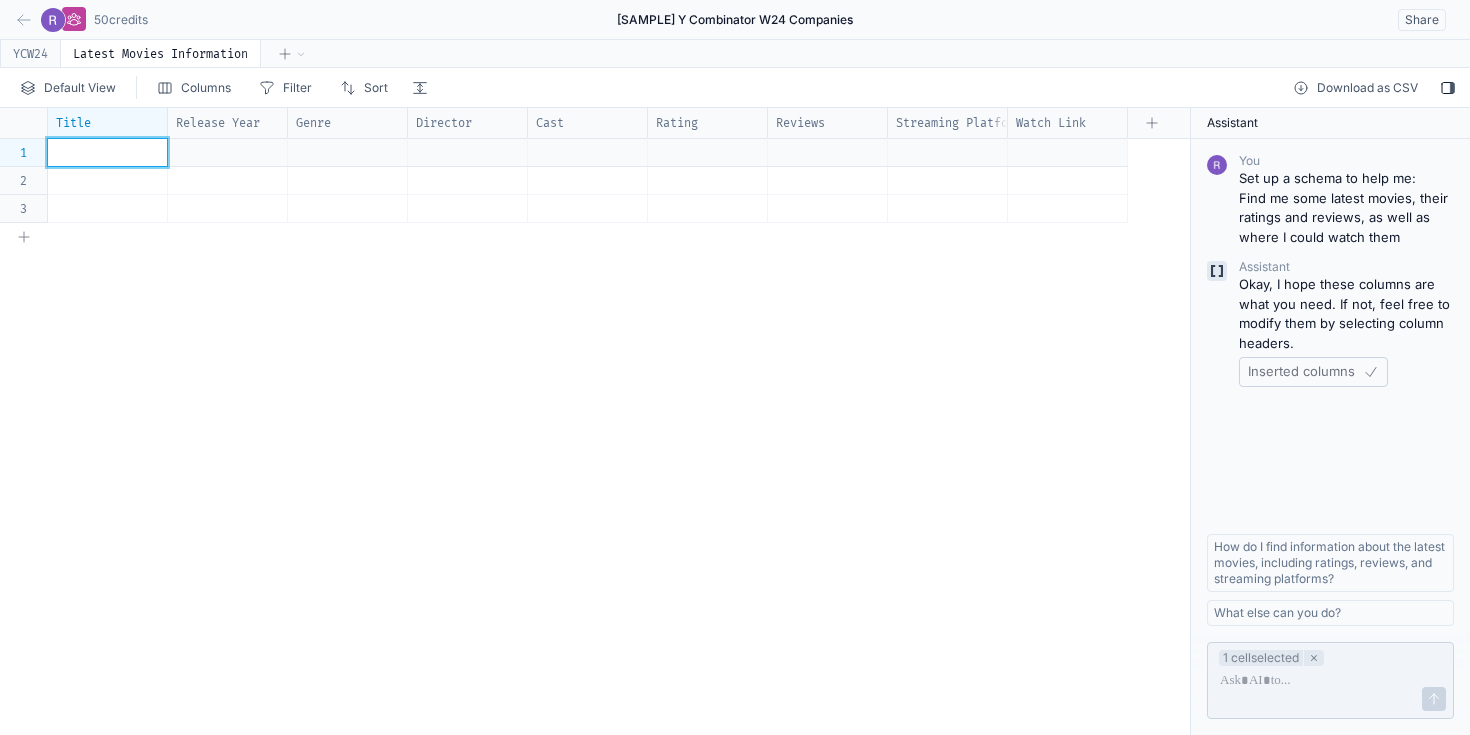 click at bounding box center [107, 152] 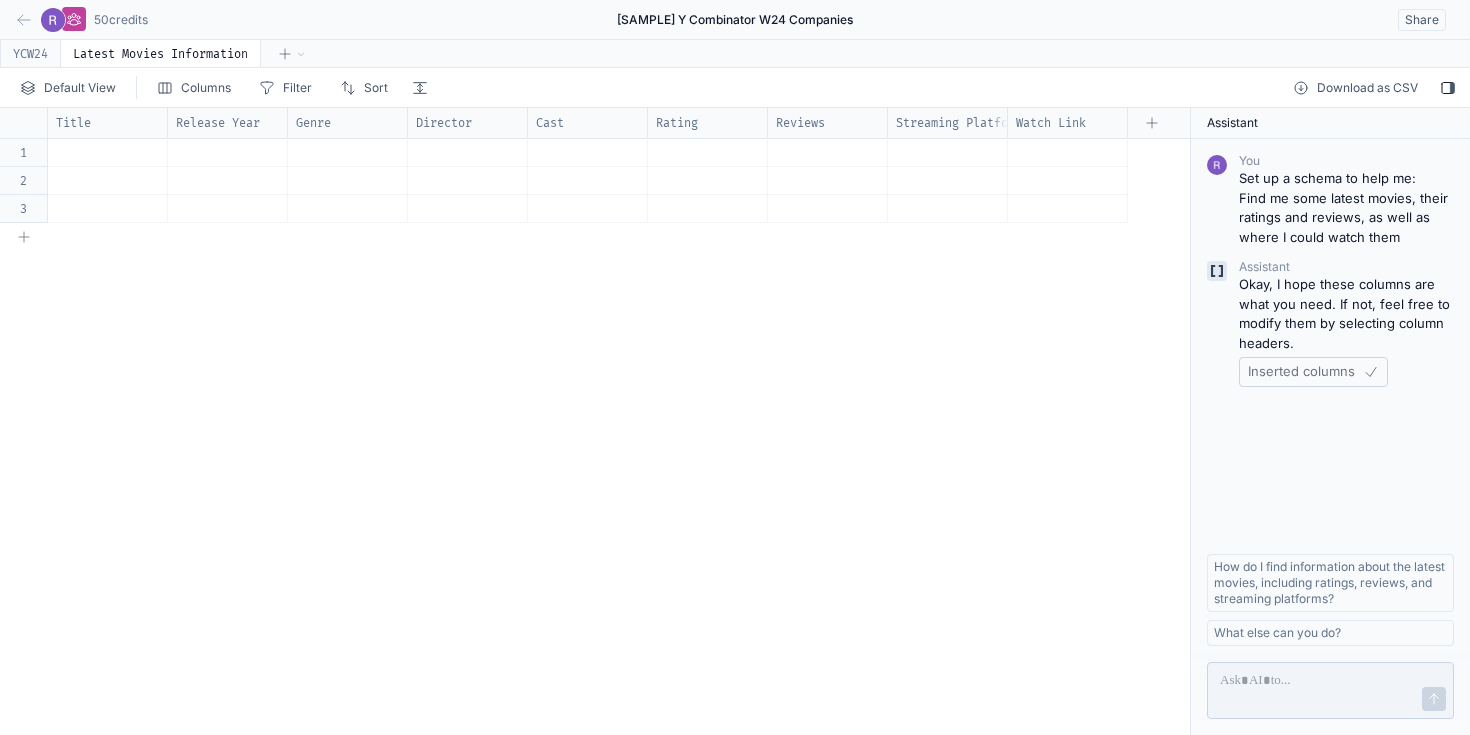 click 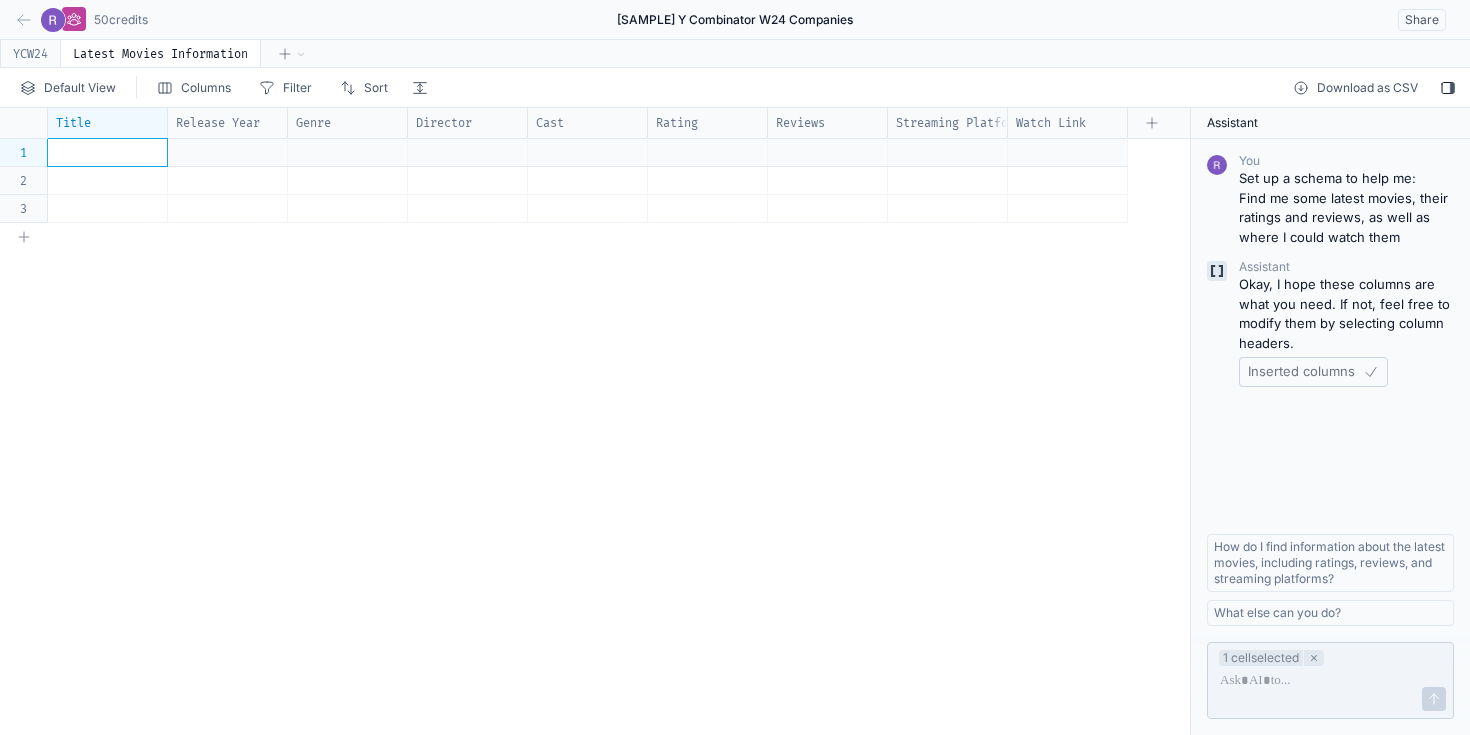 click at bounding box center (108, 152) 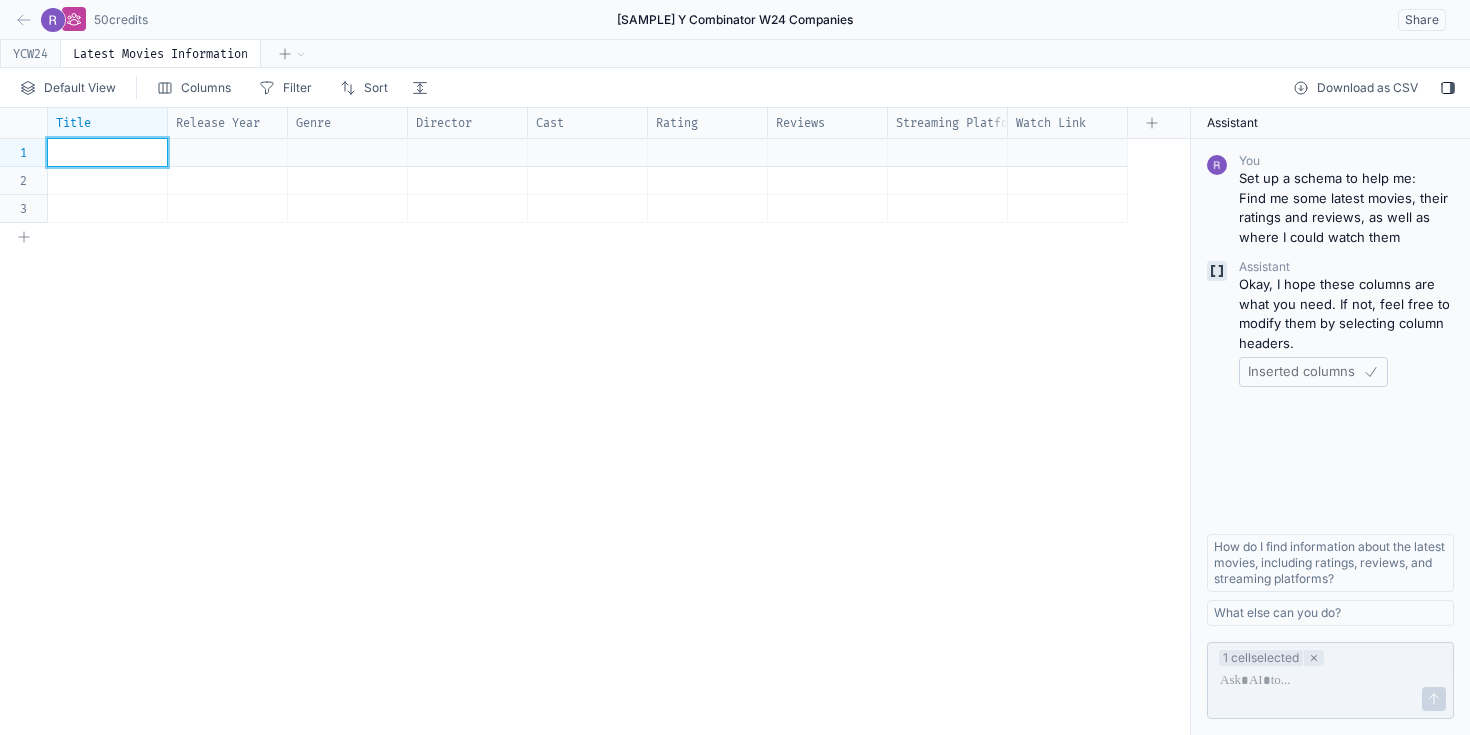 click at bounding box center [107, 152] 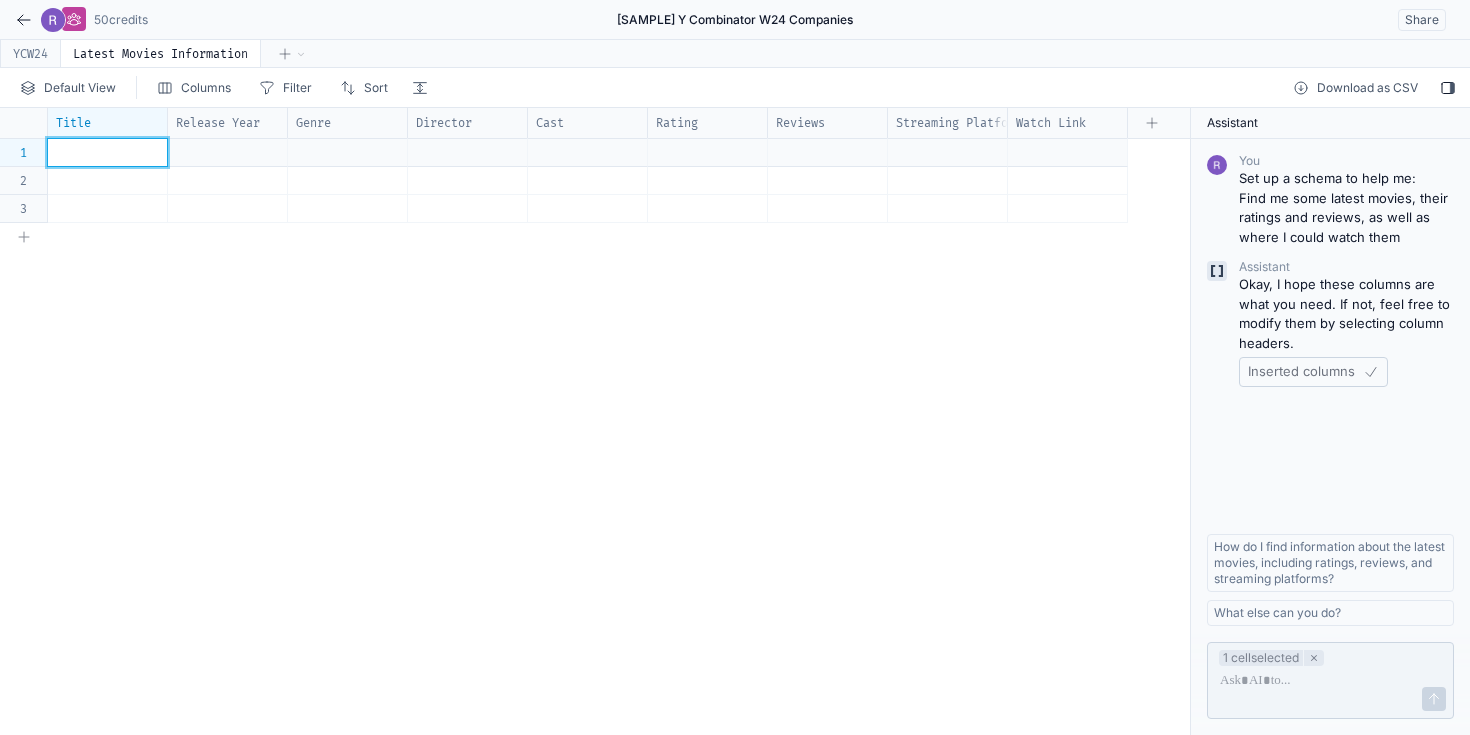 click 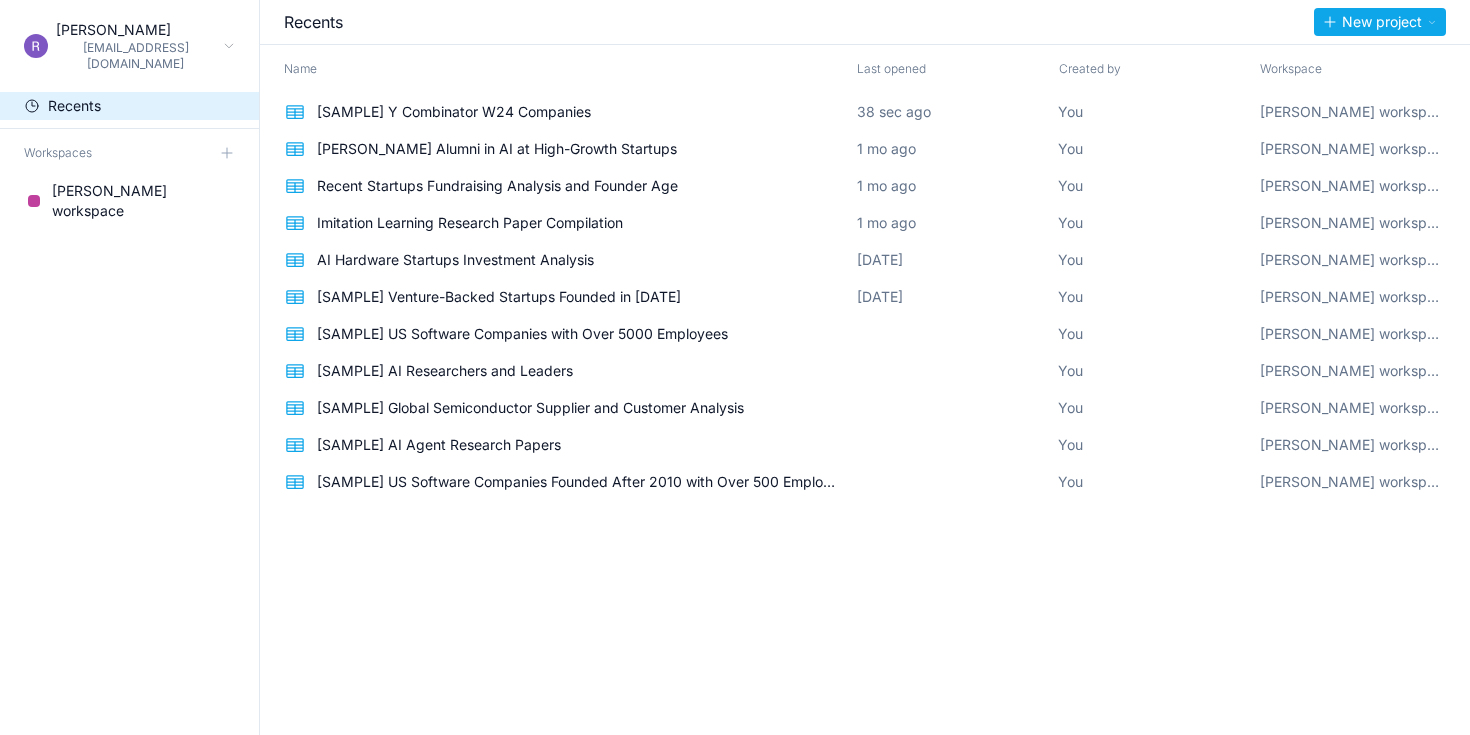 click on "[PERSON_NAME]   [PERSON_NAME][EMAIL_ADDRESS][DOMAIN_NAME]
Recents   Workspaces       [PERSON_NAME] workspace" at bounding box center (130, 367) 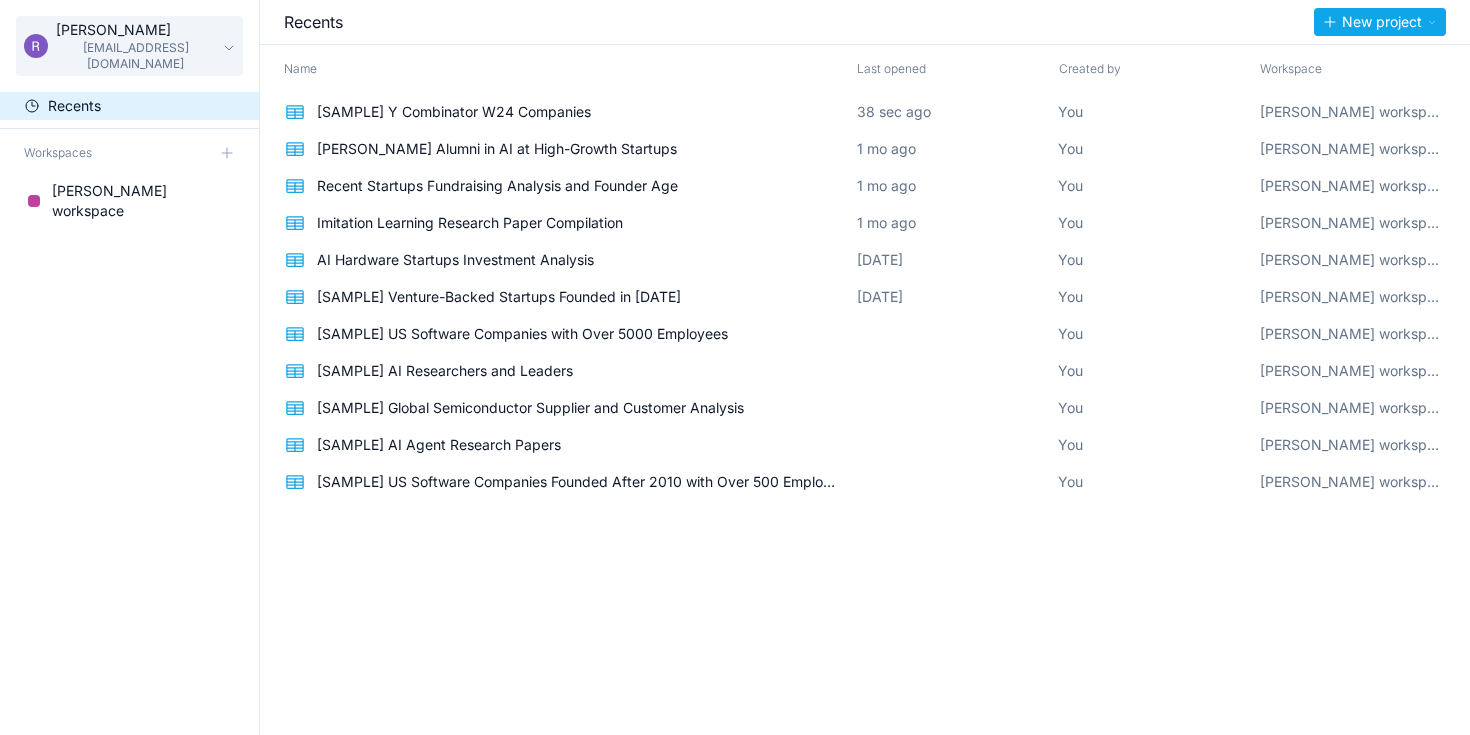 click on "[PERSON_NAME]   [PERSON_NAME][EMAIL_ADDRESS][DOMAIN_NAME]" at bounding box center (129, 46) 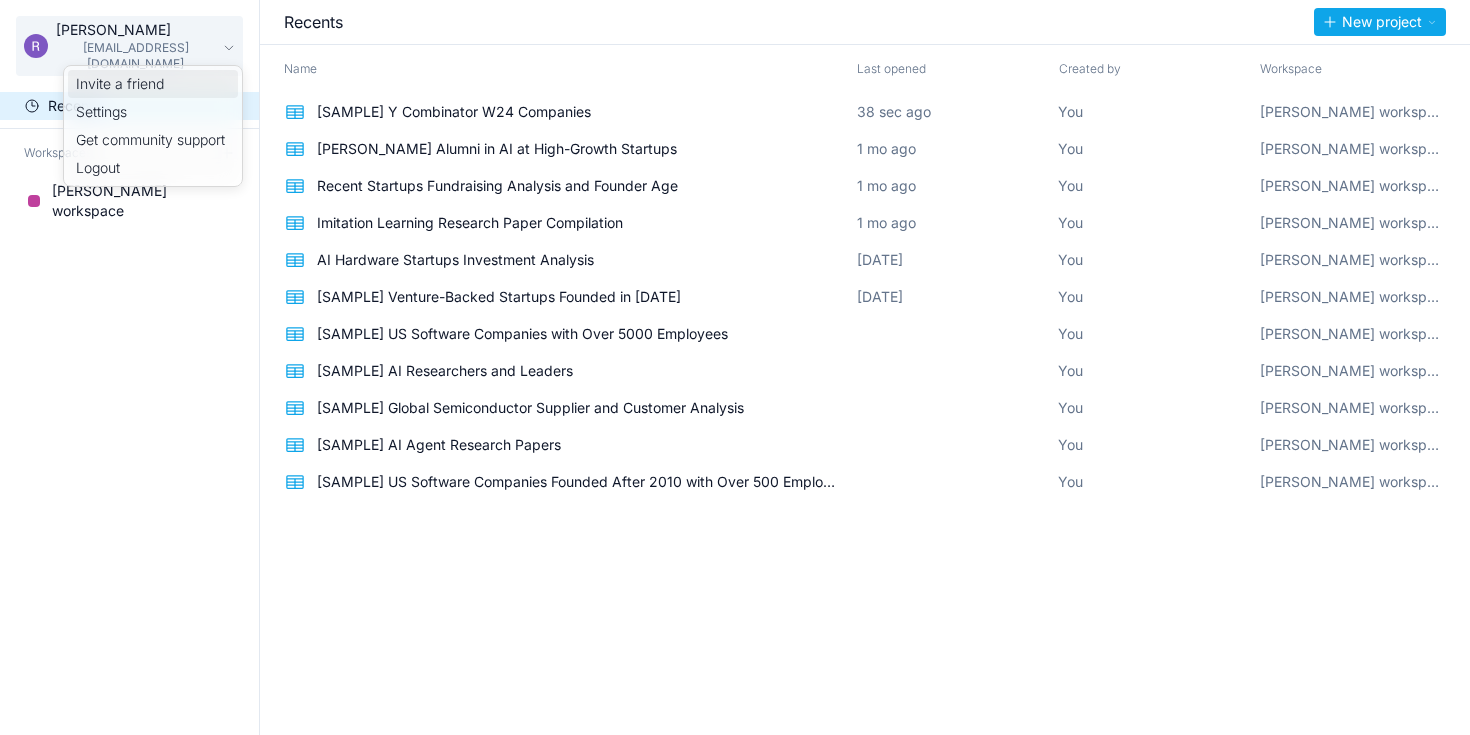 click on "Invite a friend" at bounding box center (153, 84) 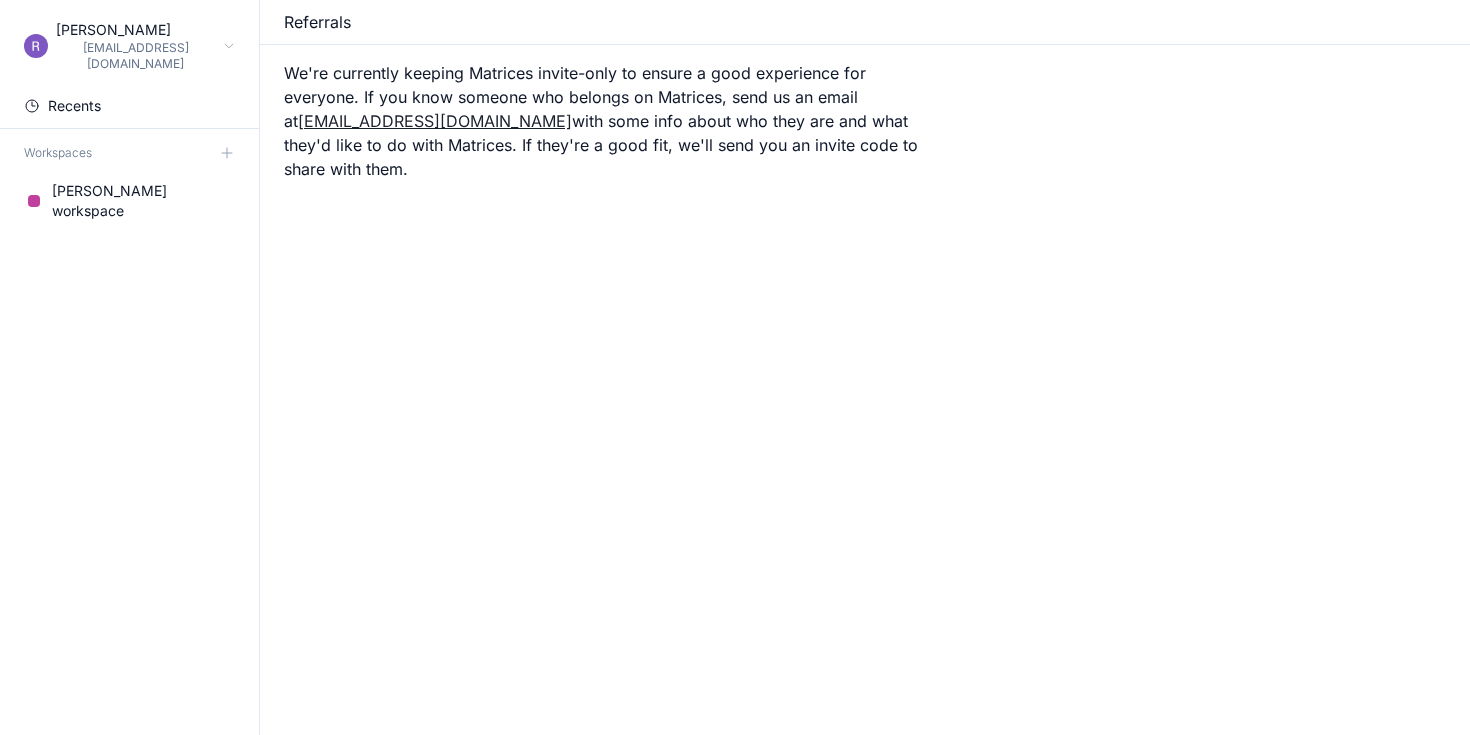 click on "Referrals   We're currently keeping Matrices invite-only to ensure a good experience for everyone. If you
know someone who belongs on Matrices, send us an email at  [EMAIL_ADDRESS][DOMAIN_NAME]  with some info about who they are and what they'd like to do with Matrices. If they're a good fit,
we'll send you an invite code to share with them." at bounding box center [865, 367] 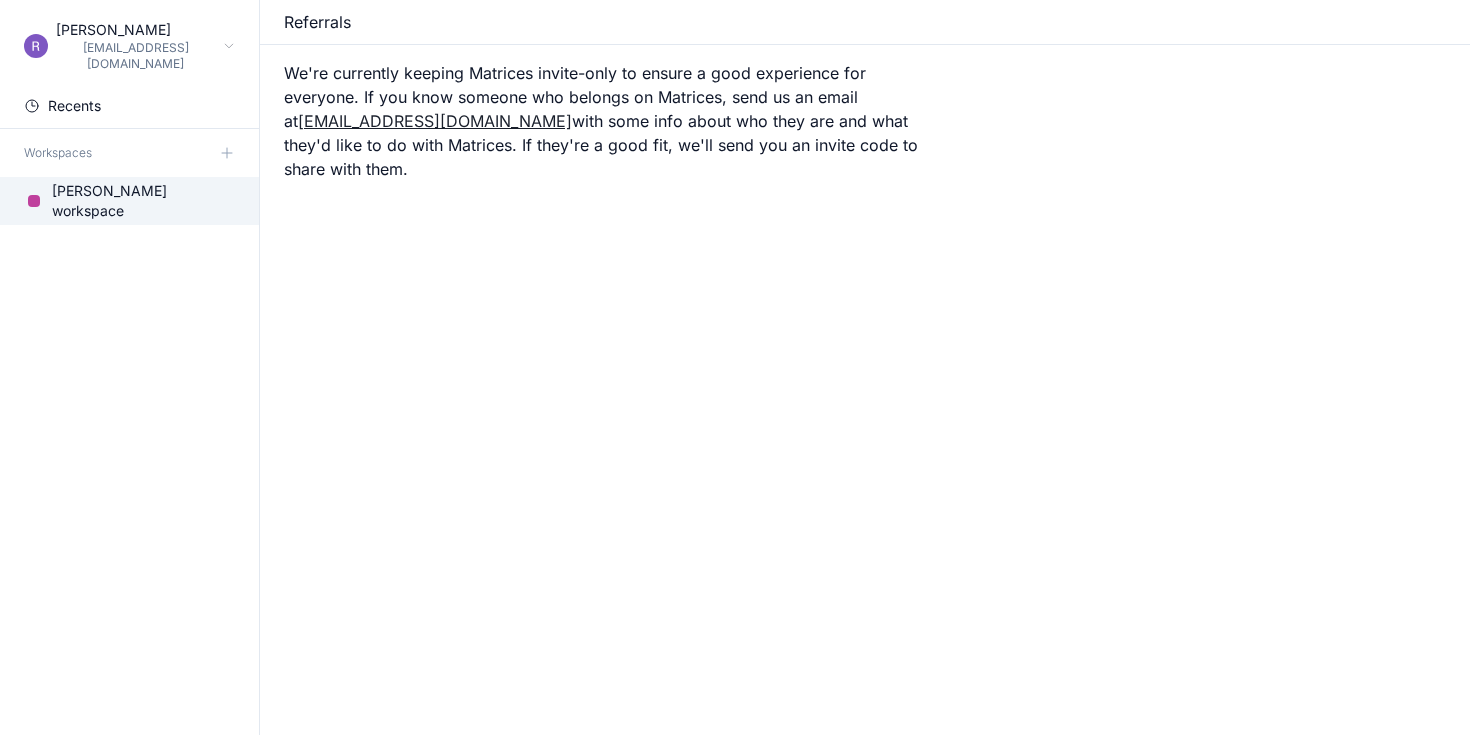 click on "[PERSON_NAME] workspace" at bounding box center [129, 201] 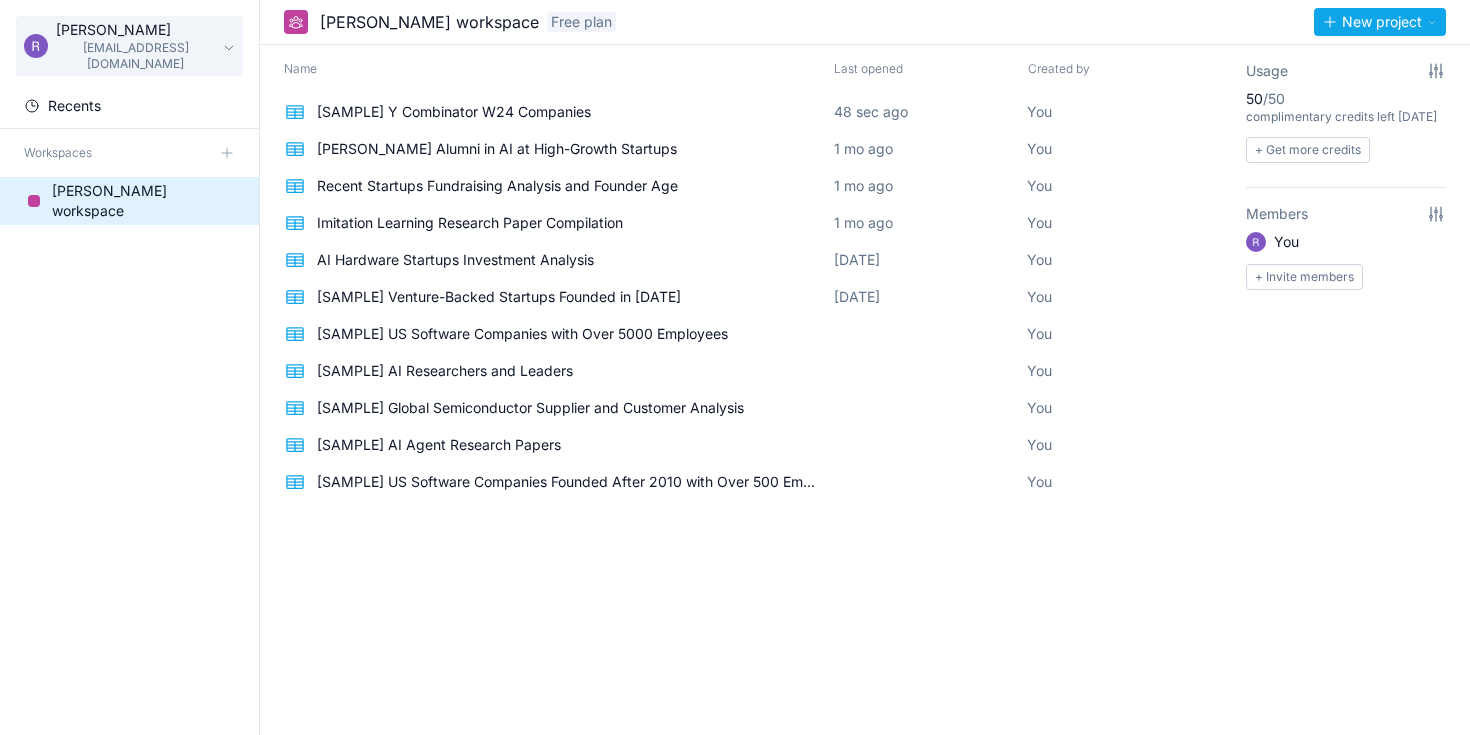 click on "[EMAIL_ADDRESS][DOMAIN_NAME]" at bounding box center (135, 56) 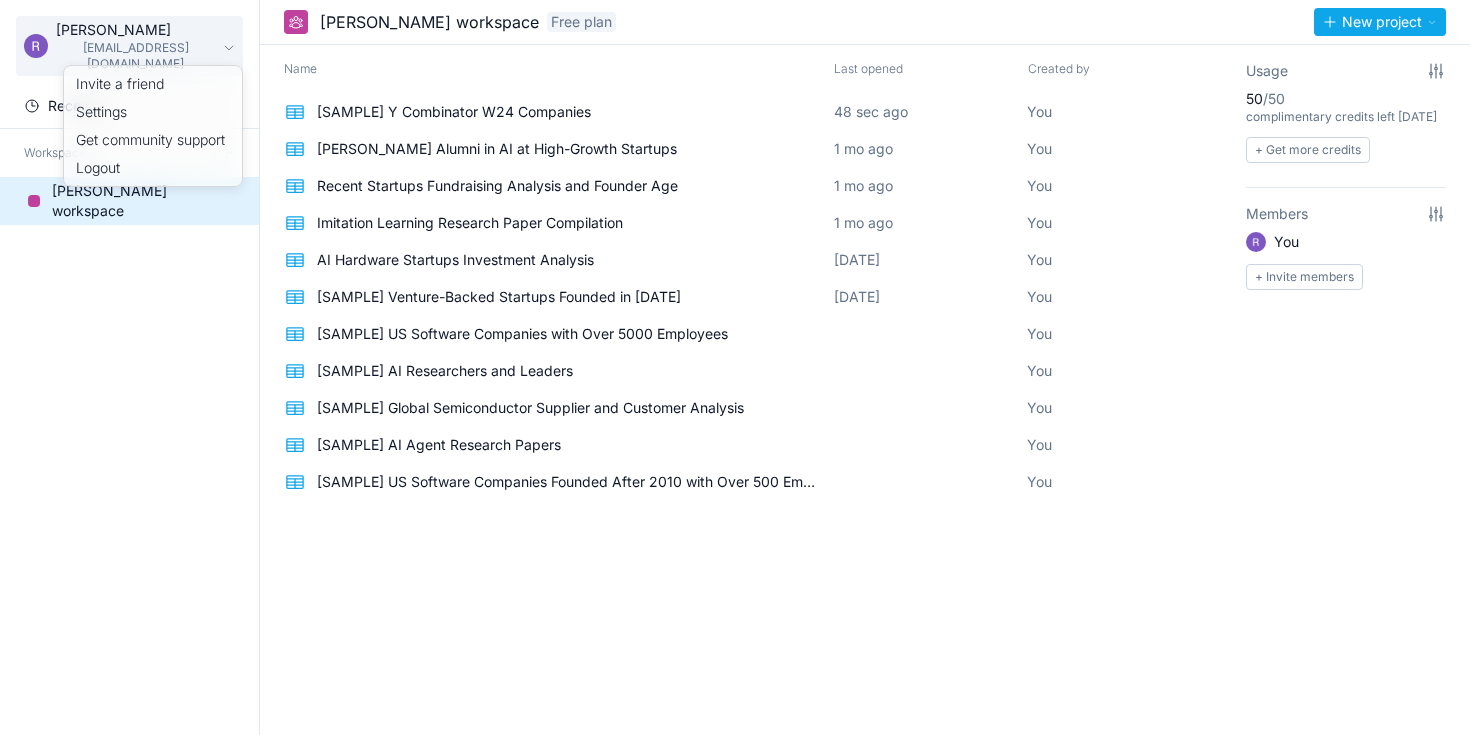 click on "[PERSON_NAME]   [PERSON_NAME][EMAIL_ADDRESS][DOMAIN_NAME]
Recents   Workspaces       [PERSON_NAME] workspace" at bounding box center (130, 367) 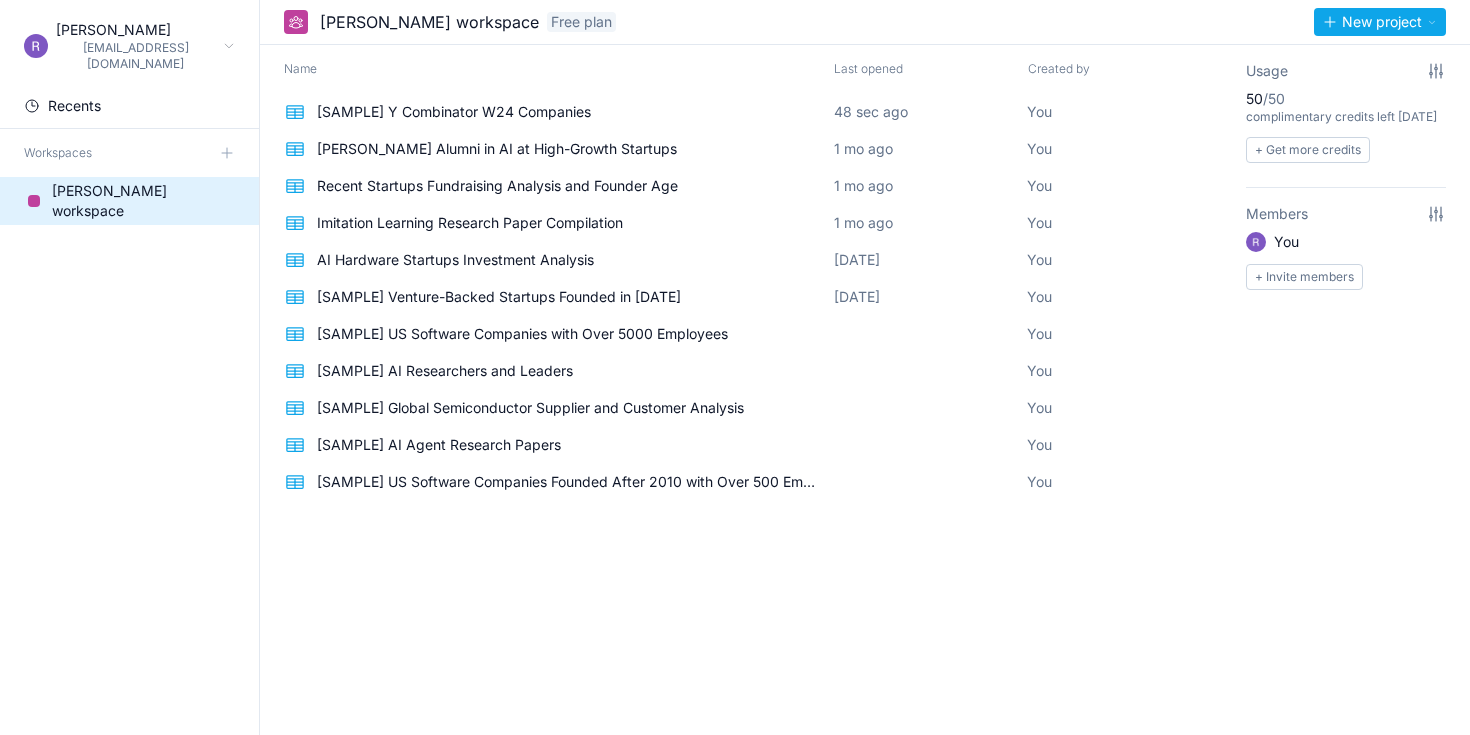 click on "[SAMPLE] Y Combinator W24 Companies" at bounding box center (454, 112) 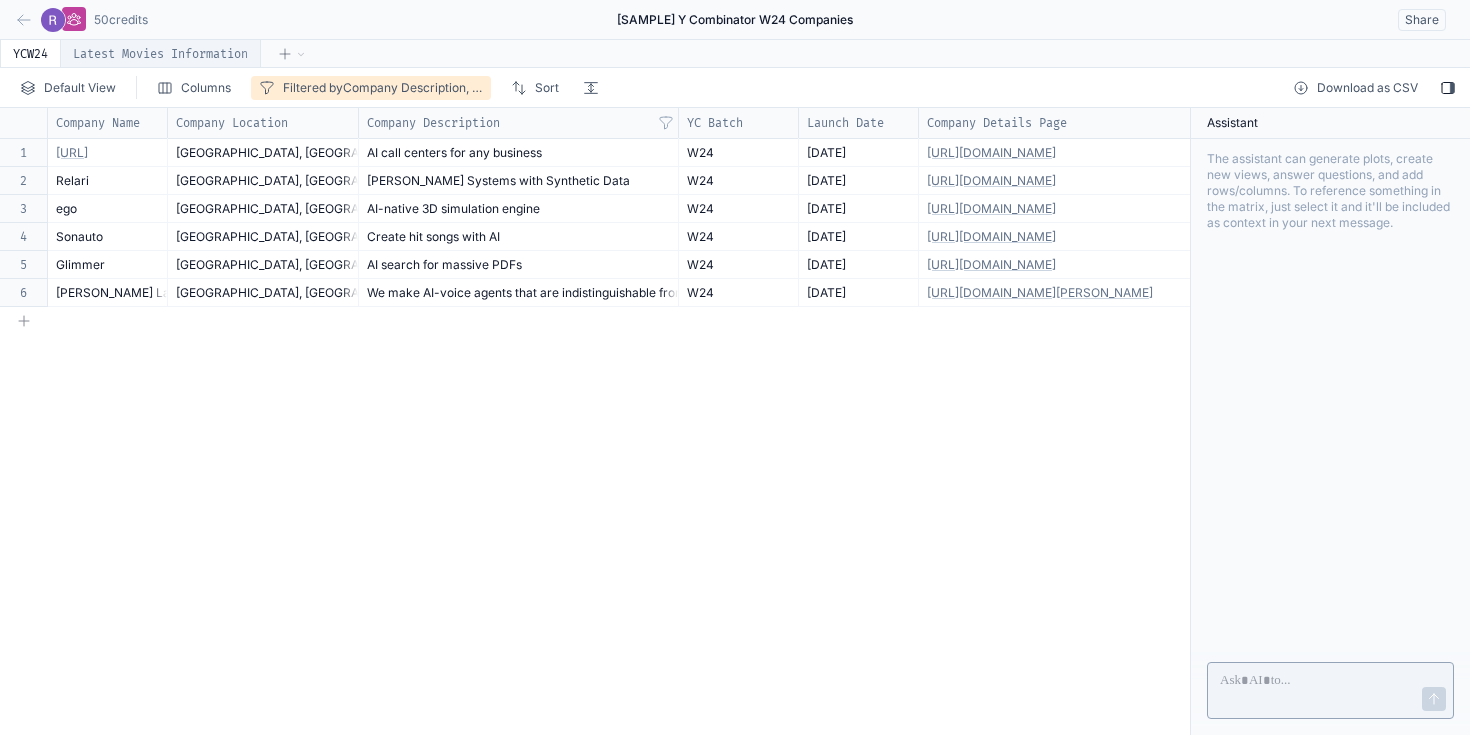 click on "Latest Movies Information" at bounding box center [166, 54] 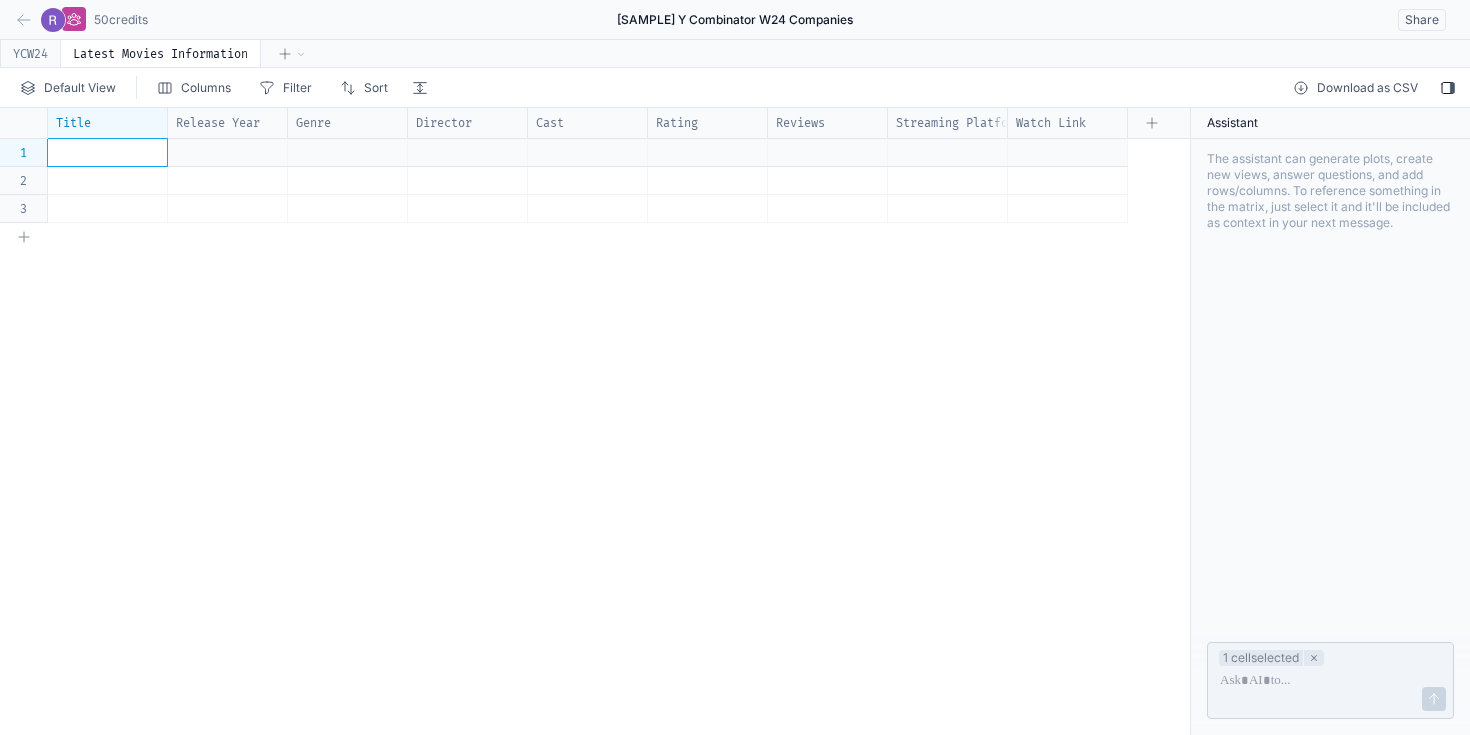 click at bounding box center (108, 152) 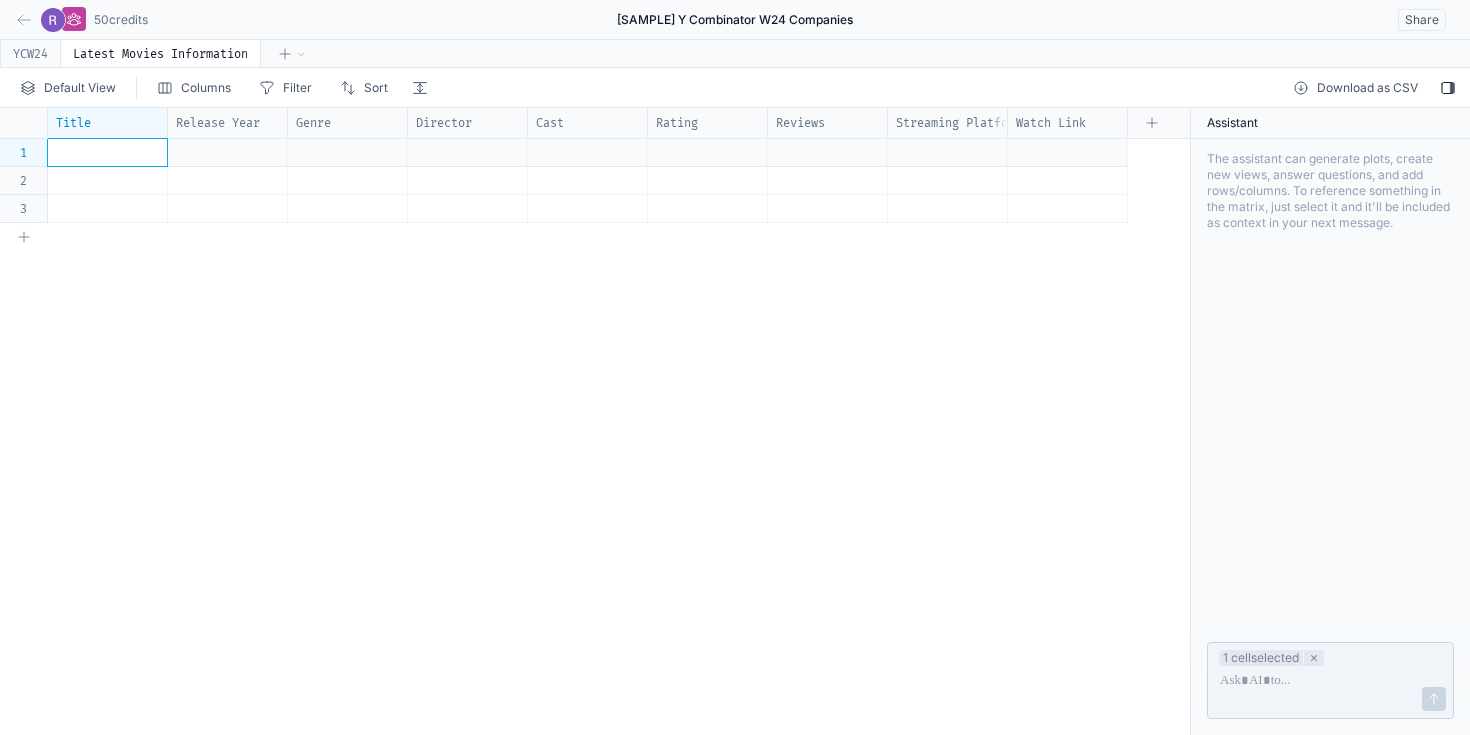 click at bounding box center [108, 152] 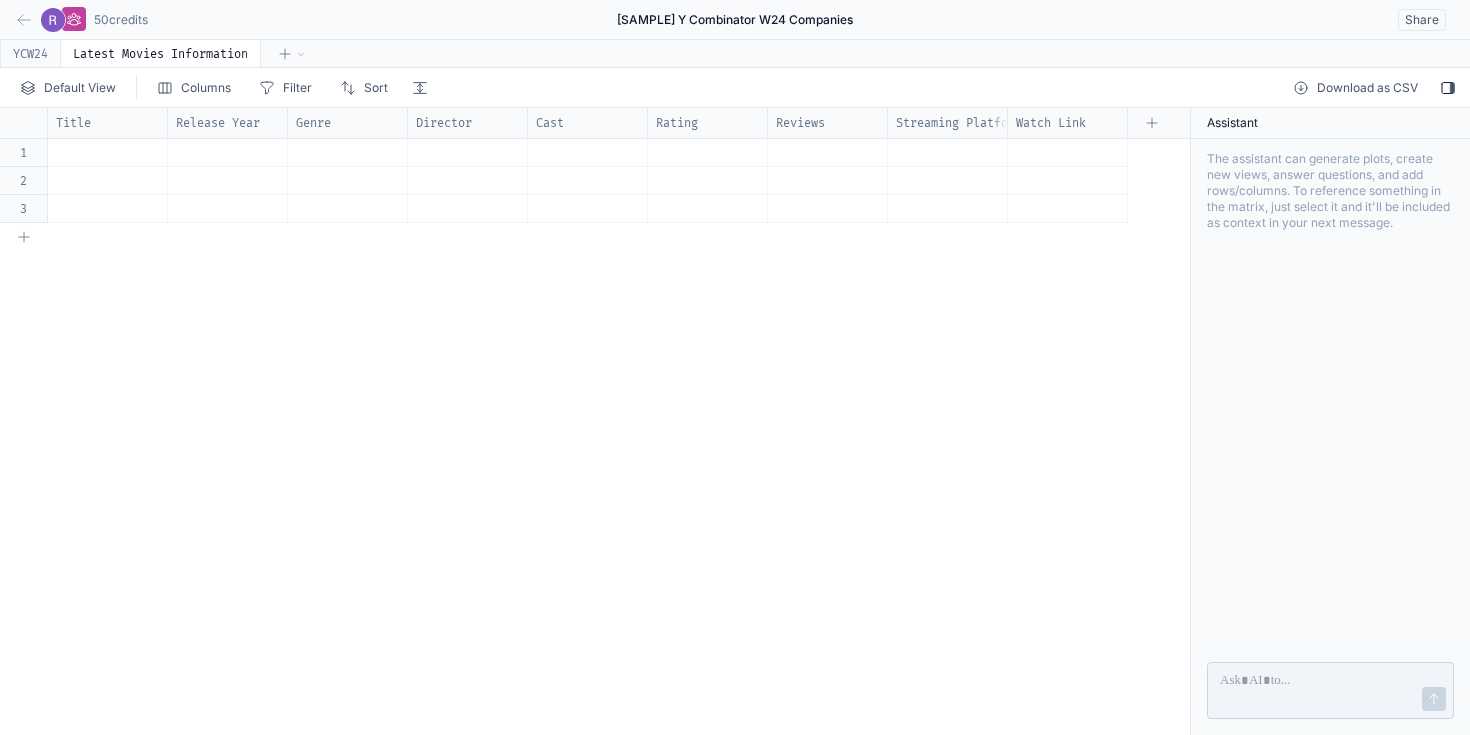 click on "Title                 Release Year                 Genre                 Director                 Cast                 Rating                 Reviews                 Streaming Platform                 Watch Link                   1   2   3" at bounding box center [595, 421] 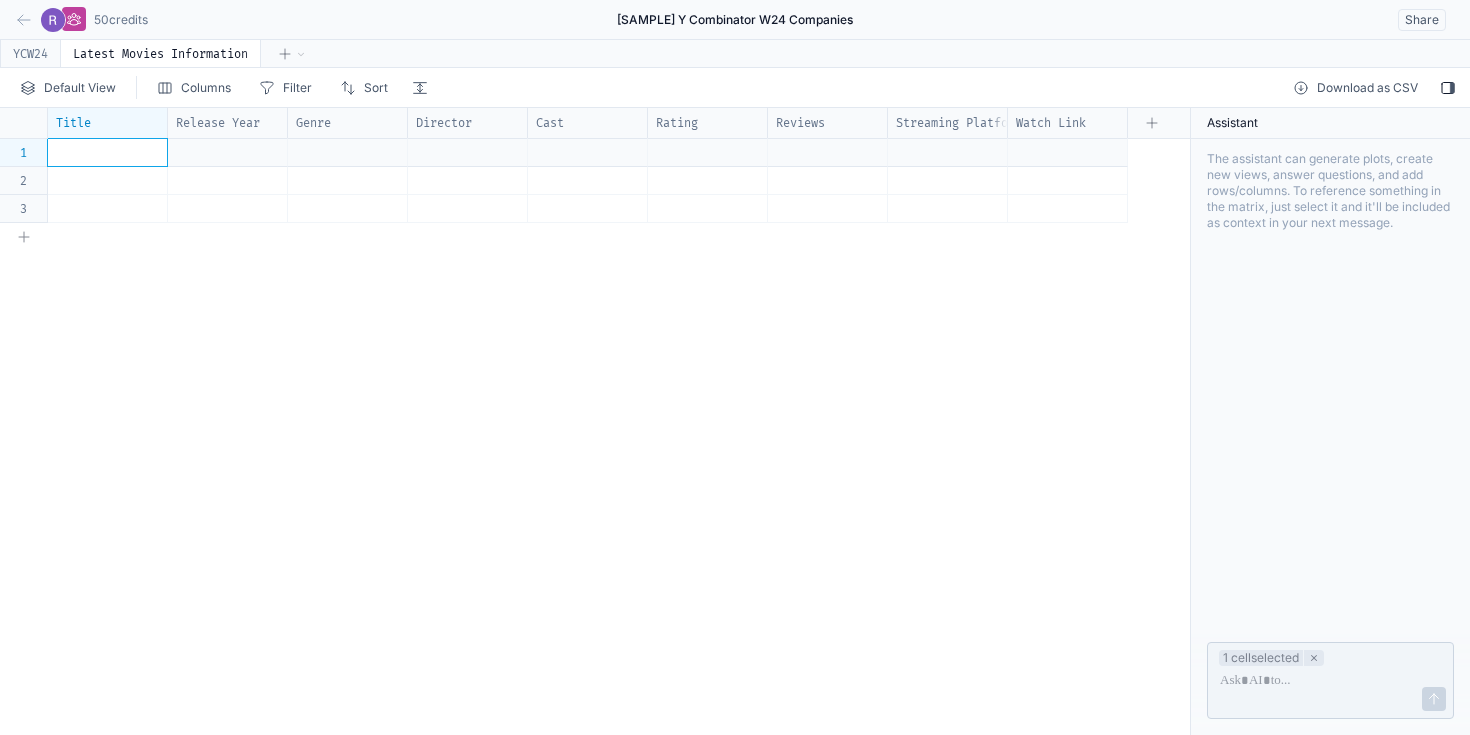 click at bounding box center [108, 152] 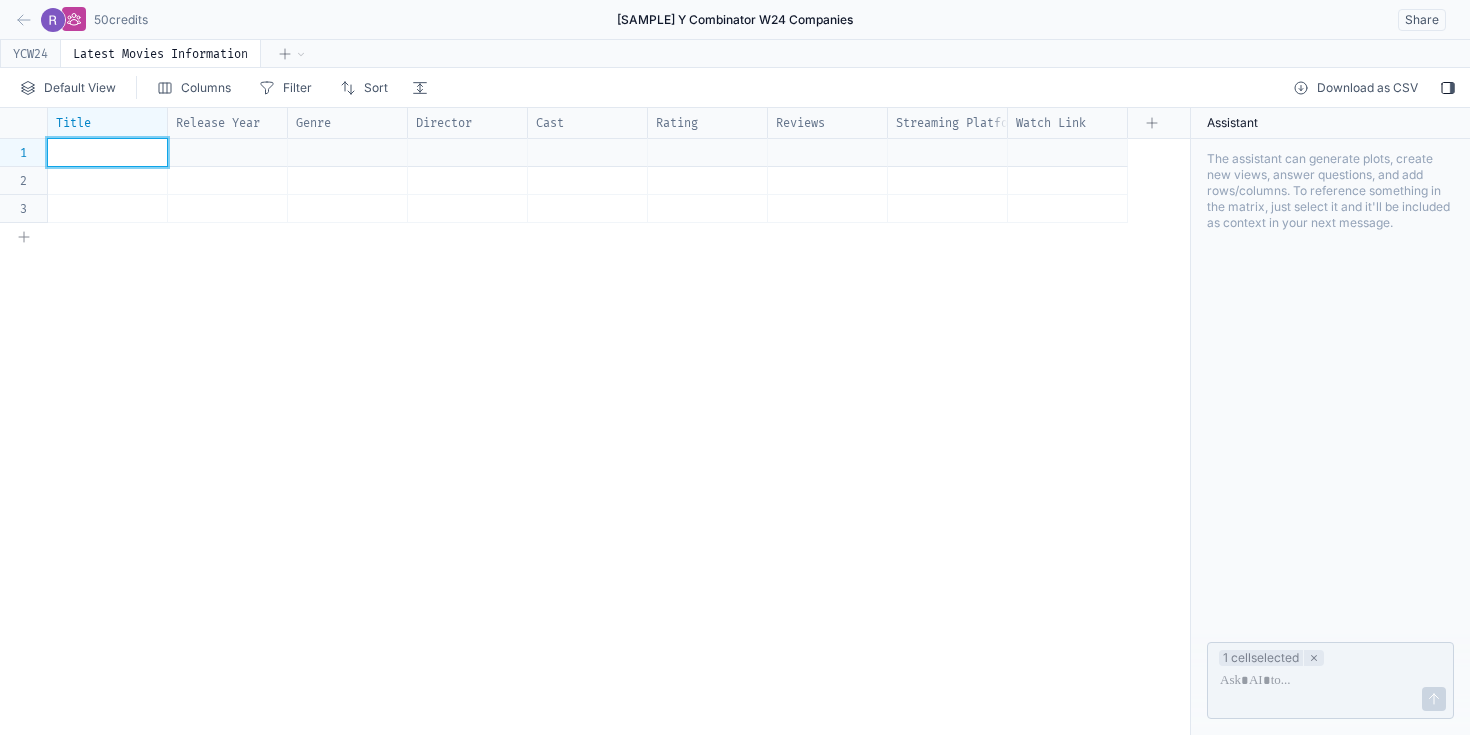 type 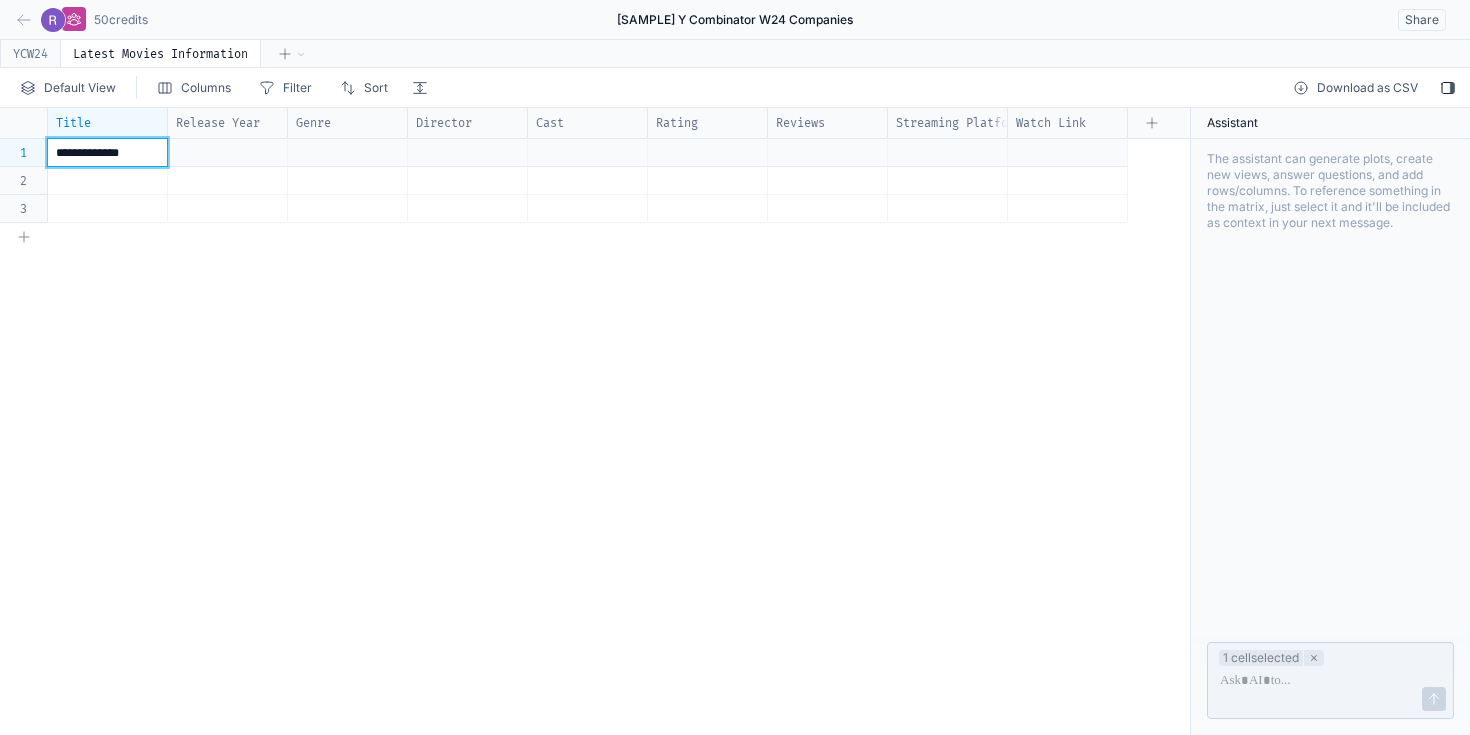 click 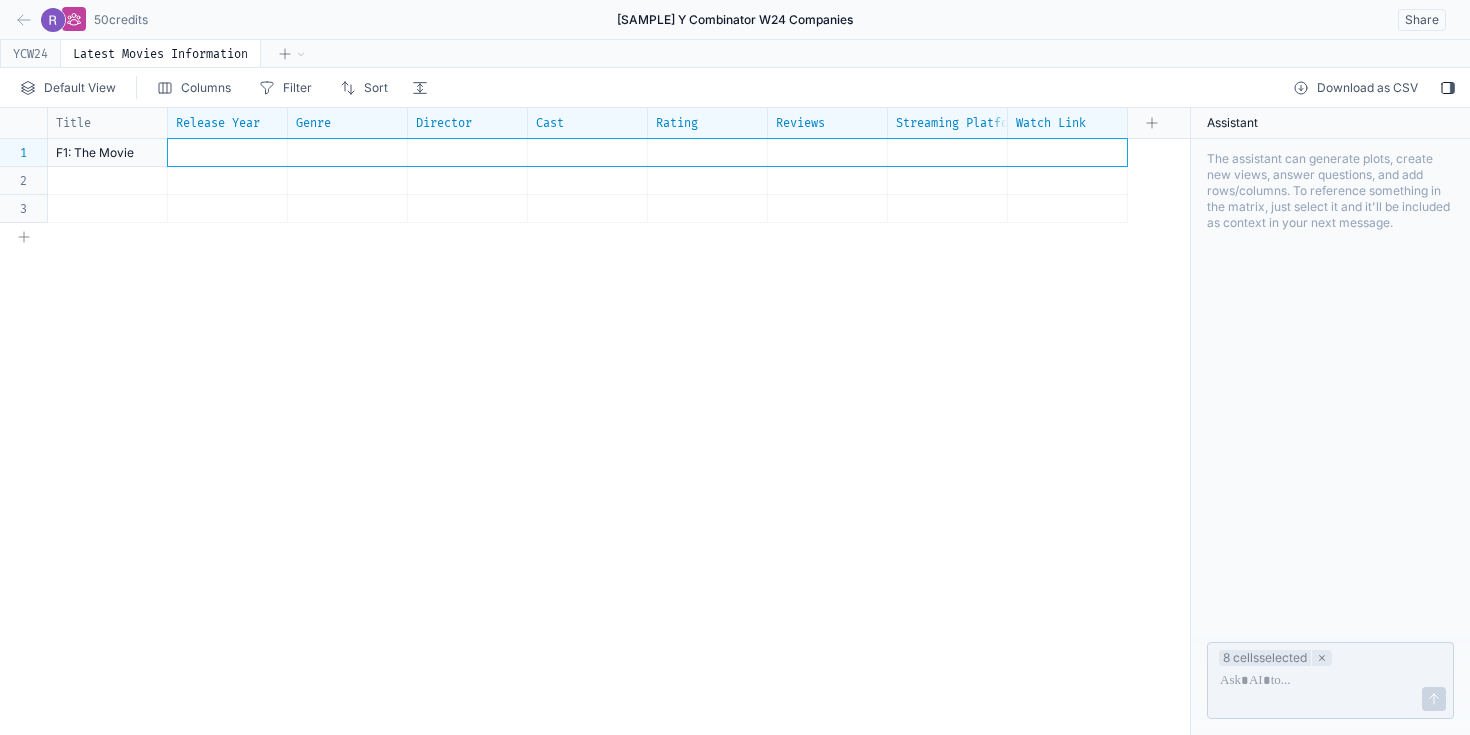 drag, startPoint x: 210, startPoint y: 154, endPoint x: 1048, endPoint y: 155, distance: 838.0006 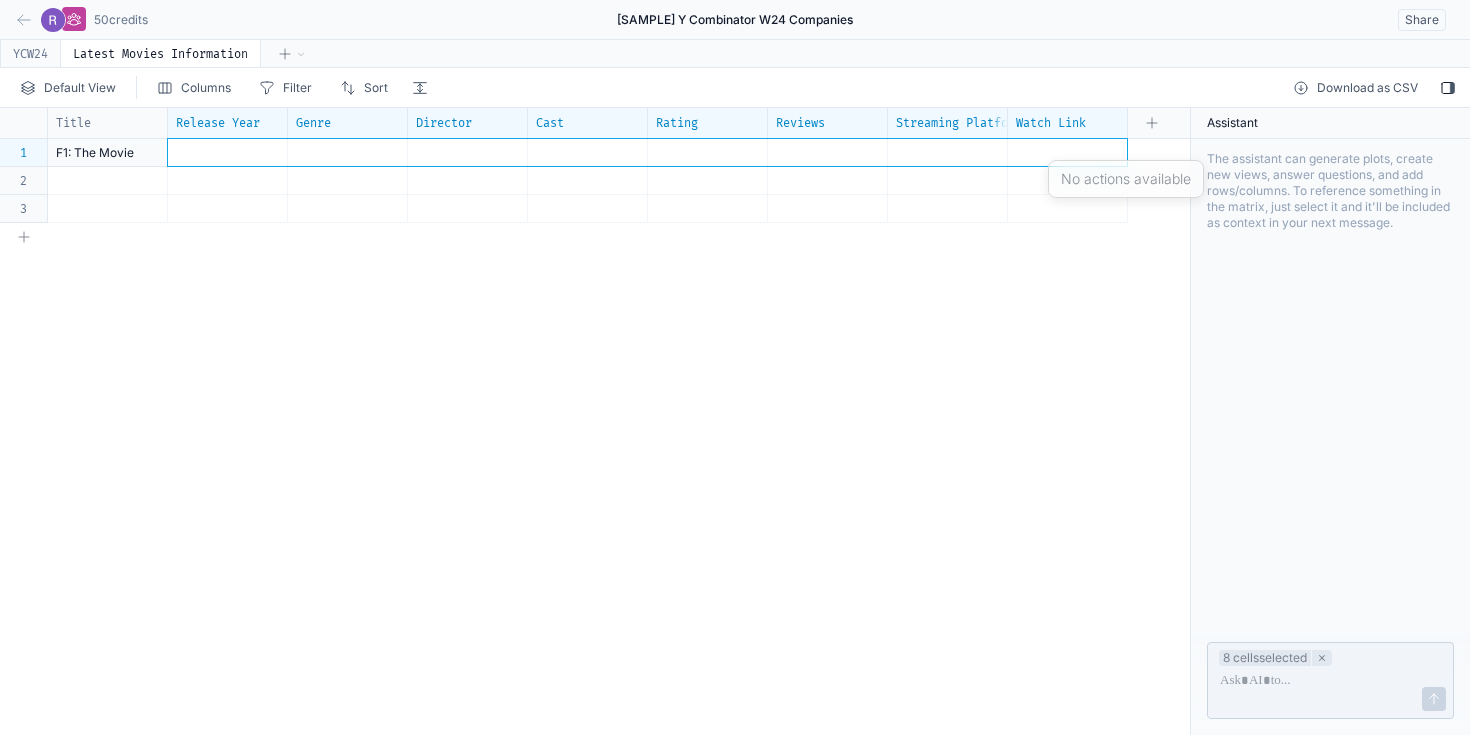 click on "Title                 Release Year                 Genre                 Director                 Cast                 Rating                 Reviews                 Streaming Platform                 Watch Link                   1   2   3     F1: The Movie" at bounding box center [595, 421] 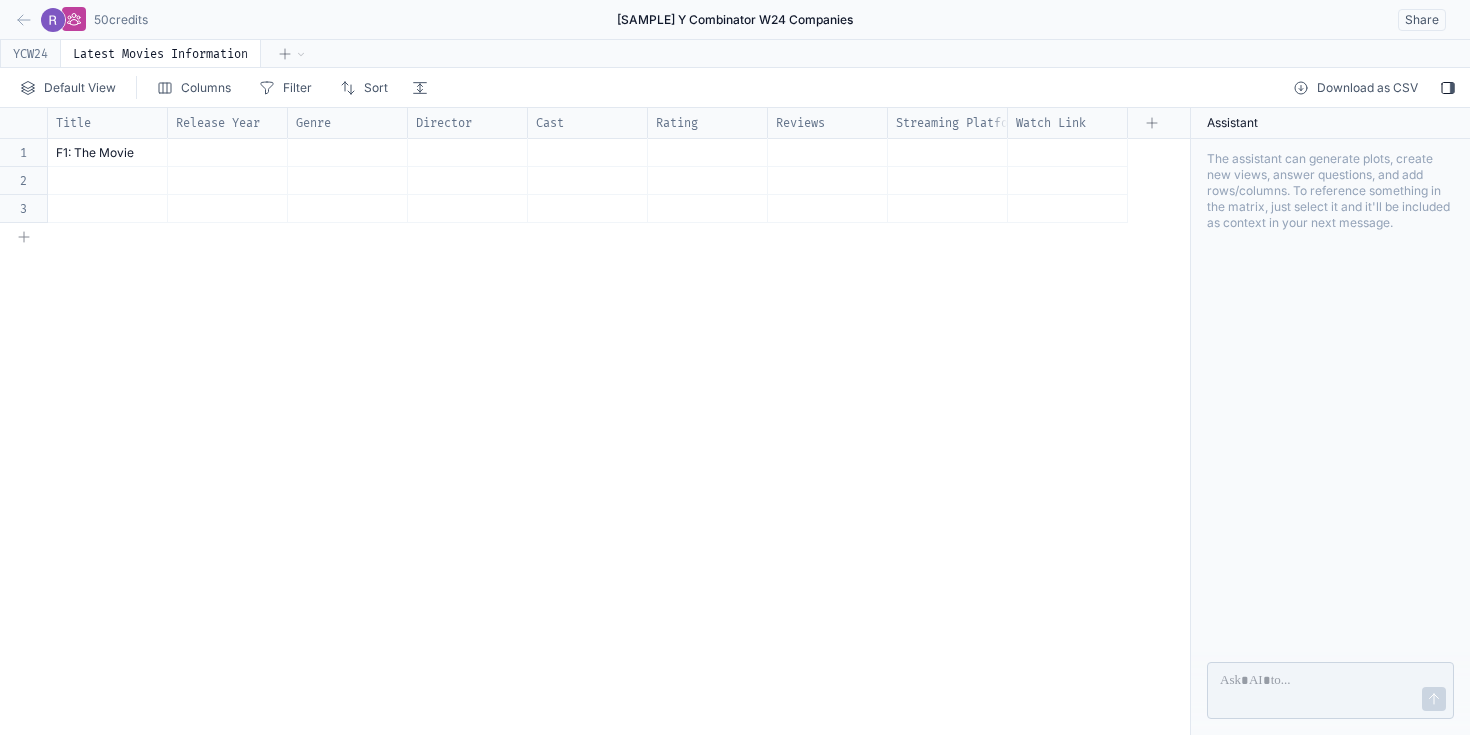 select on "******" 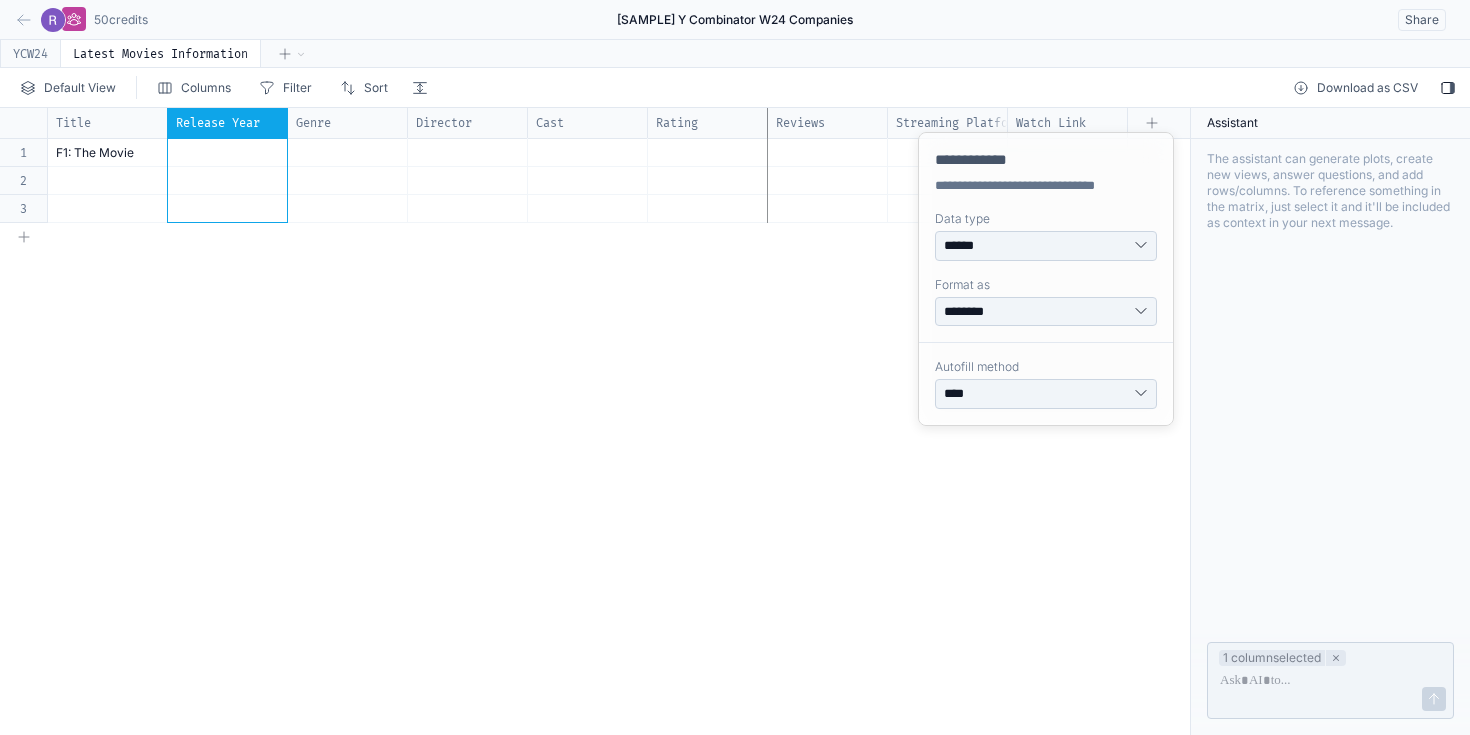drag, startPoint x: 216, startPoint y: 121, endPoint x: 680, endPoint y: 153, distance: 465.10214 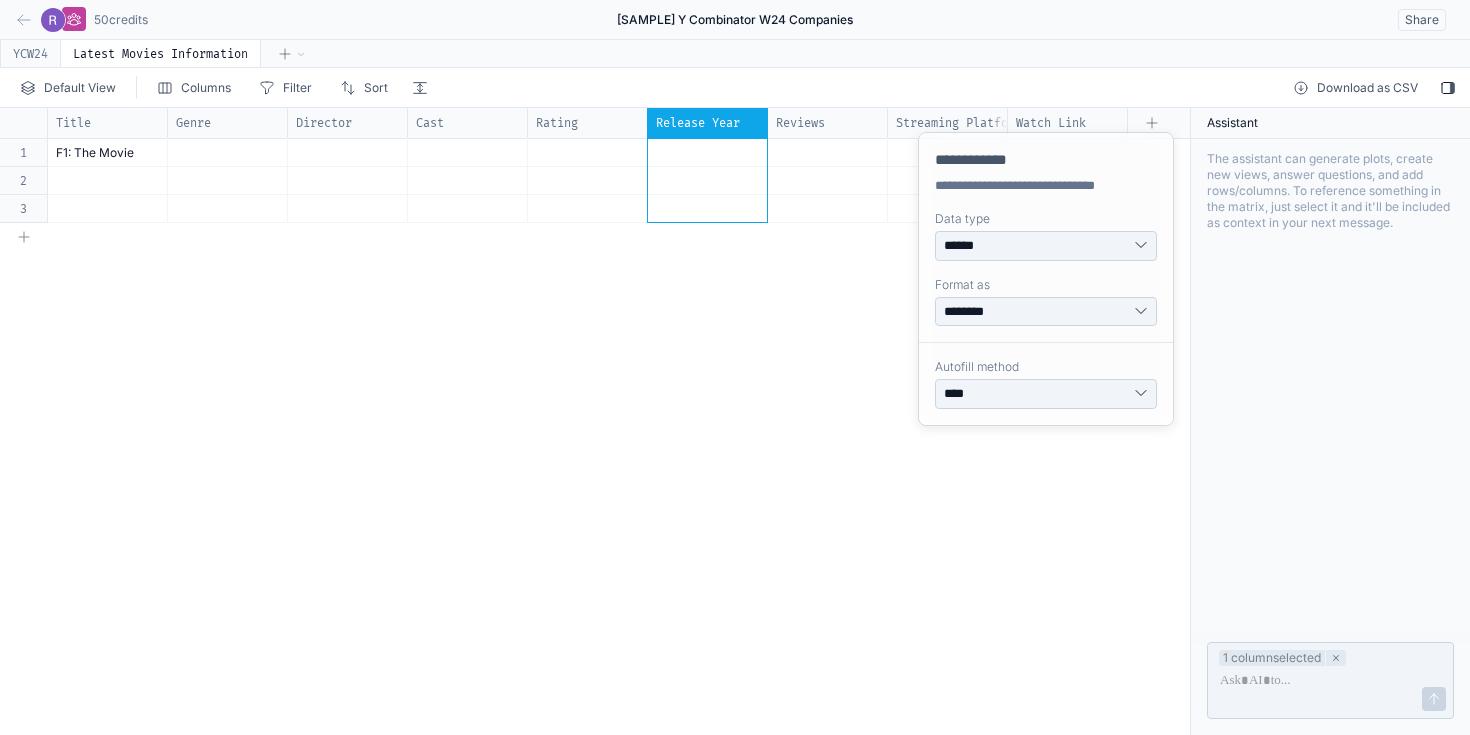 click on "Title                 Genre                 Director                 Cast                 Rating                 Release Year                 Reviews                 Streaming Platform                 Watch Link                   1   2   3     F1: The Movie" at bounding box center [595, 421] 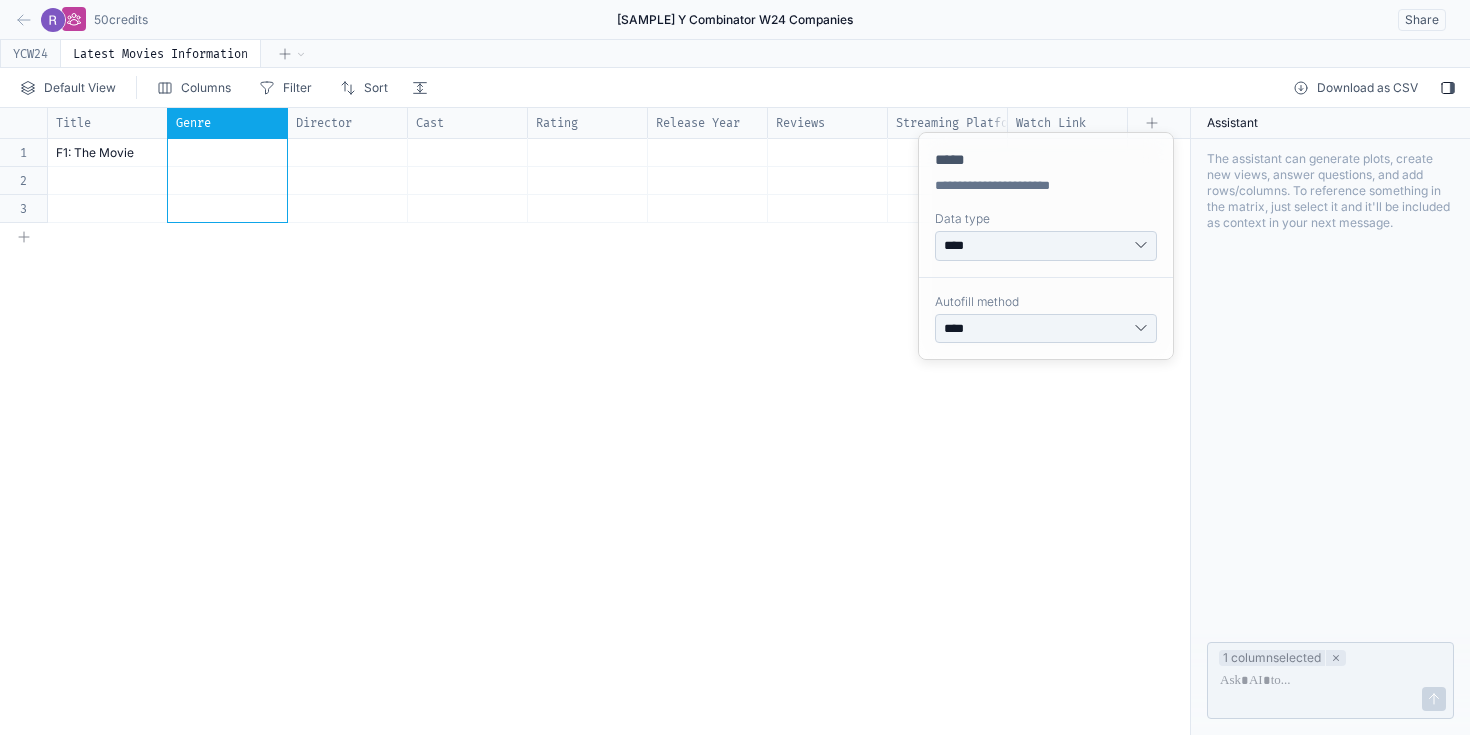 drag, startPoint x: 196, startPoint y: 123, endPoint x: 237, endPoint y: 124, distance: 41.01219 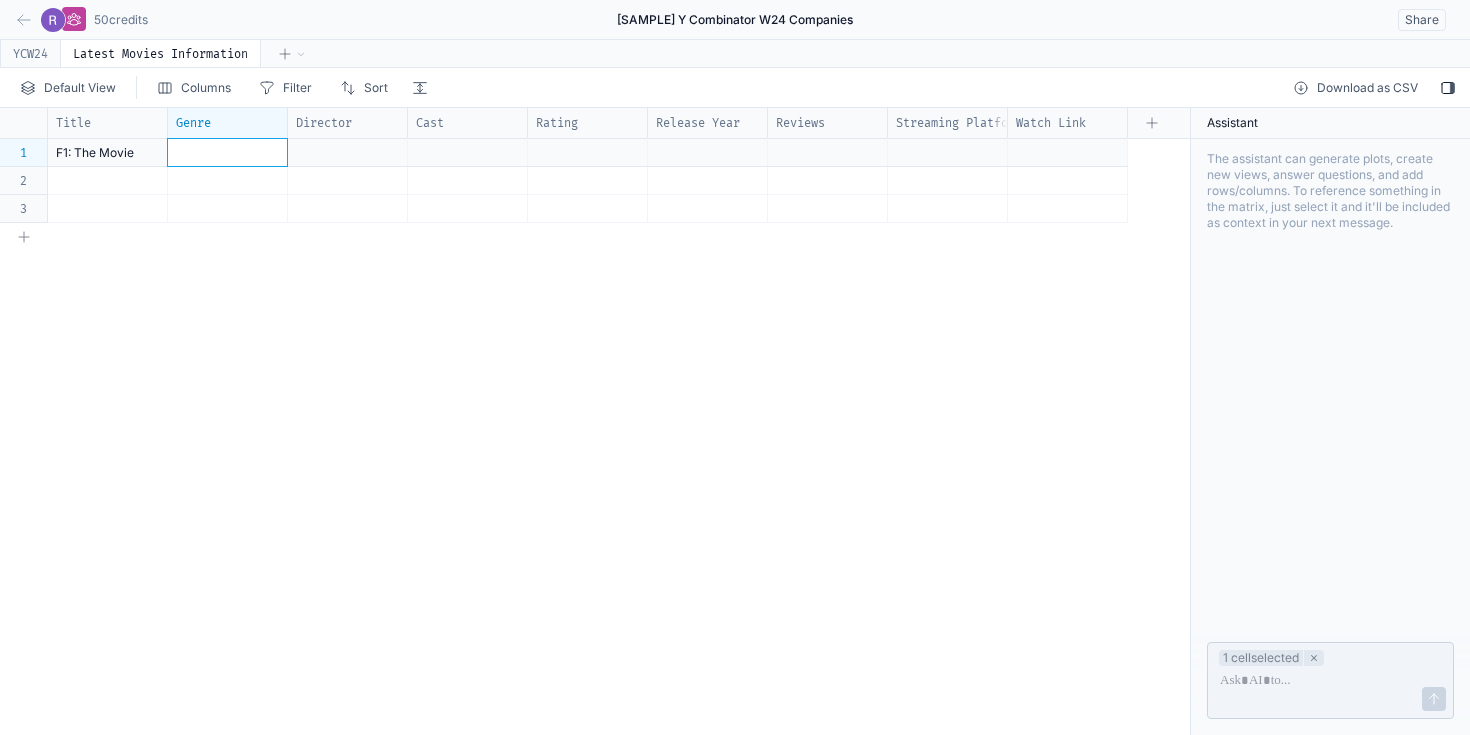 click at bounding box center [228, 152] 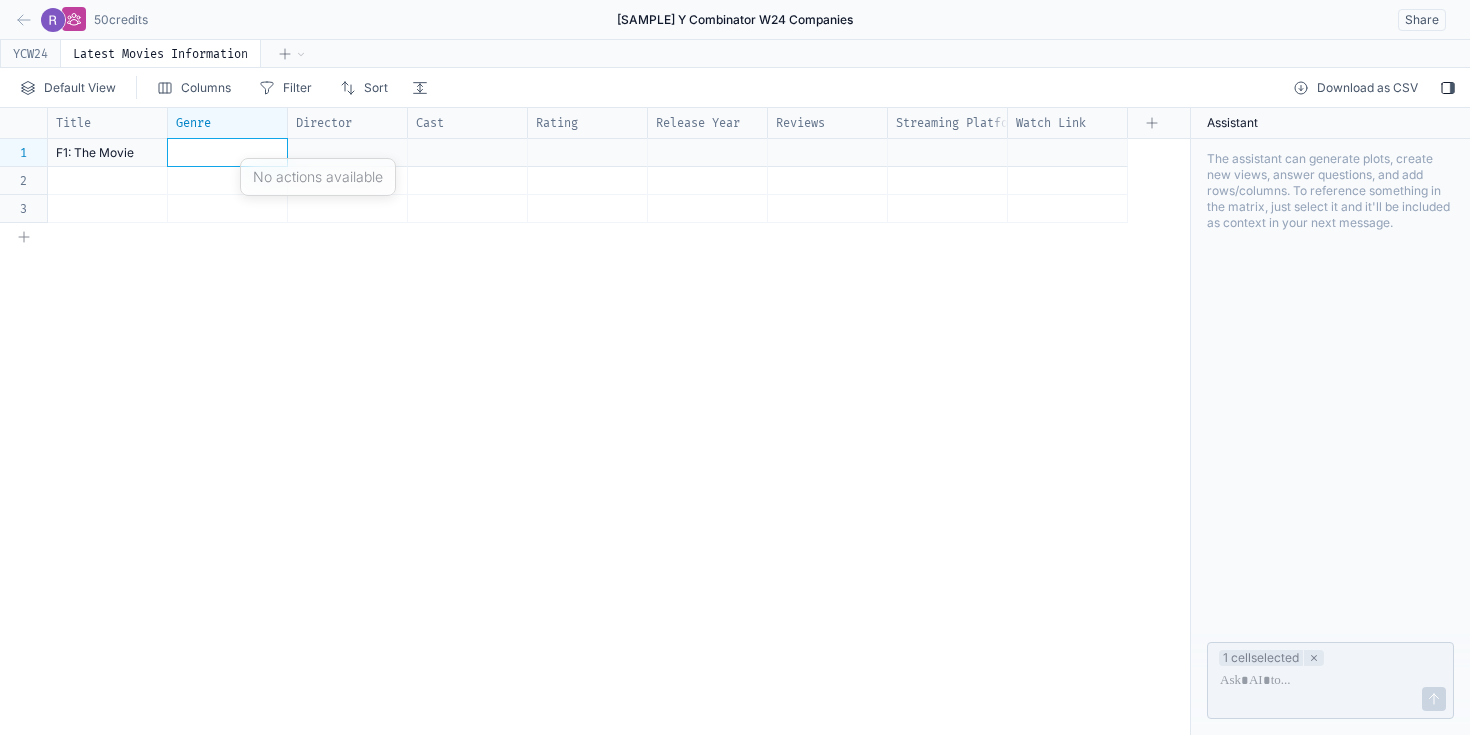 click 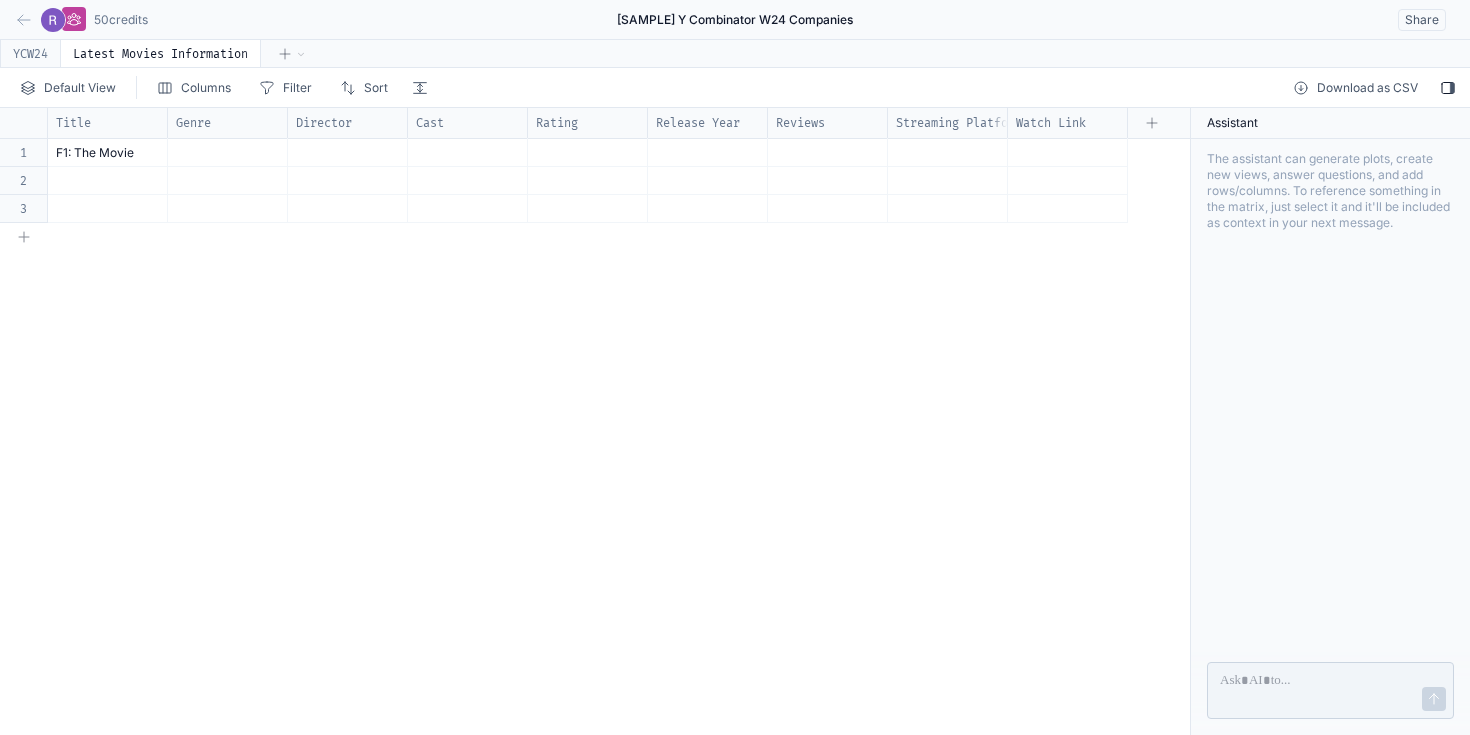 click on "1" at bounding box center [23, 156] 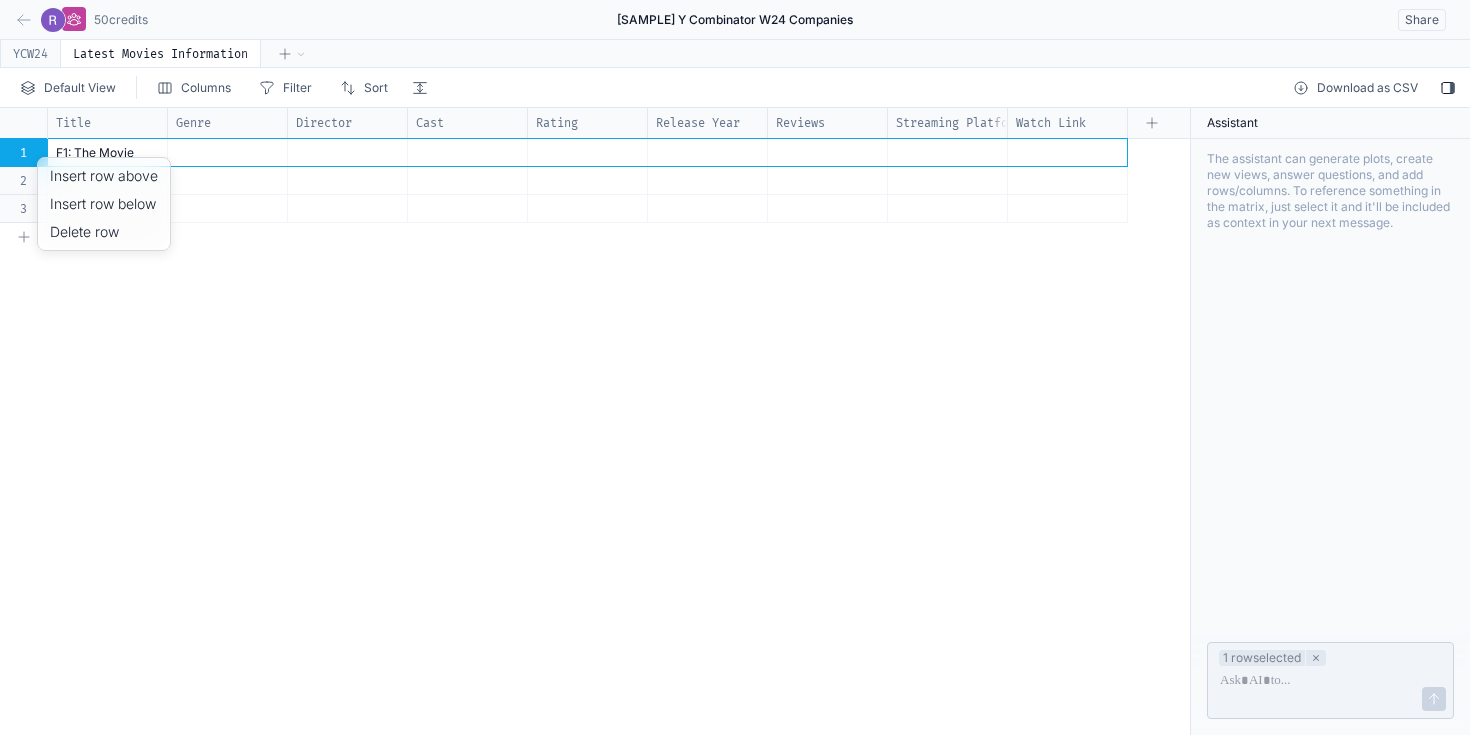 click 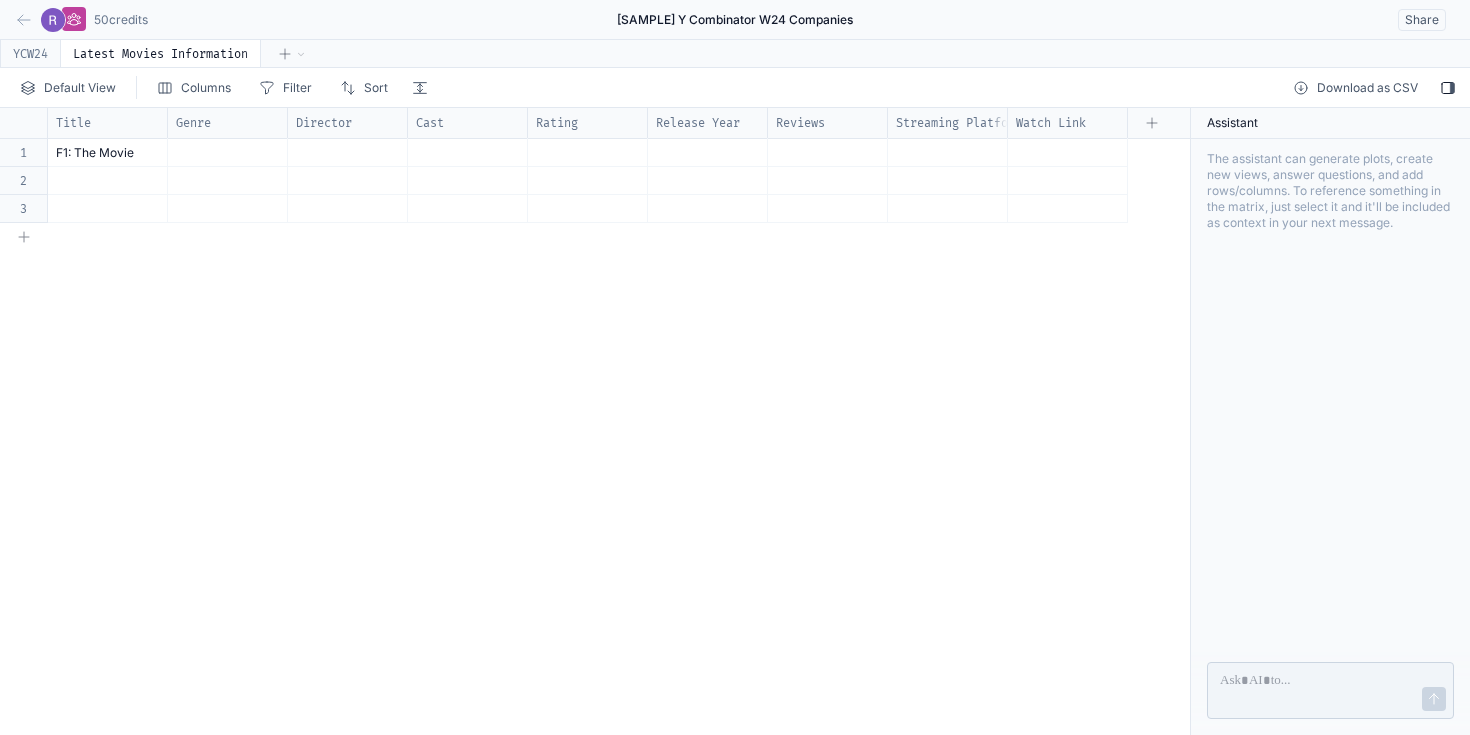 click at bounding box center [228, 152] 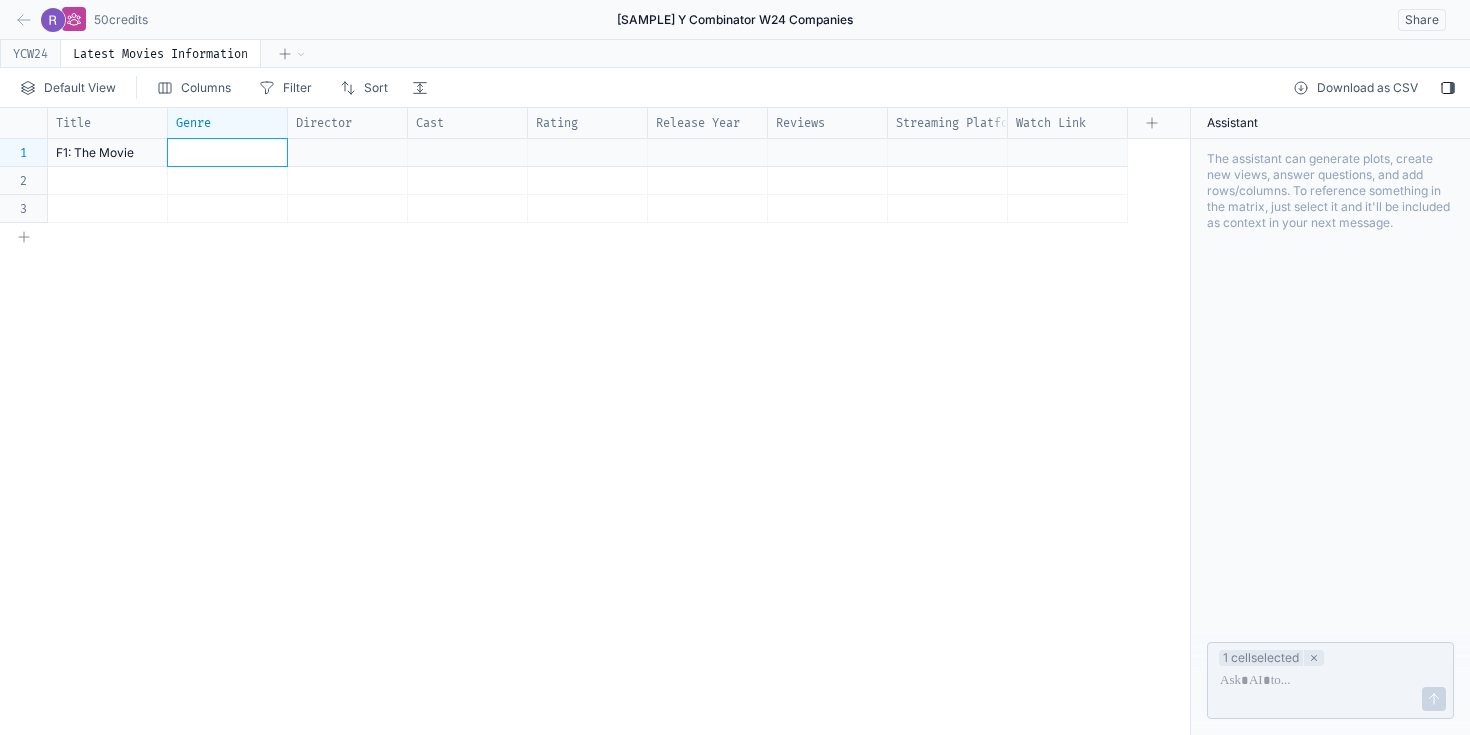 click 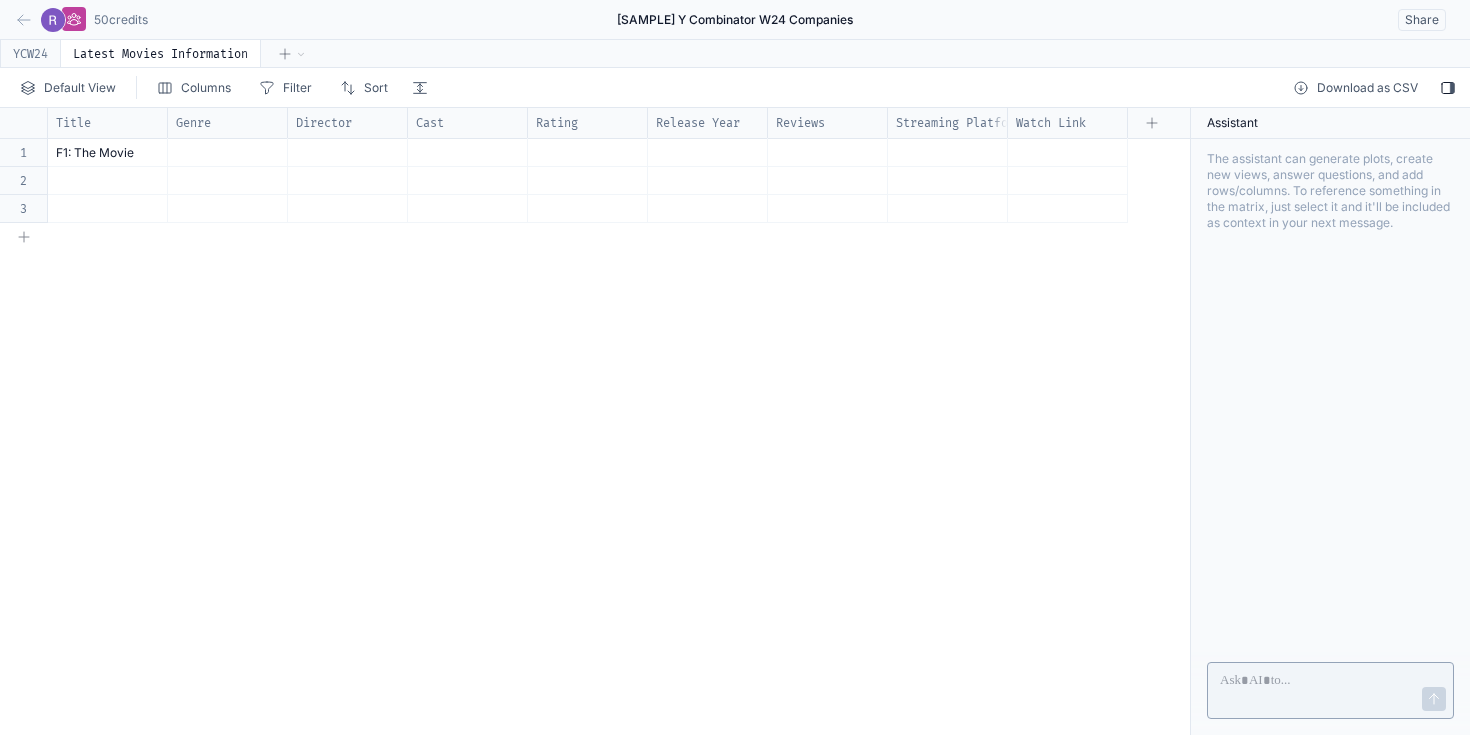 click at bounding box center (1330, 690) 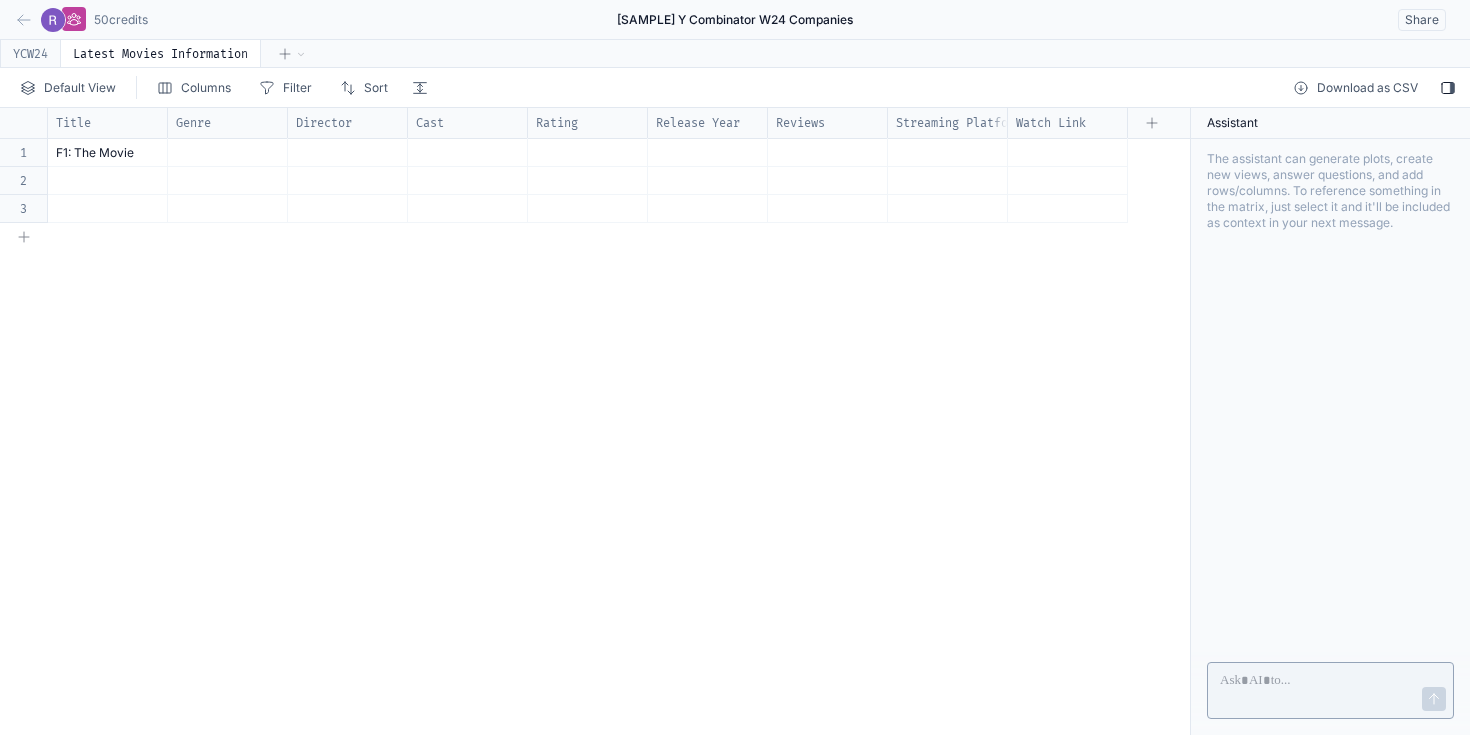 type 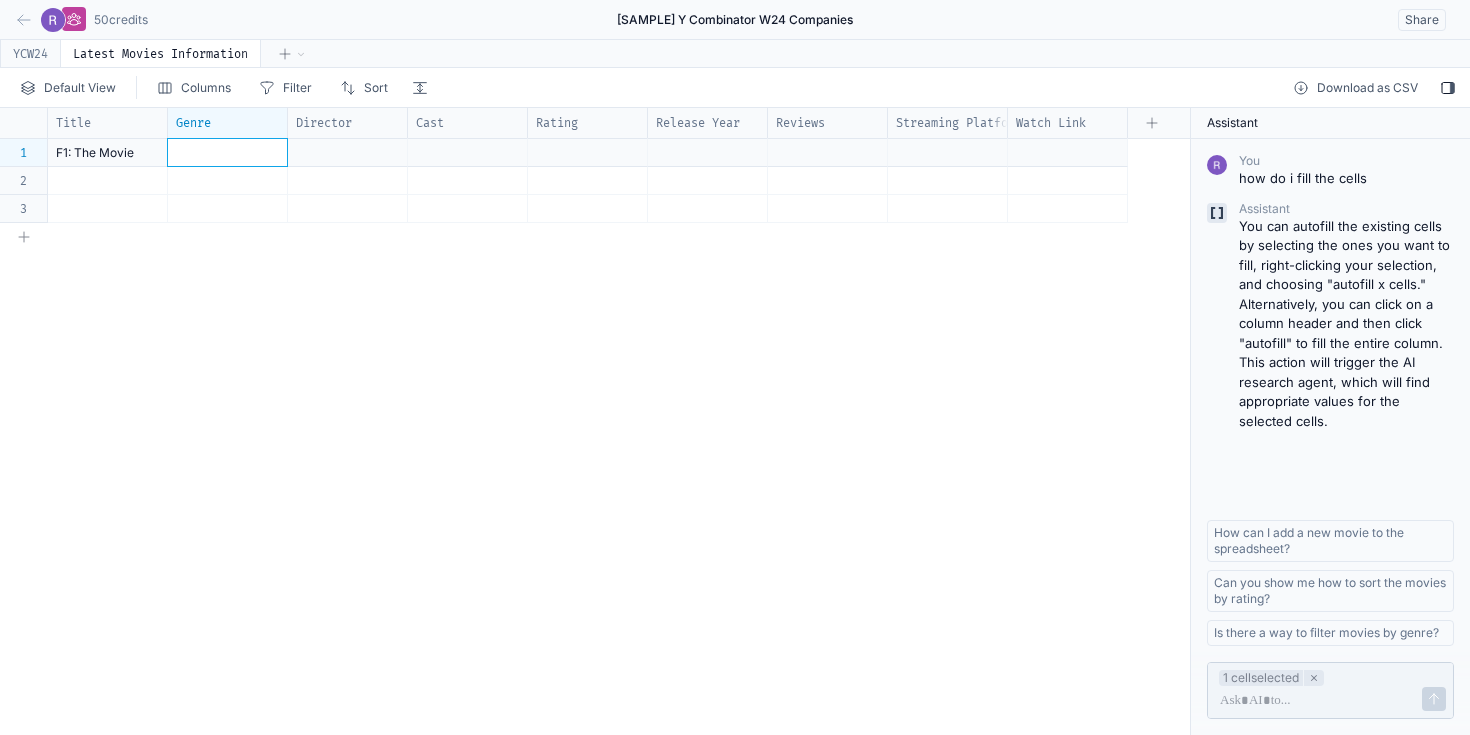 click at bounding box center [228, 152] 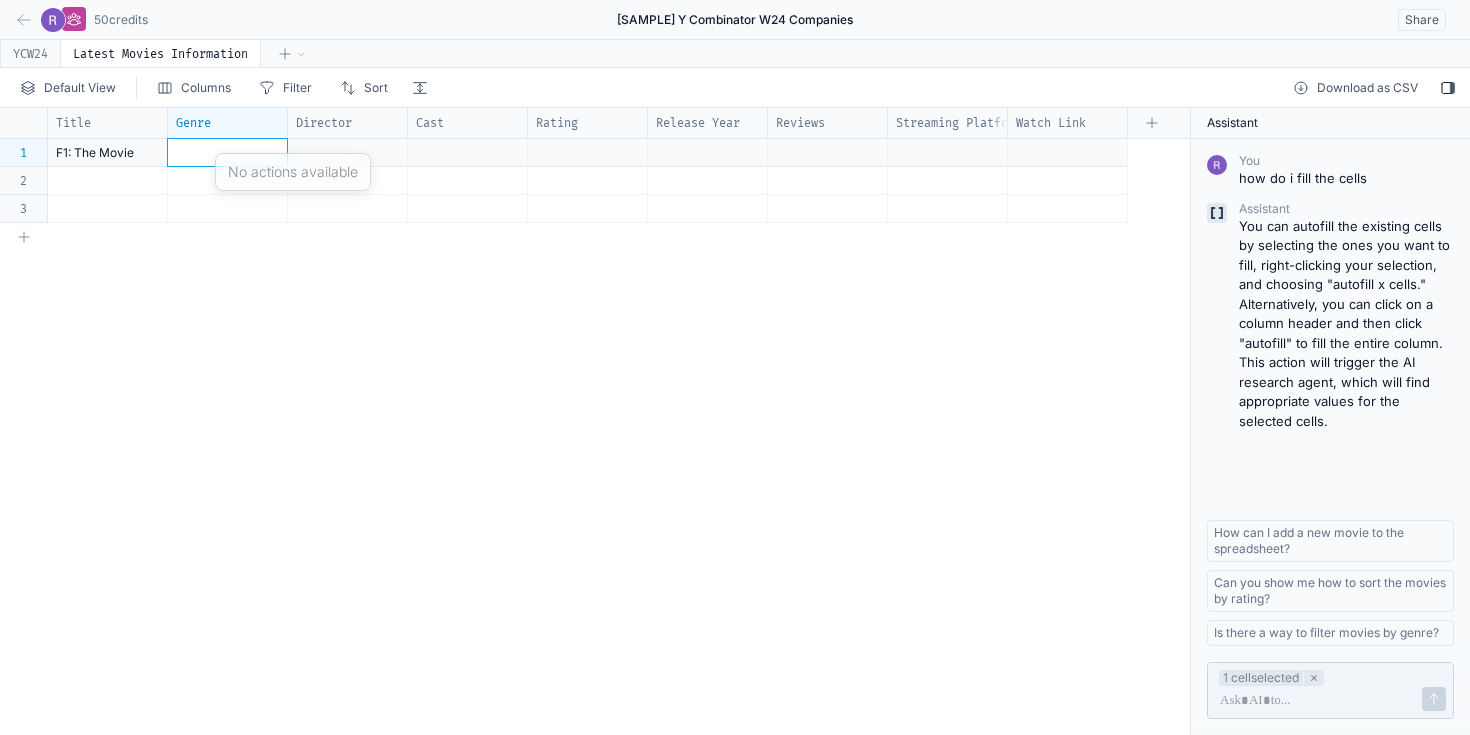click on "No actions available" at bounding box center (293, 172) 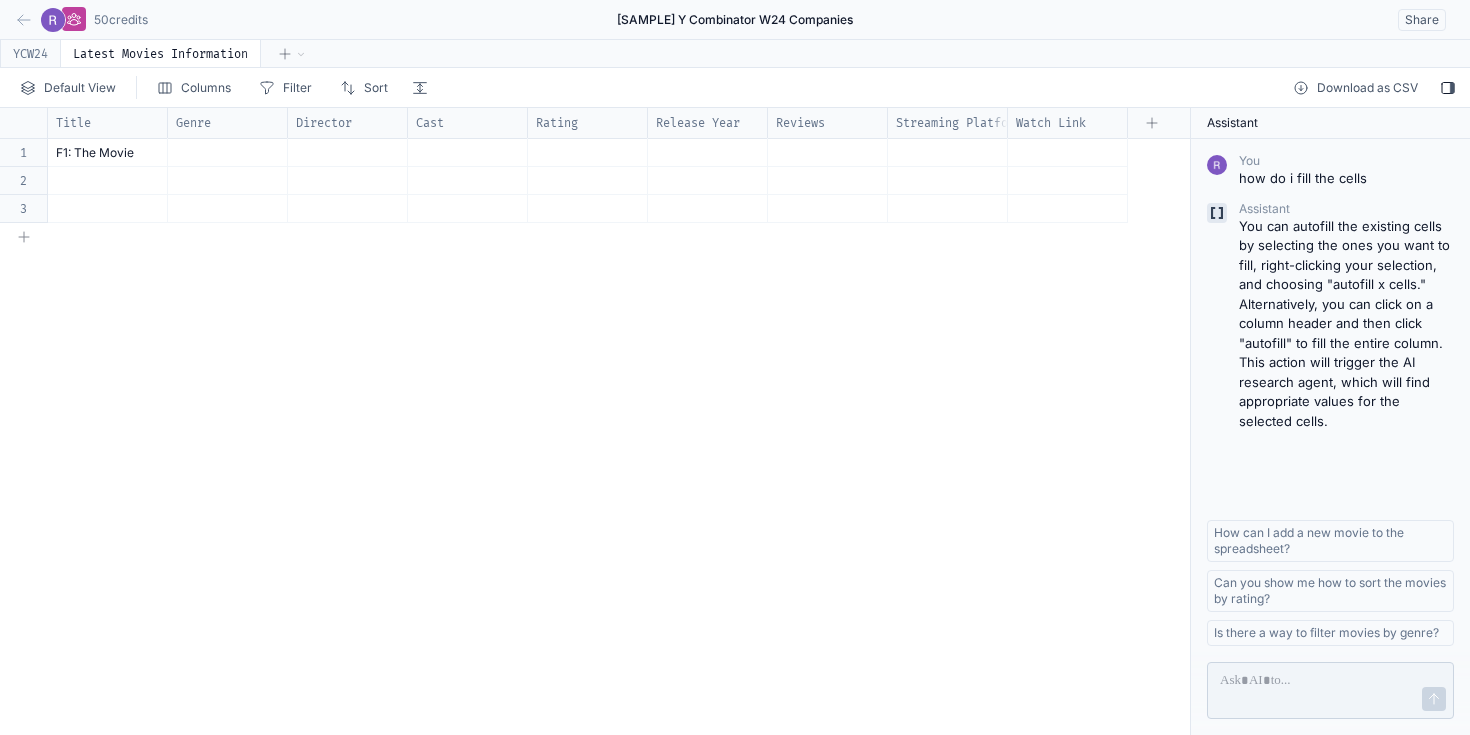 click 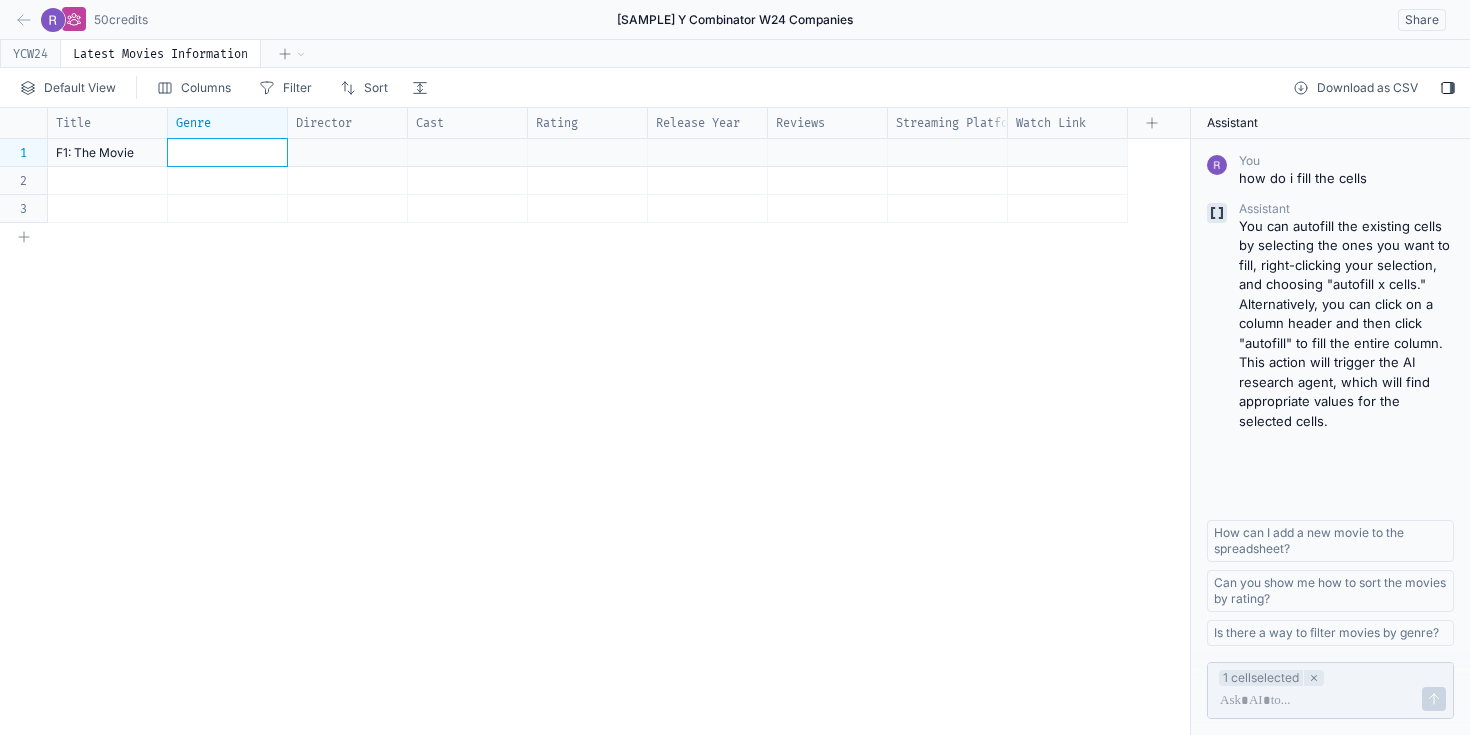click at bounding box center (228, 152) 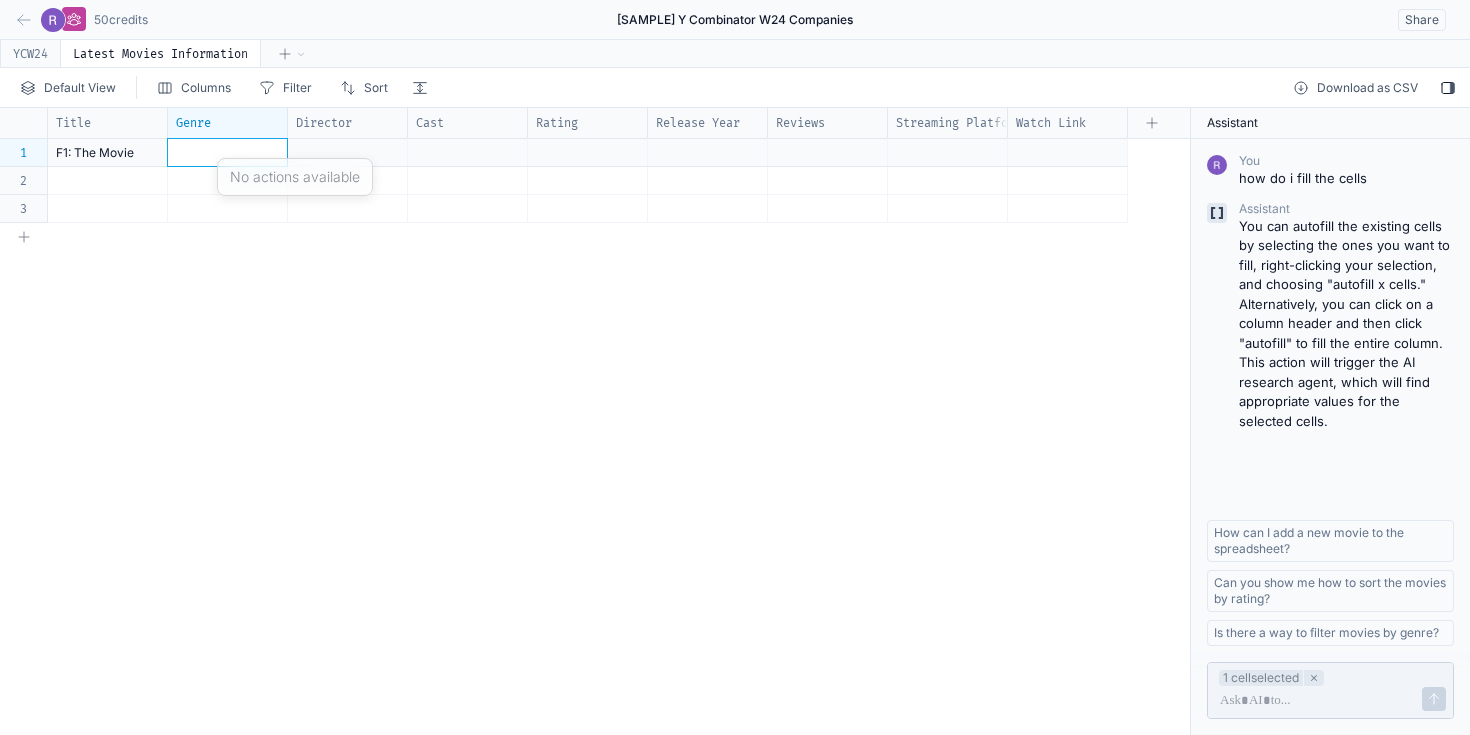 click on "No actions available" at bounding box center [295, 177] 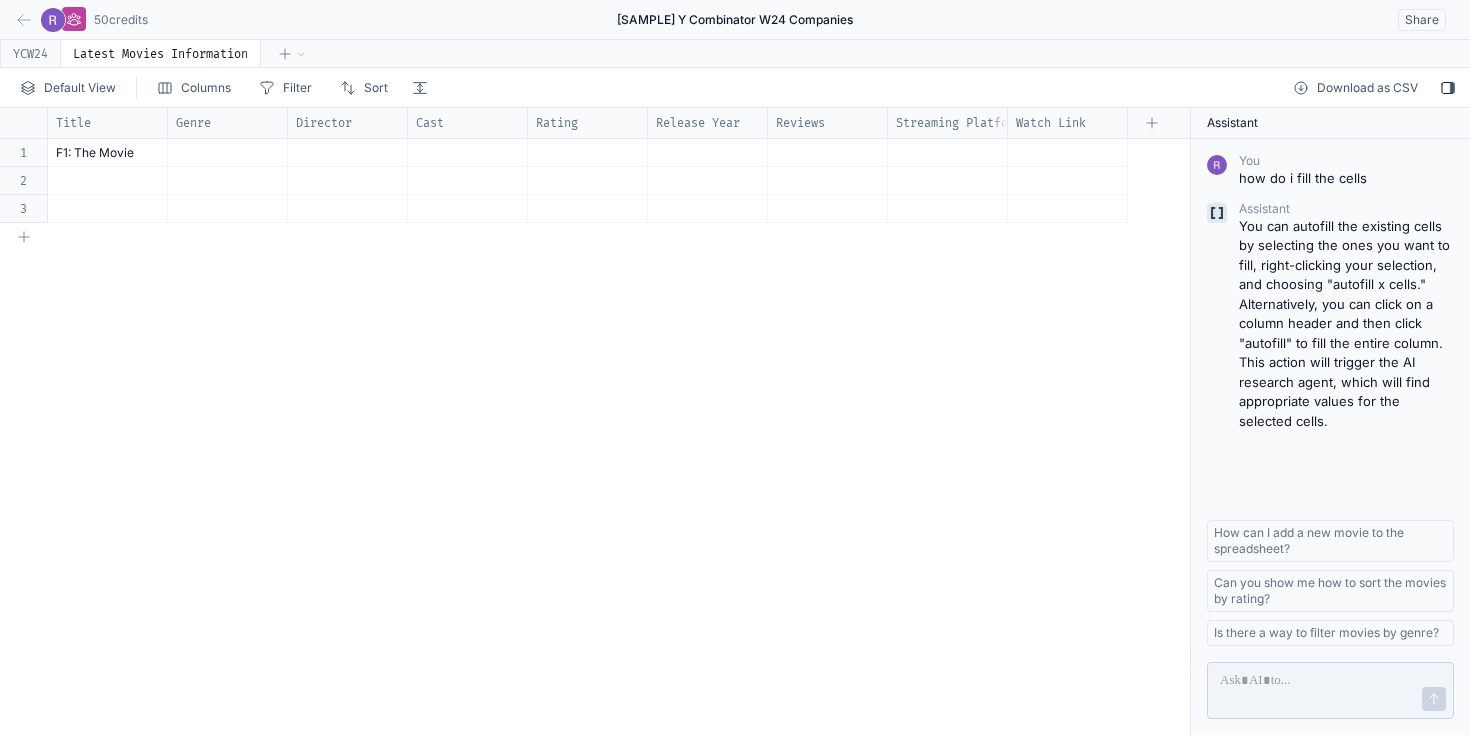 click 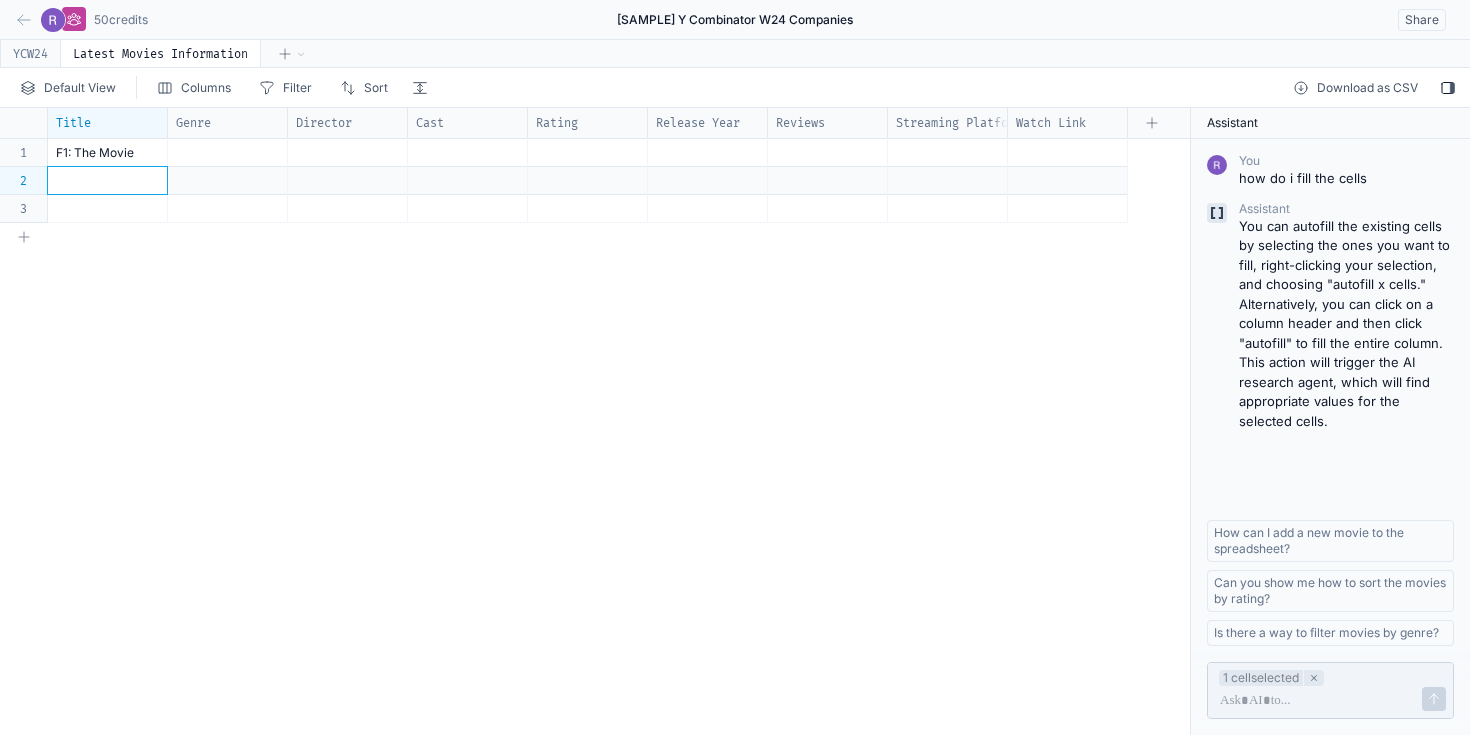 click at bounding box center [108, 180] 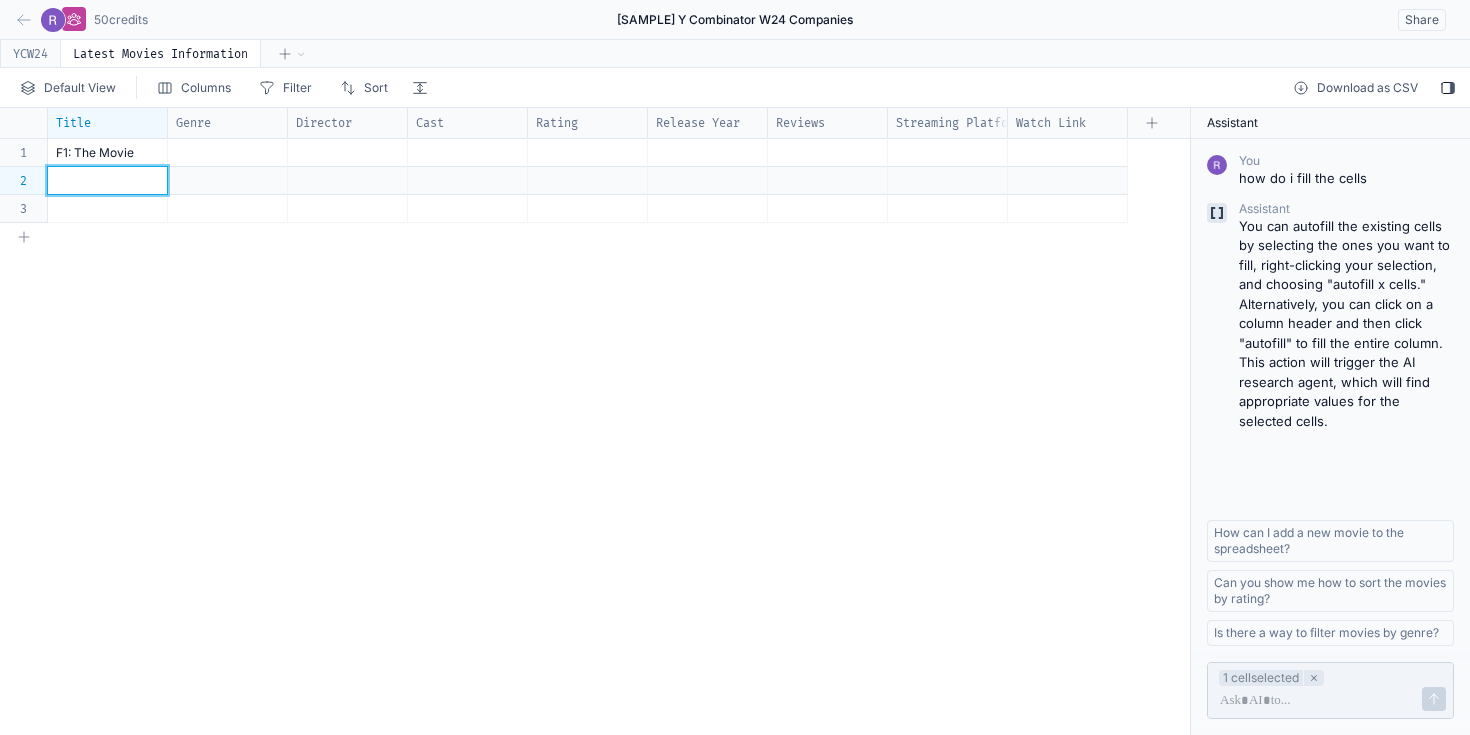 click at bounding box center (107, 180) 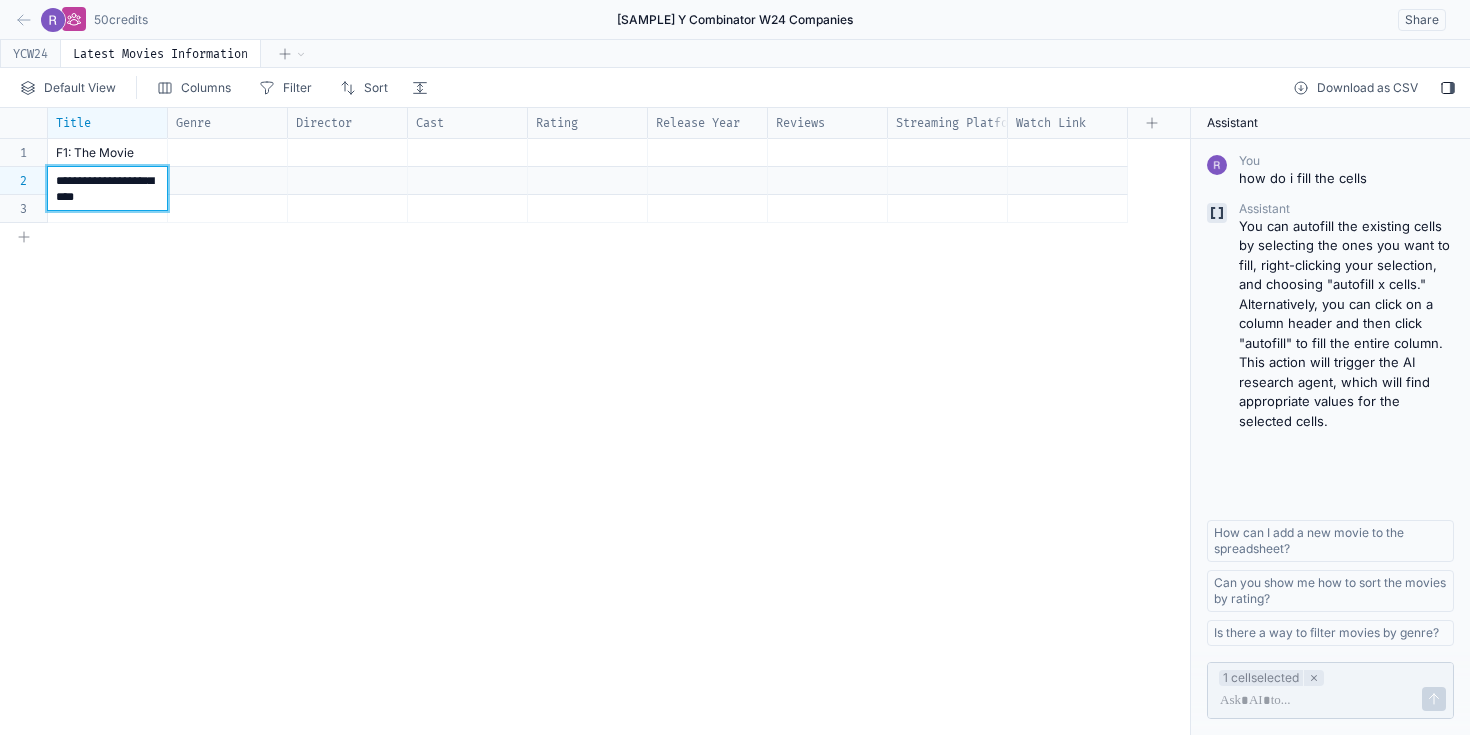 click 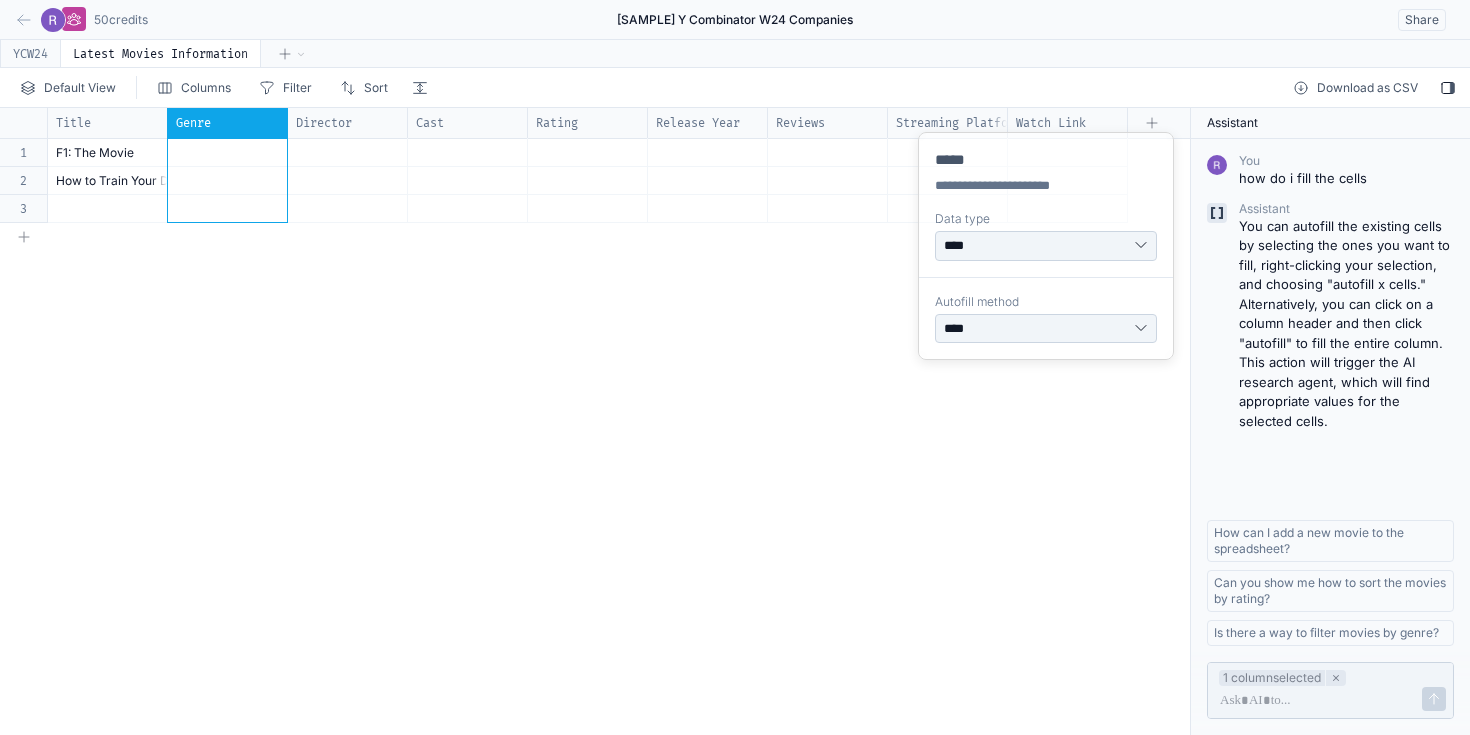 click on "Genre" at bounding box center [231, 123] 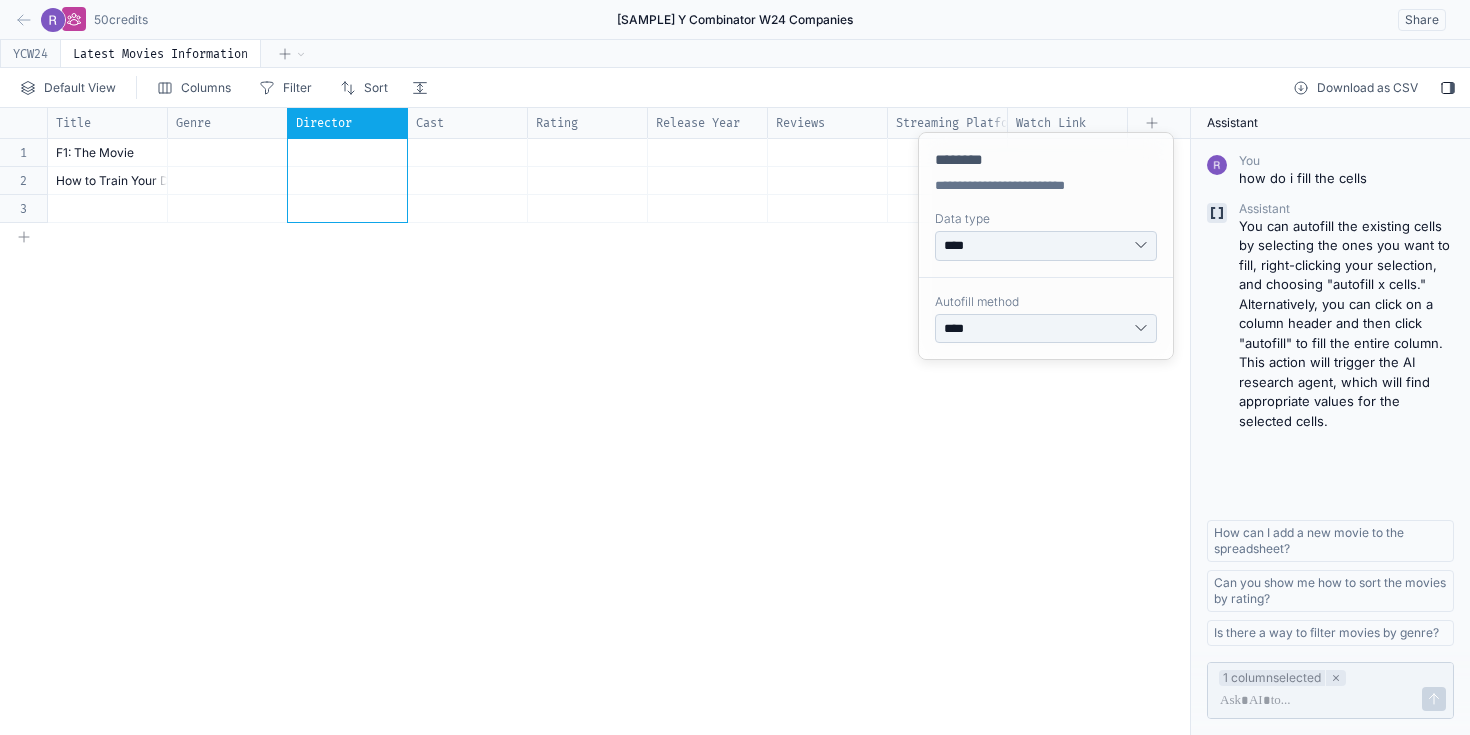 click on "Director" at bounding box center (347, 122) 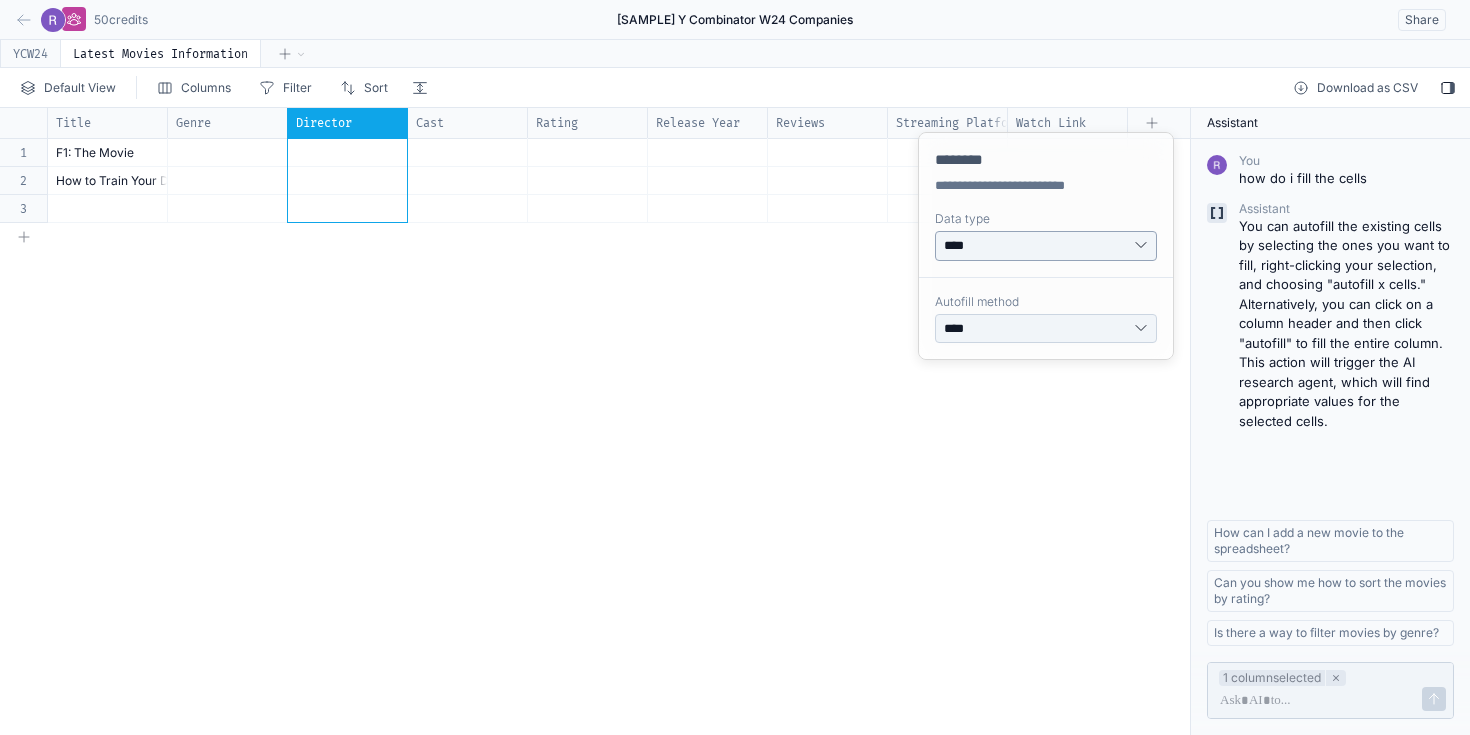 click on "**** ****** **** ****" at bounding box center (1046, 246) 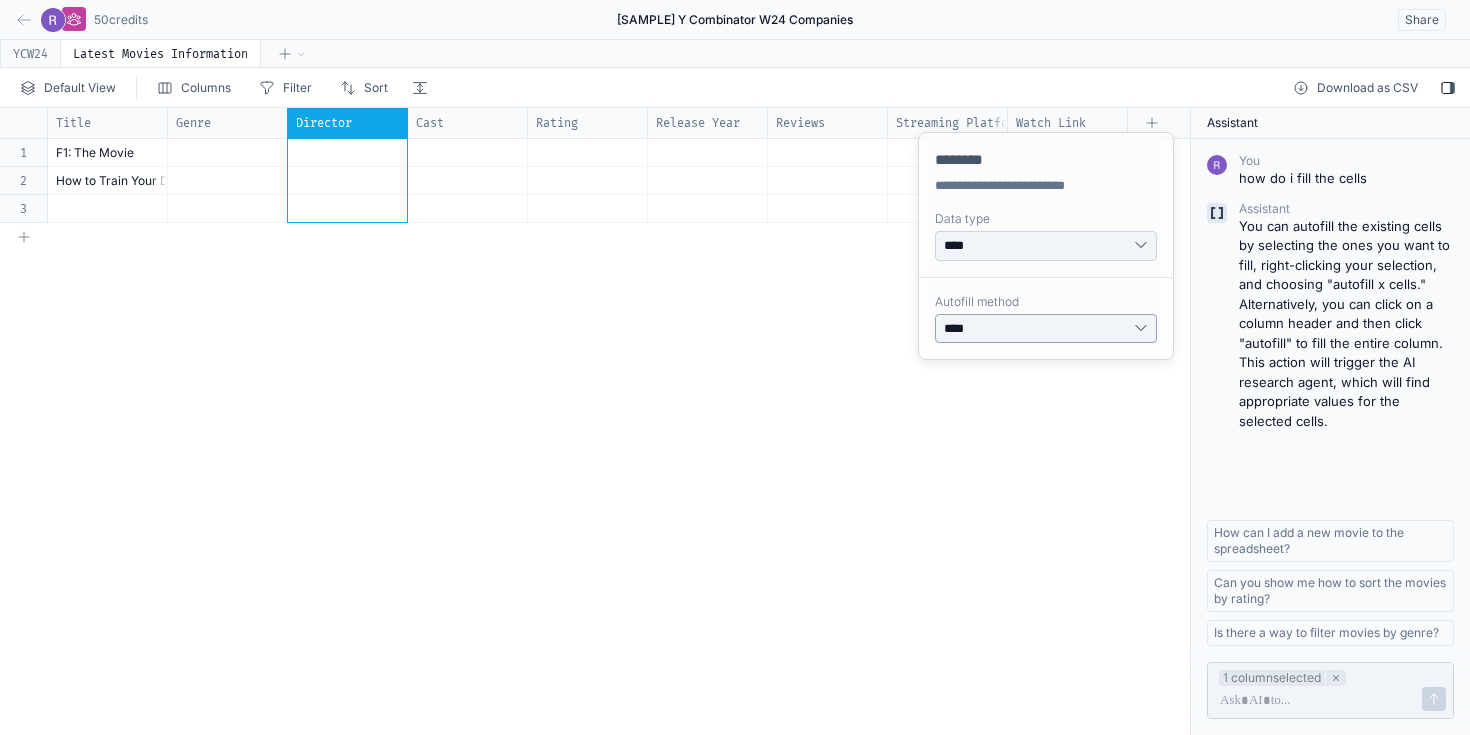 click on "**********" at bounding box center [1046, 329] 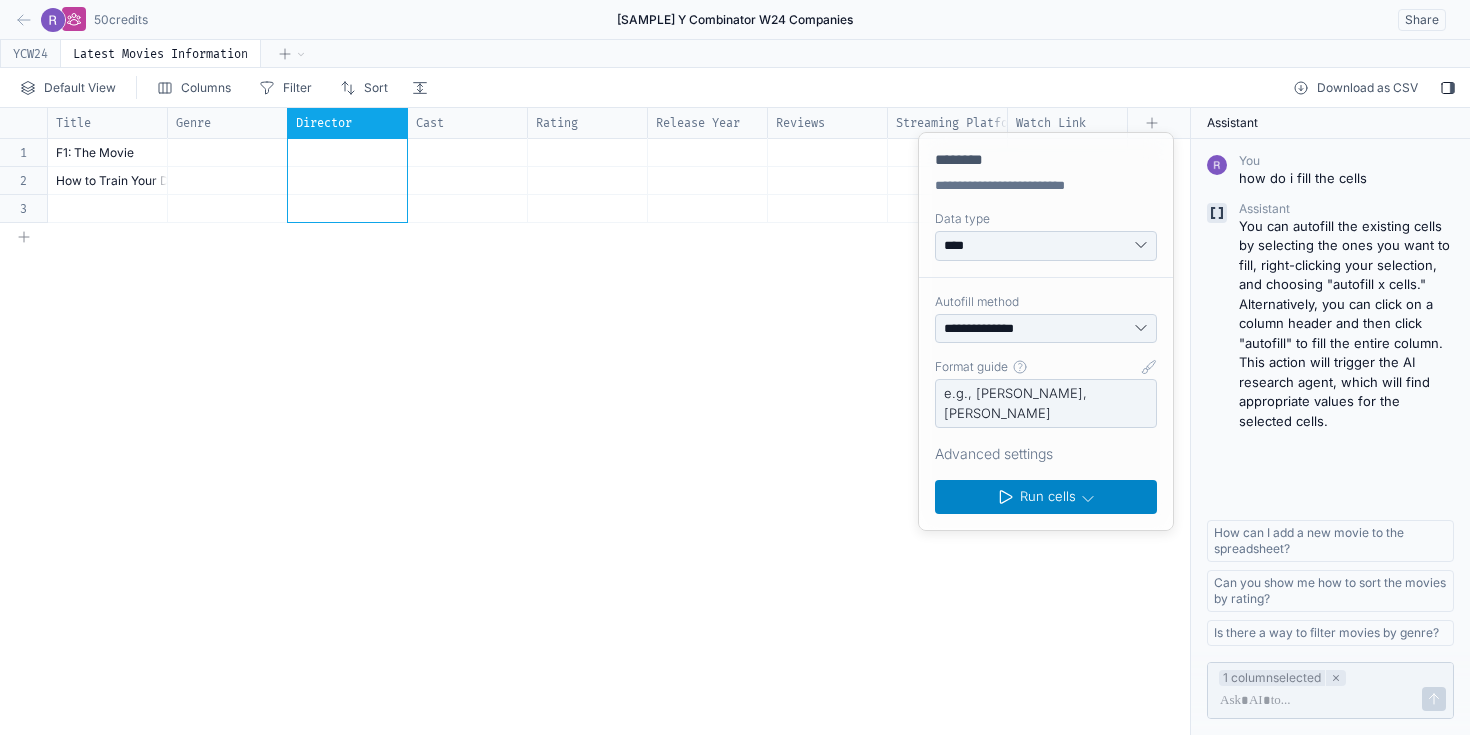 click on "Run cells" at bounding box center [1048, 497] 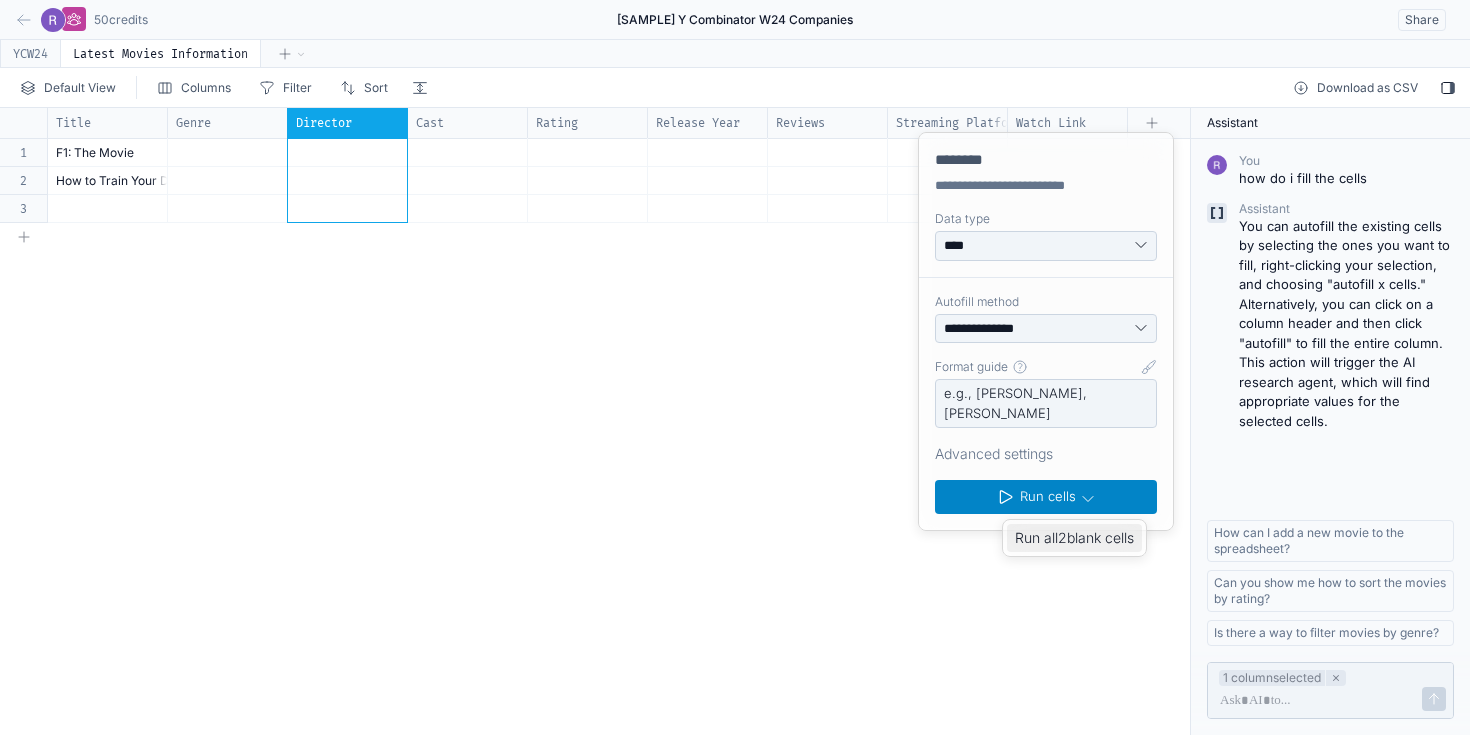 click on "Run all  2  blank cells" at bounding box center (1074, 538) 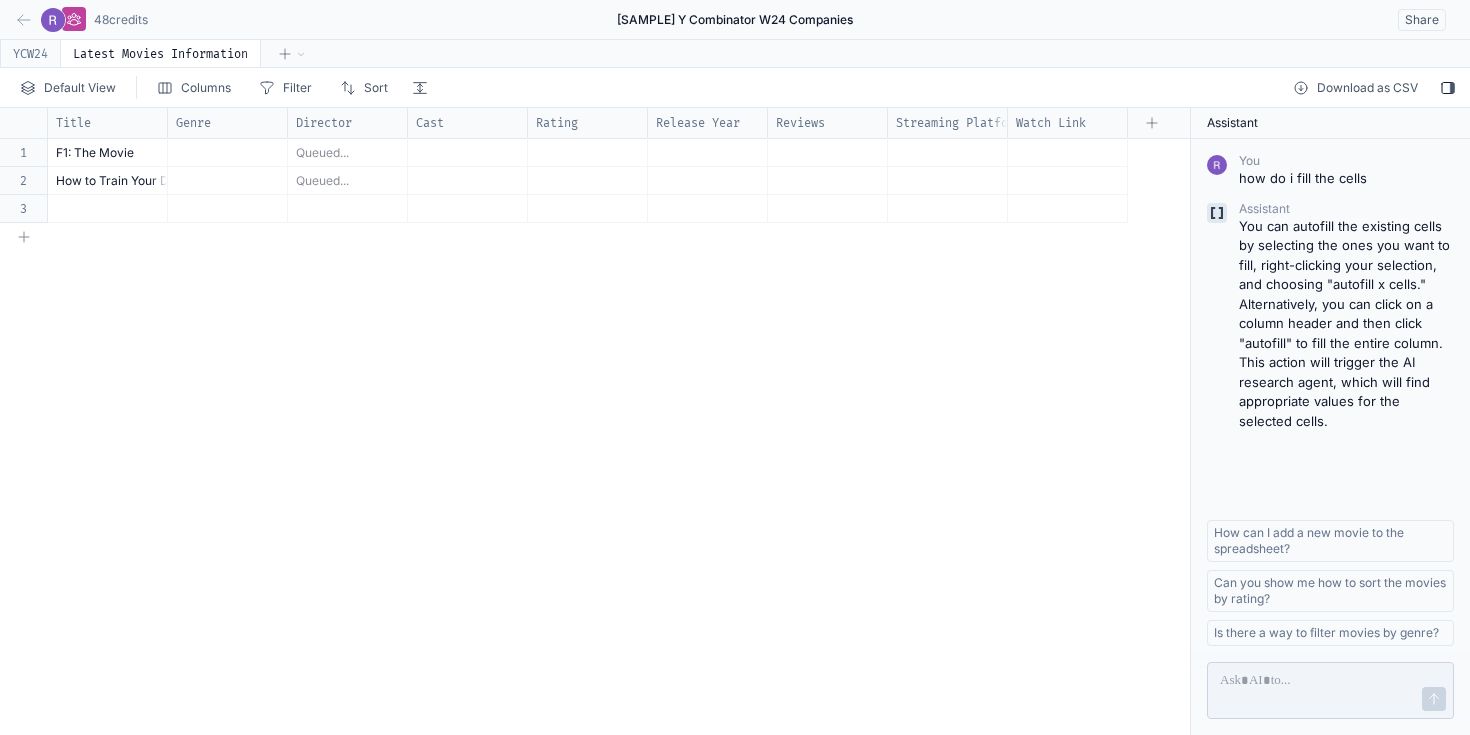 click on "Title                 Genre                 Director                 Cast                 Rating                 Release Year                 Reviews                 Streaming Platform                 Watch Link                   1   2   3     F1: The Movie         Queued...                             How to Train Your Dragon         Queued..." at bounding box center [595, 421] 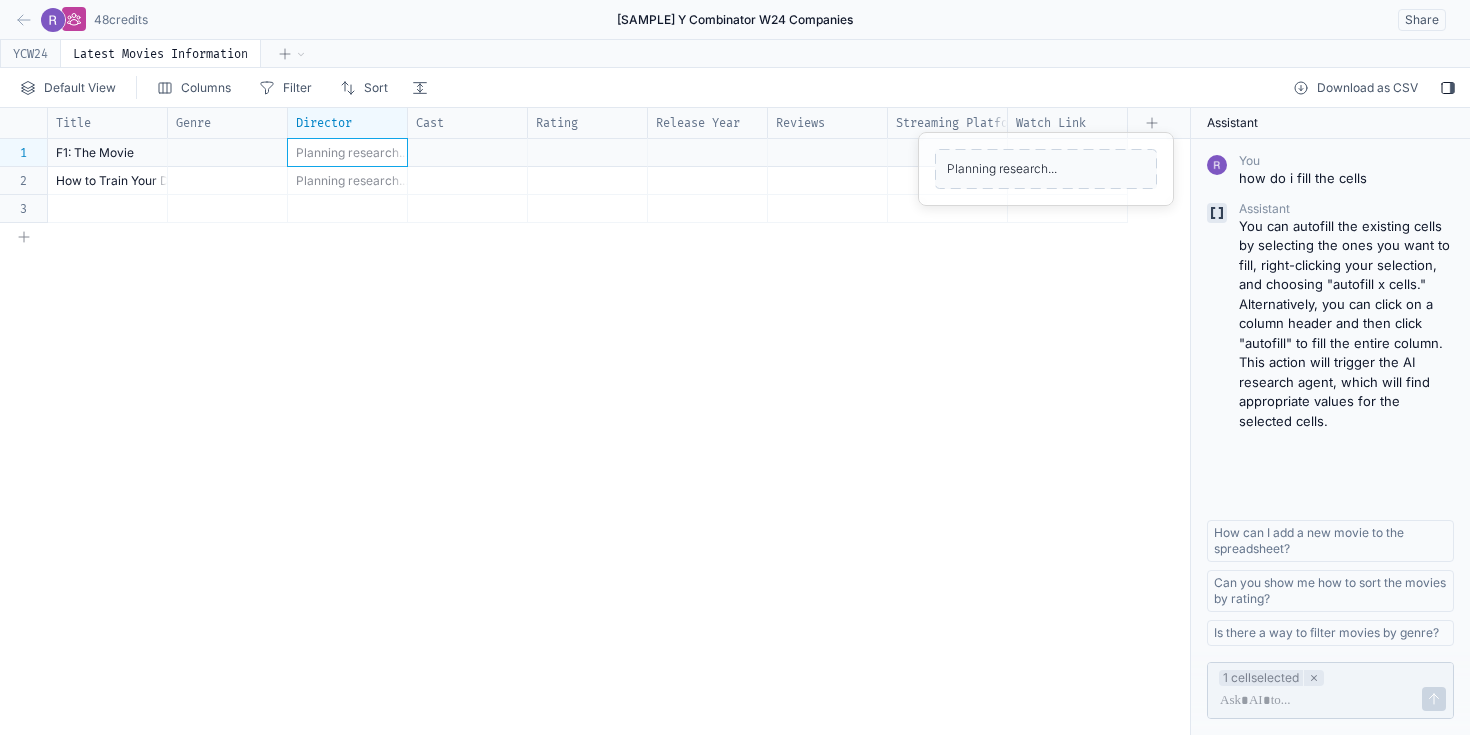 click on "Planning research..." at bounding box center (352, 152) 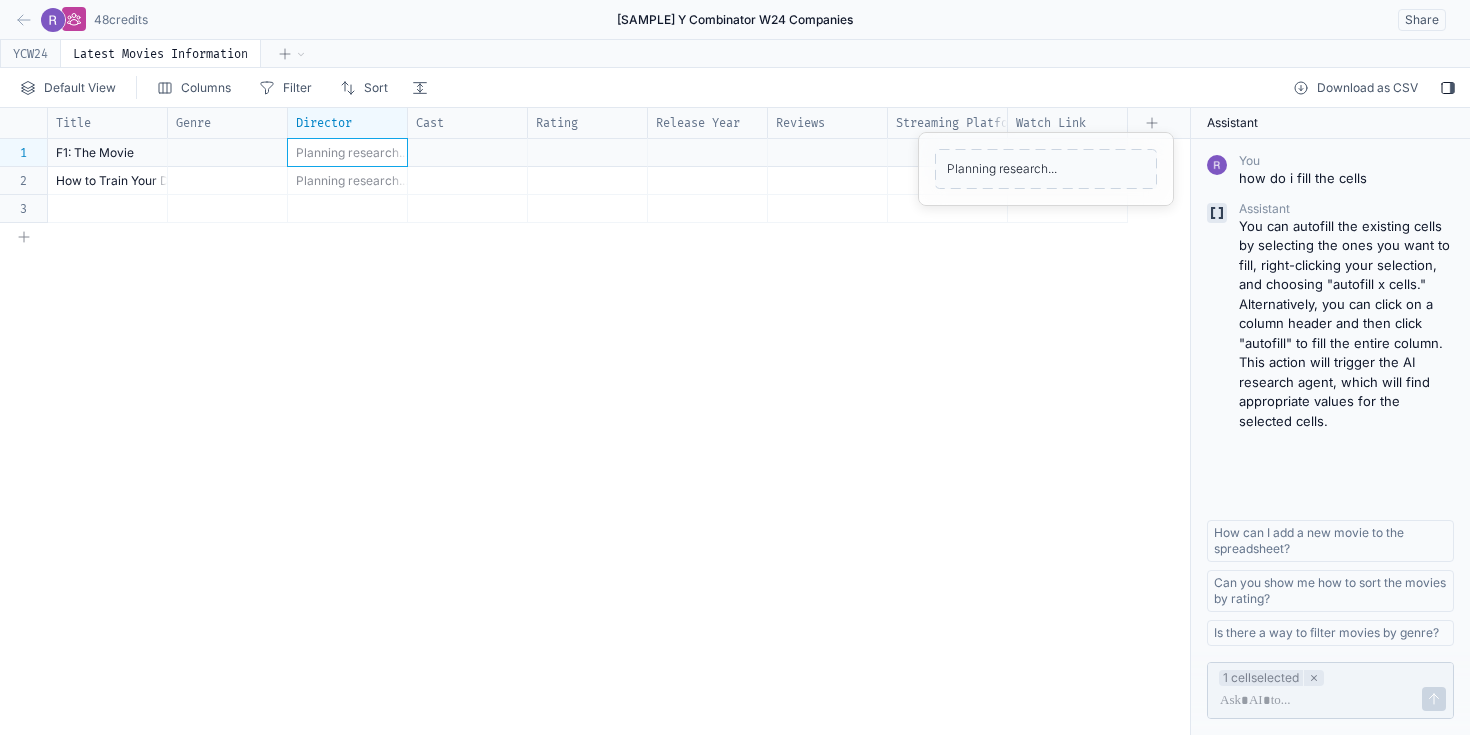 click on "Planning research..." at bounding box center [352, 180] 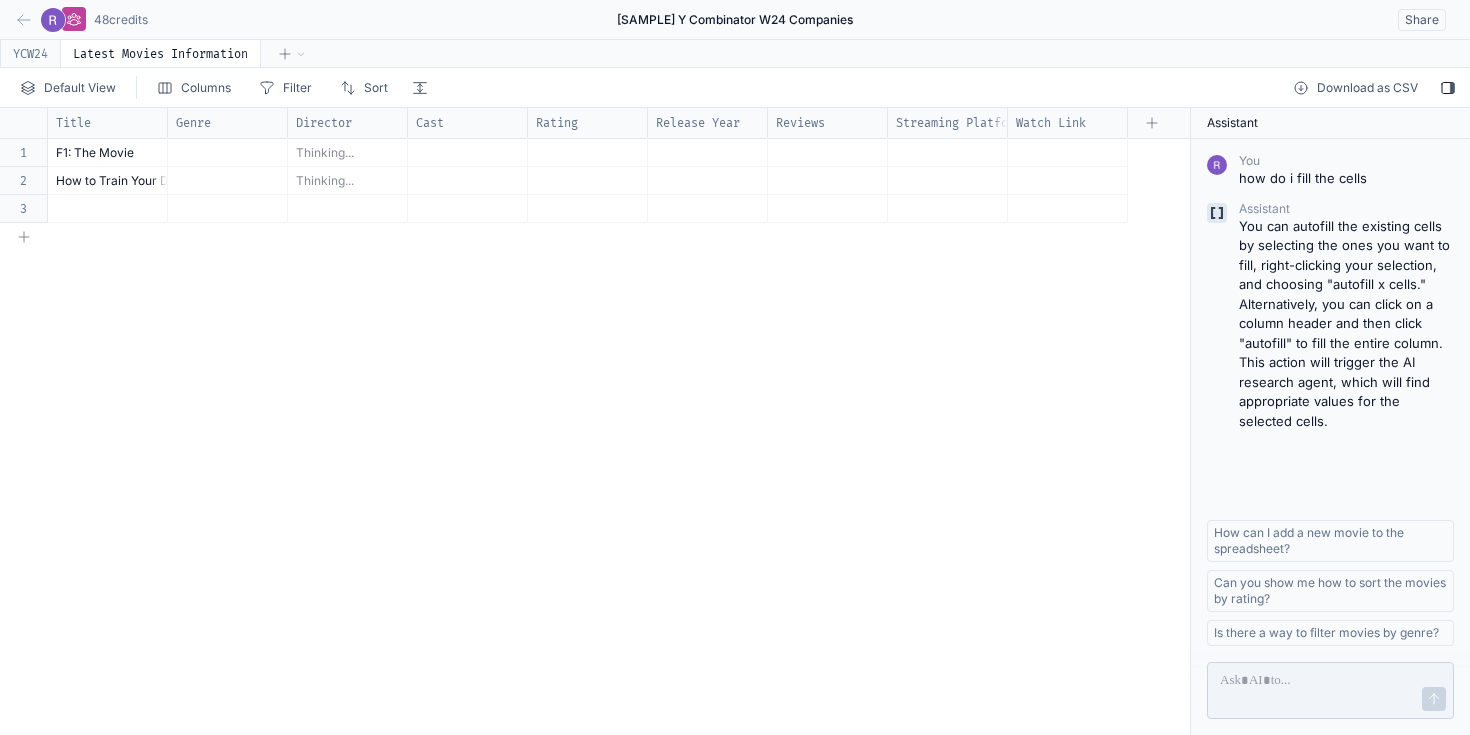 click on "Thinking..." at bounding box center [347, 152] 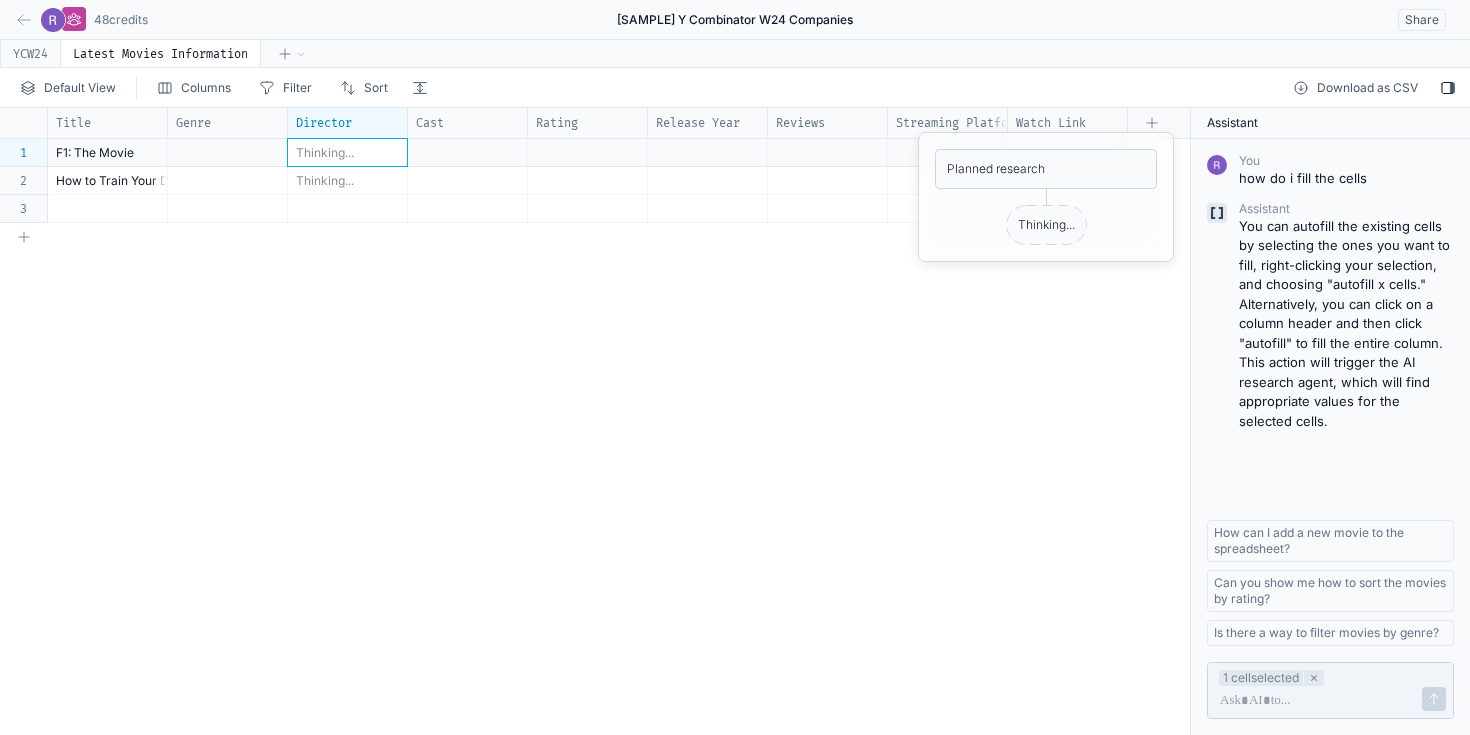 click on "Title                 Genre                 Director                 Cast                 Rating                 Release Year                 Reviews                 Streaming Platform                 Watch Link                   1   2   3     F1: The Movie         Thinking...                             How to Train Your Dragon         Thinking..." at bounding box center (595, 421) 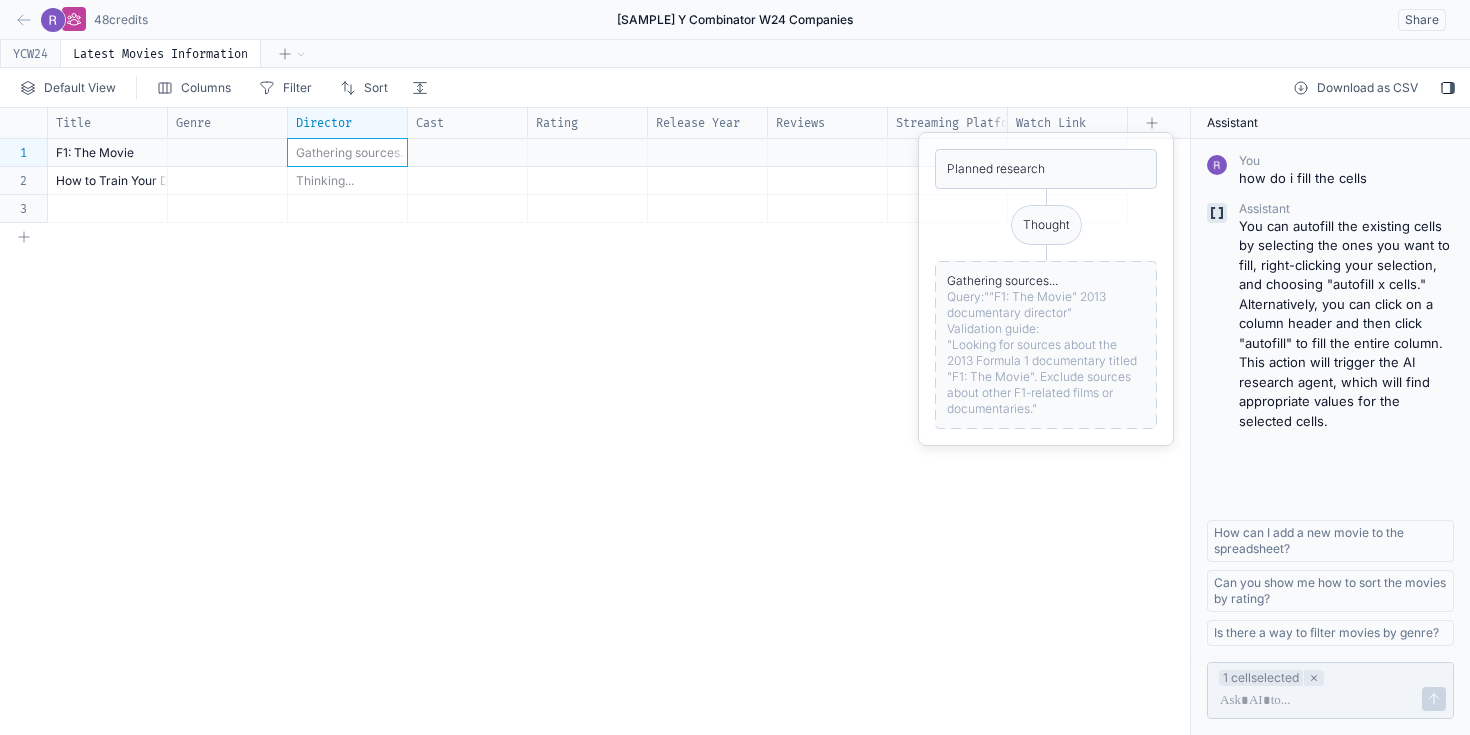 click on "Gathering sources..." at bounding box center [352, 152] 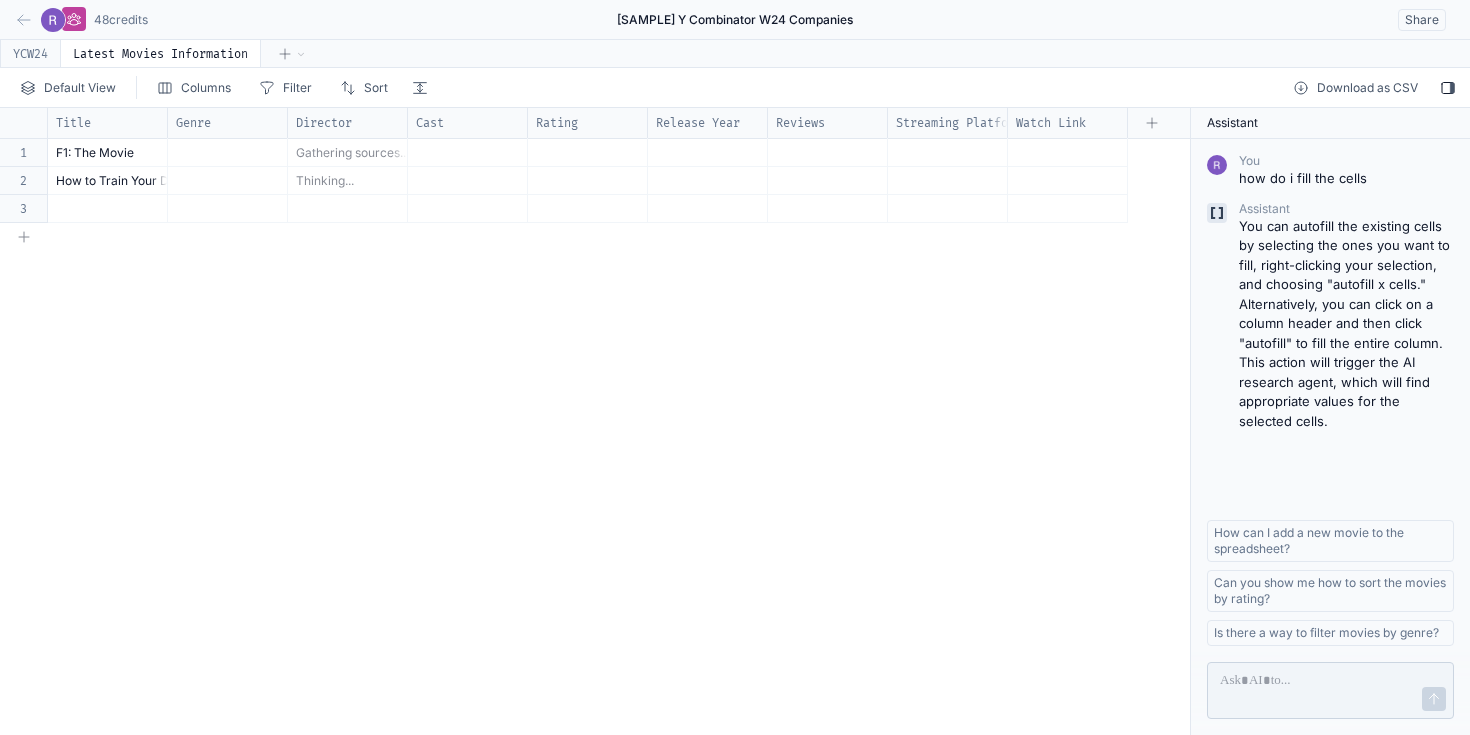 click on "Title                 Genre                 Director                 Cast                 Rating                 Release Year                 Reviews                 Streaming Platform                 Watch Link                   1   2   3     F1: The Movie         Gathering sources...                             How to Train Your Dragon         Thinking..." at bounding box center (595, 421) 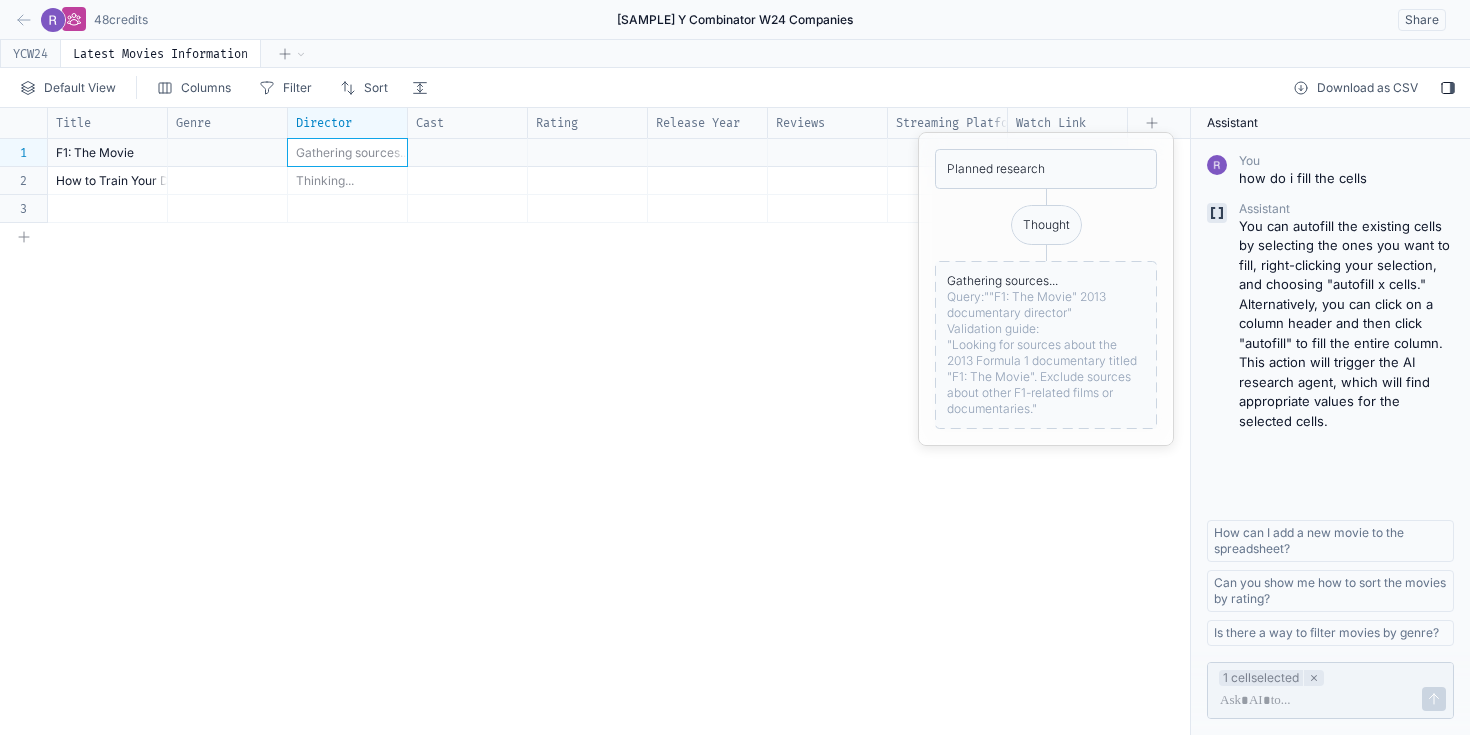 click on "Validation guide:" at bounding box center [1046, 329] 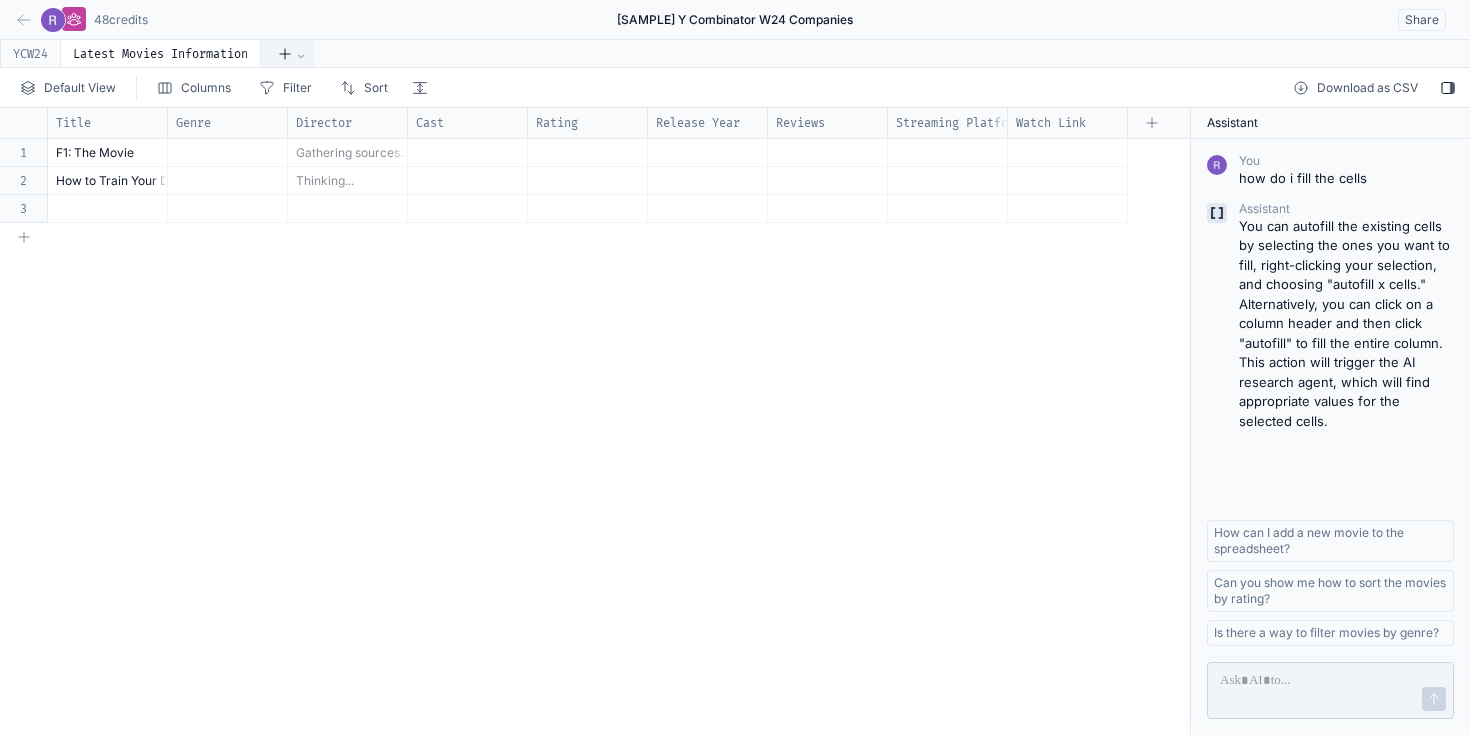 click 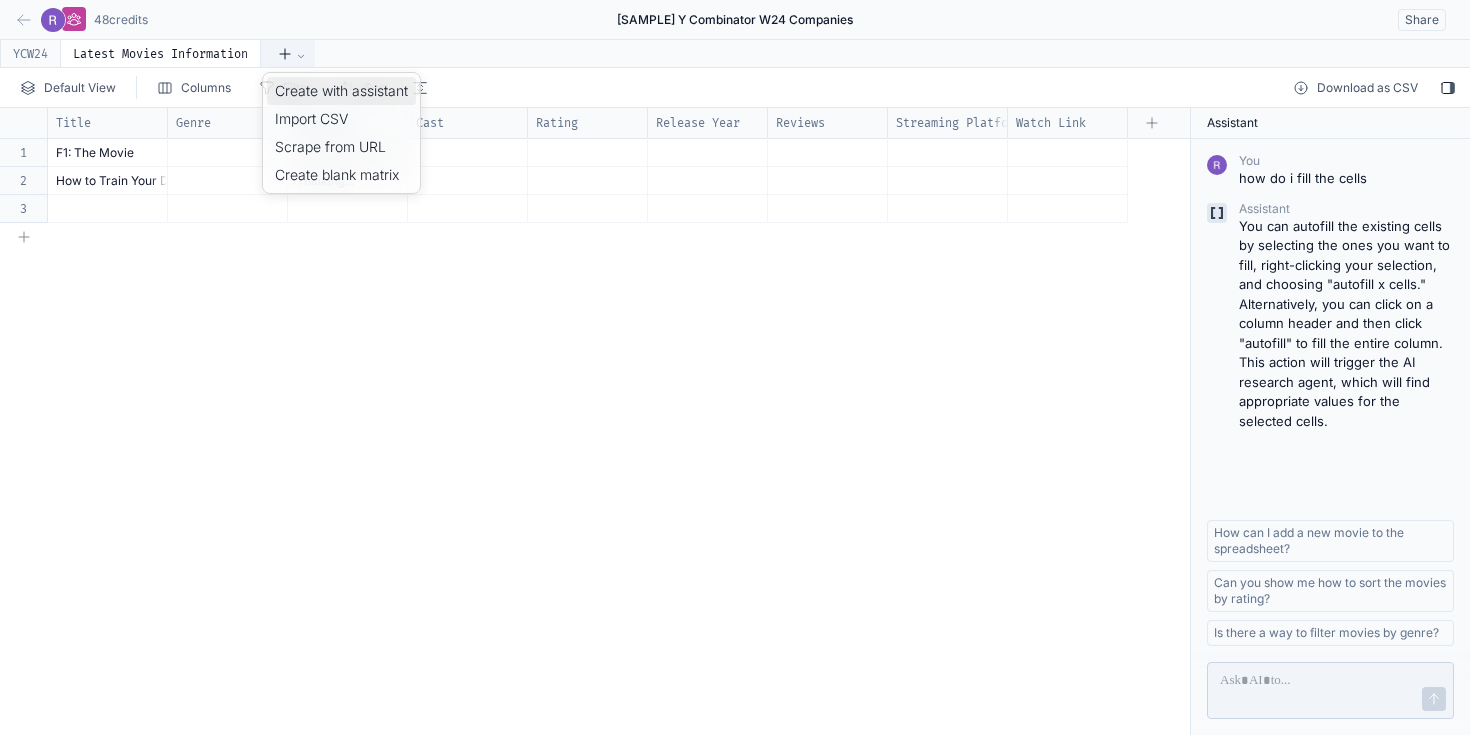 click on "Create with assistant" at bounding box center (341, 91) 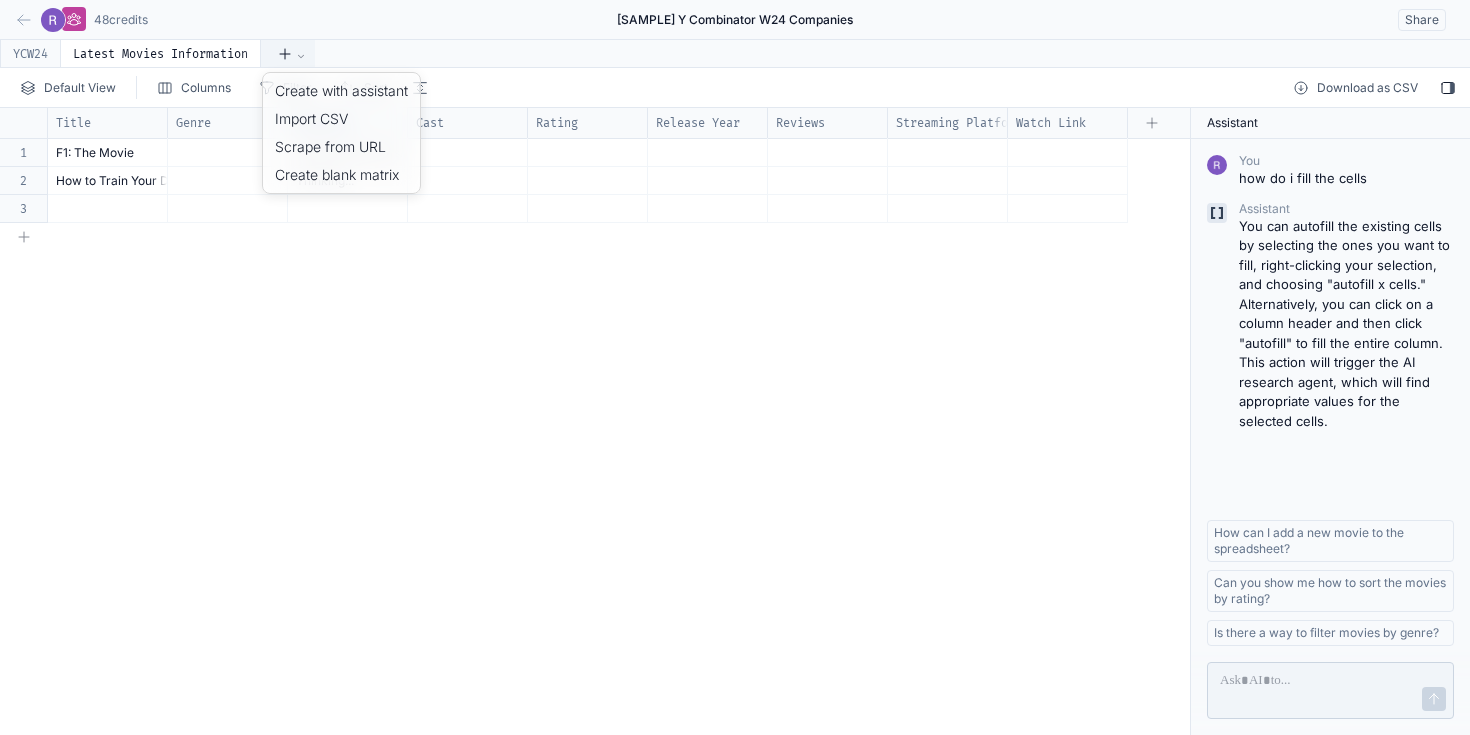 select on "*****" 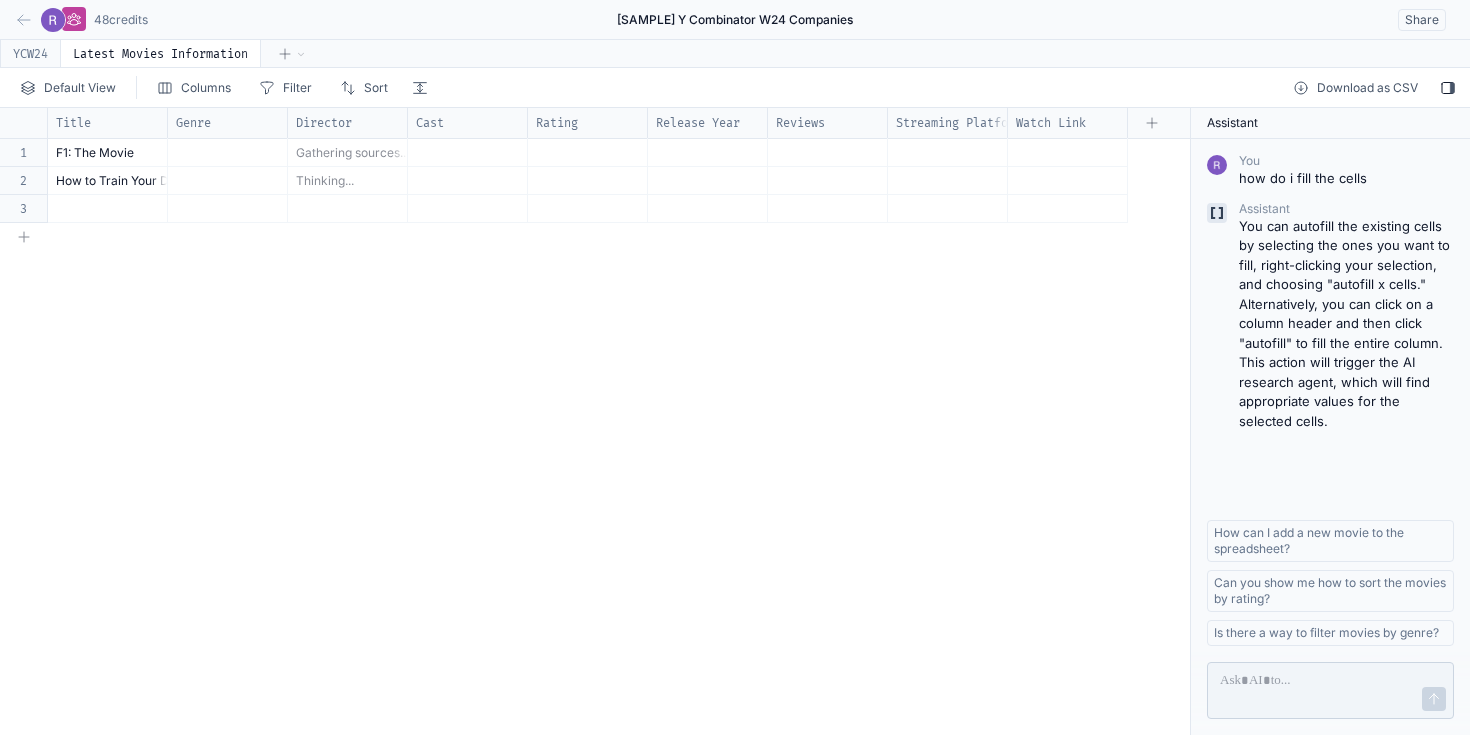 click on "Title                 Genre                 Director                 Cast                 Rating                 Release Year                 Reviews                 Streaming Platform                 Watch Link                   1   2   3     F1: The Movie         Gathering sources...                             How to Train Your Dragon         Thinking..." at bounding box center (595, 421) 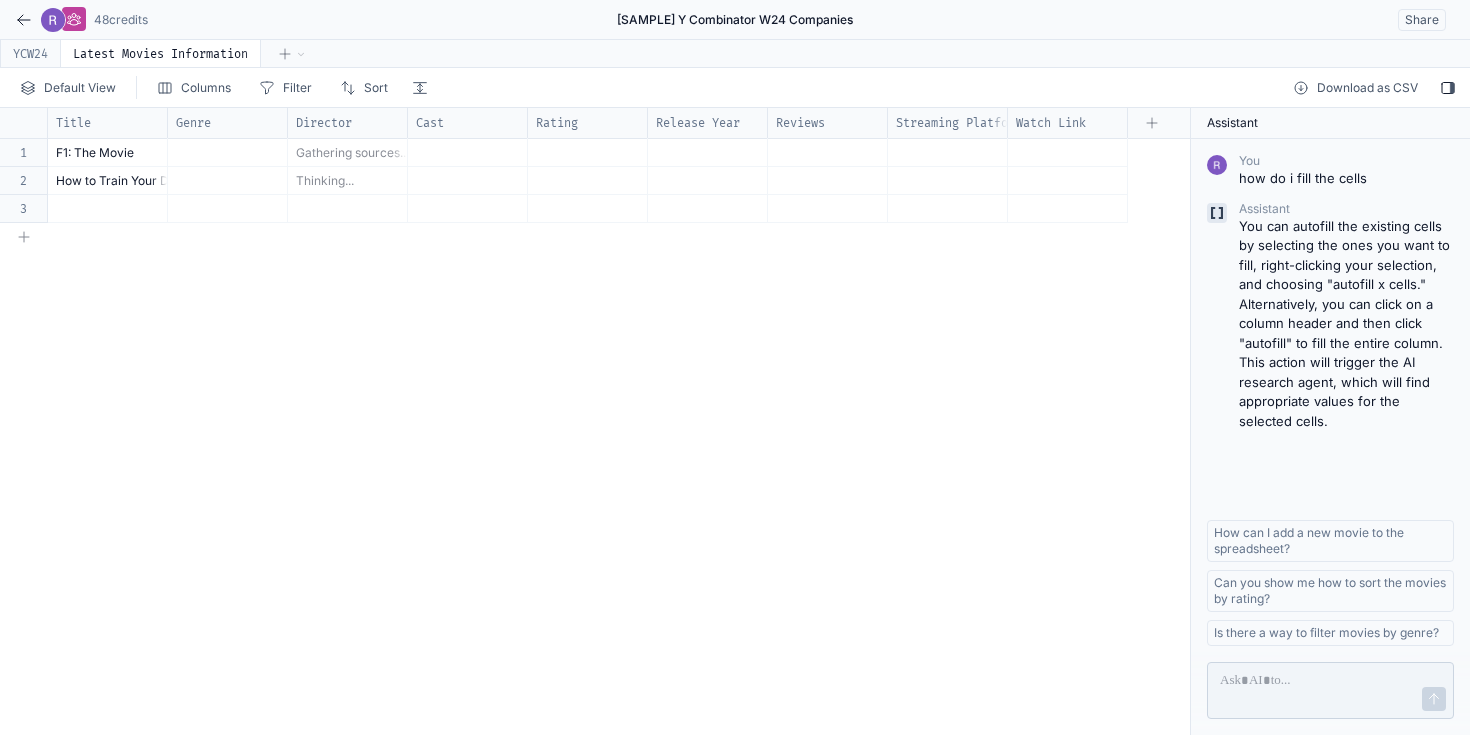 click 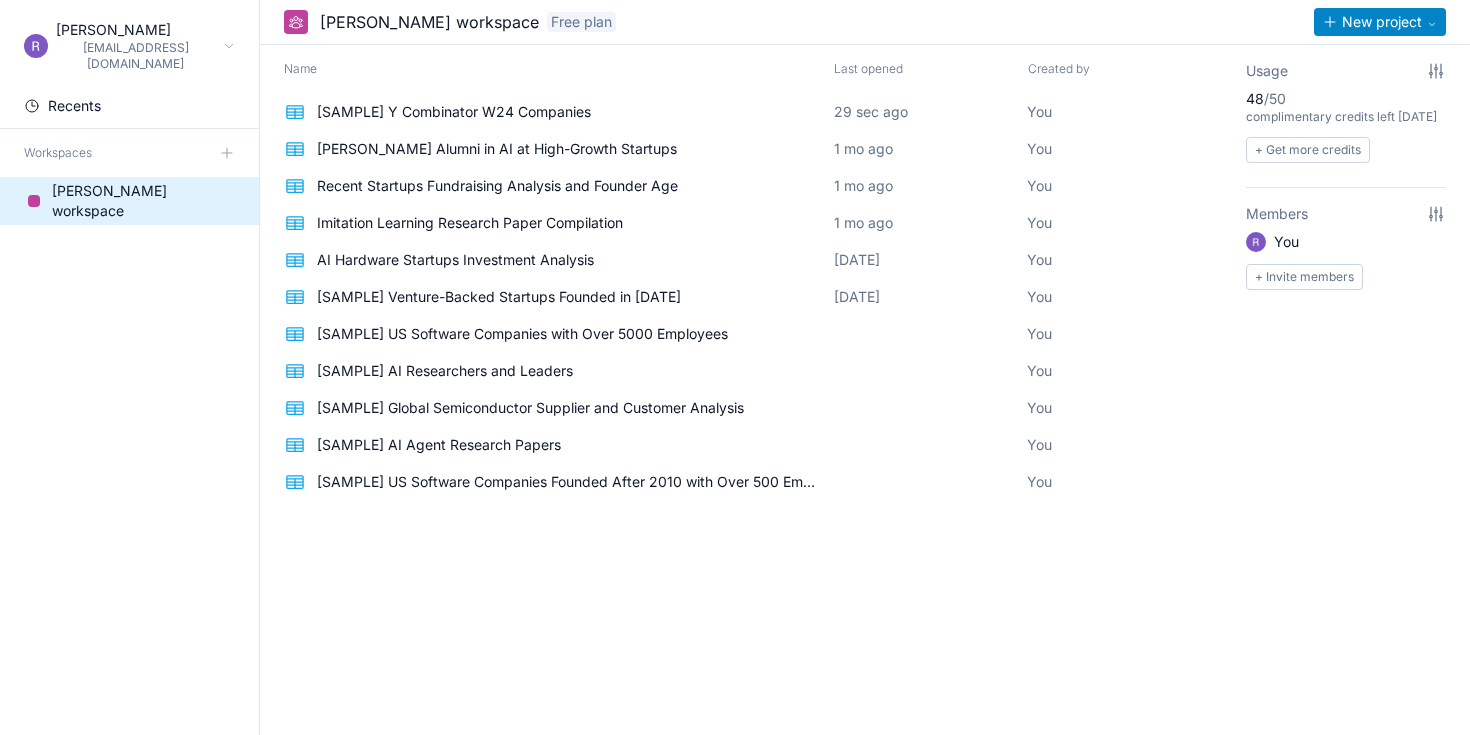 click on "New project" at bounding box center (1382, 22) 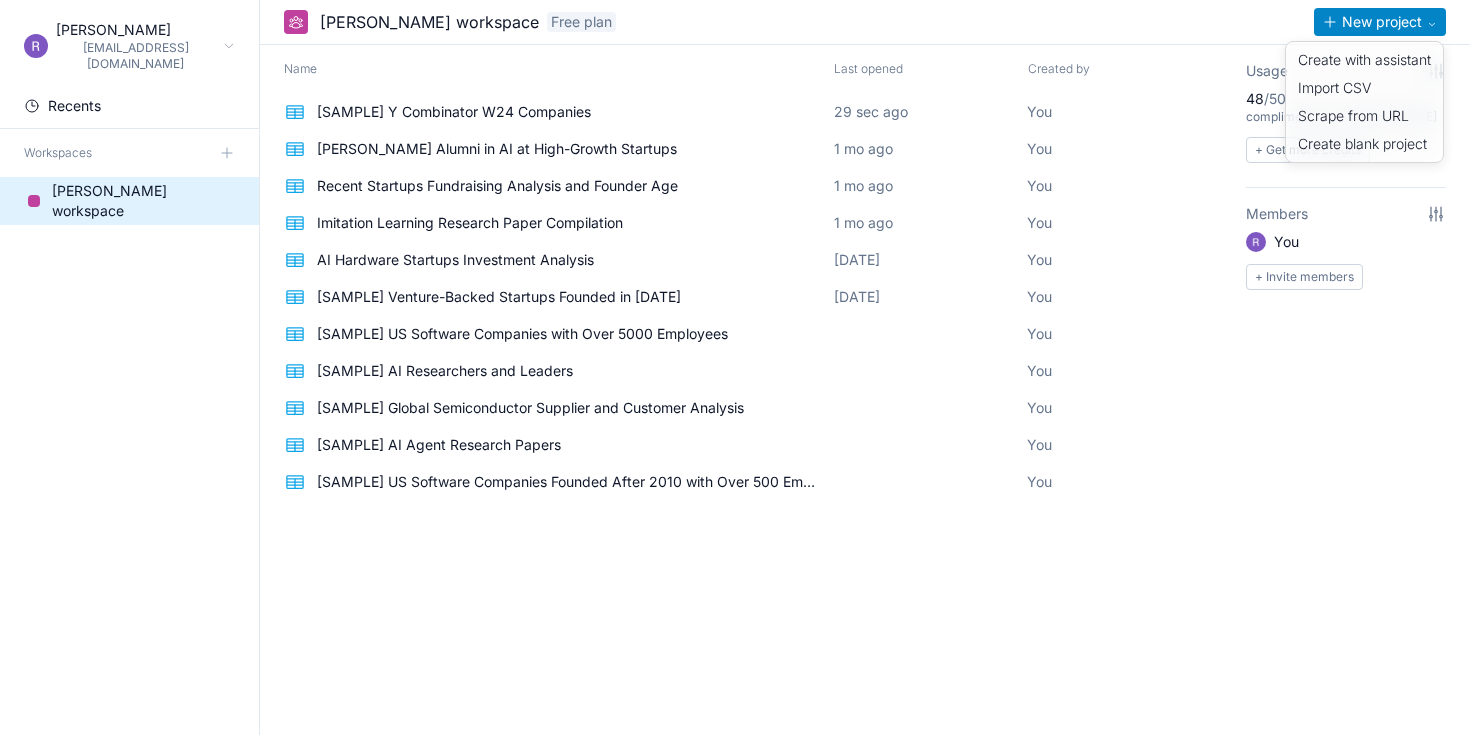 click on "Name   Last opened   Created by       [SAMPLE] Y Combinator W24 Companies   29 sec ago   You       [PERSON_NAME] Alumni in AI at High-Growth Startups   1 mo ago   You       Recent Startups Fundraising Analysis and Founder Age   [DEMOGRAPHIC_DATA] mo ago   You       Imitation Learning Research Paper Compilation   1 mo ago   You       AI Hardware Startups Investment Analysis   [DATE]   You       [SAMPLE] Venture-Backed Startups Founded in [DATE]   [DATE]   You       [SAMPLE] US Software Companies with Over 5000 Employees     You       [SAMPLE] AI Researchers and Leaders     You       [SAMPLE] Global Semiconductor Supplier and Customer Analysis     You       [SAMPLE] AI Agent Research Papers     You       [SAMPLE] US Software Companies Founded After 2010 with Over 500 Employees     You         Usage     48 / 50   complimentary credits left [DATE]   + Get more credits     Members       You     + Invite members" at bounding box center (865, 390) 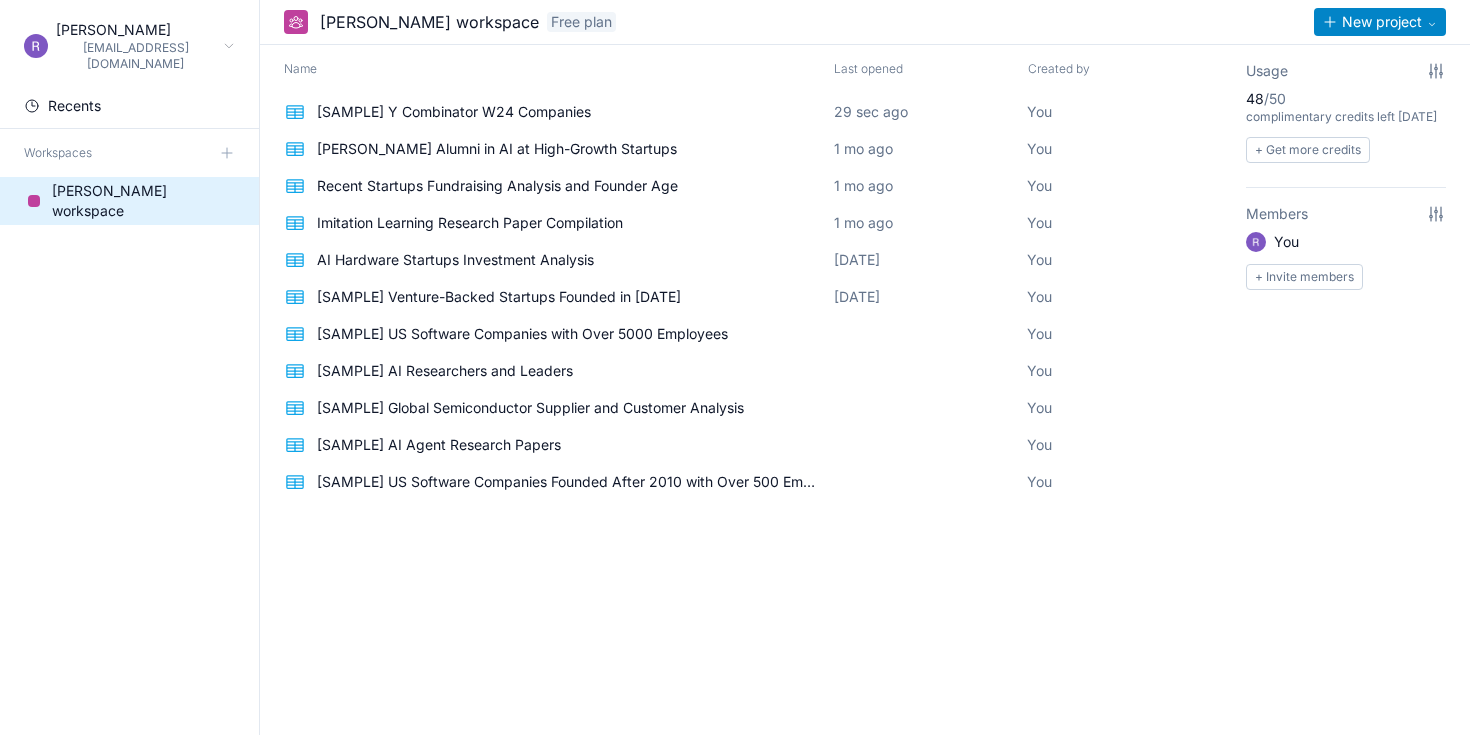 click on "New project" at bounding box center (1382, 22) 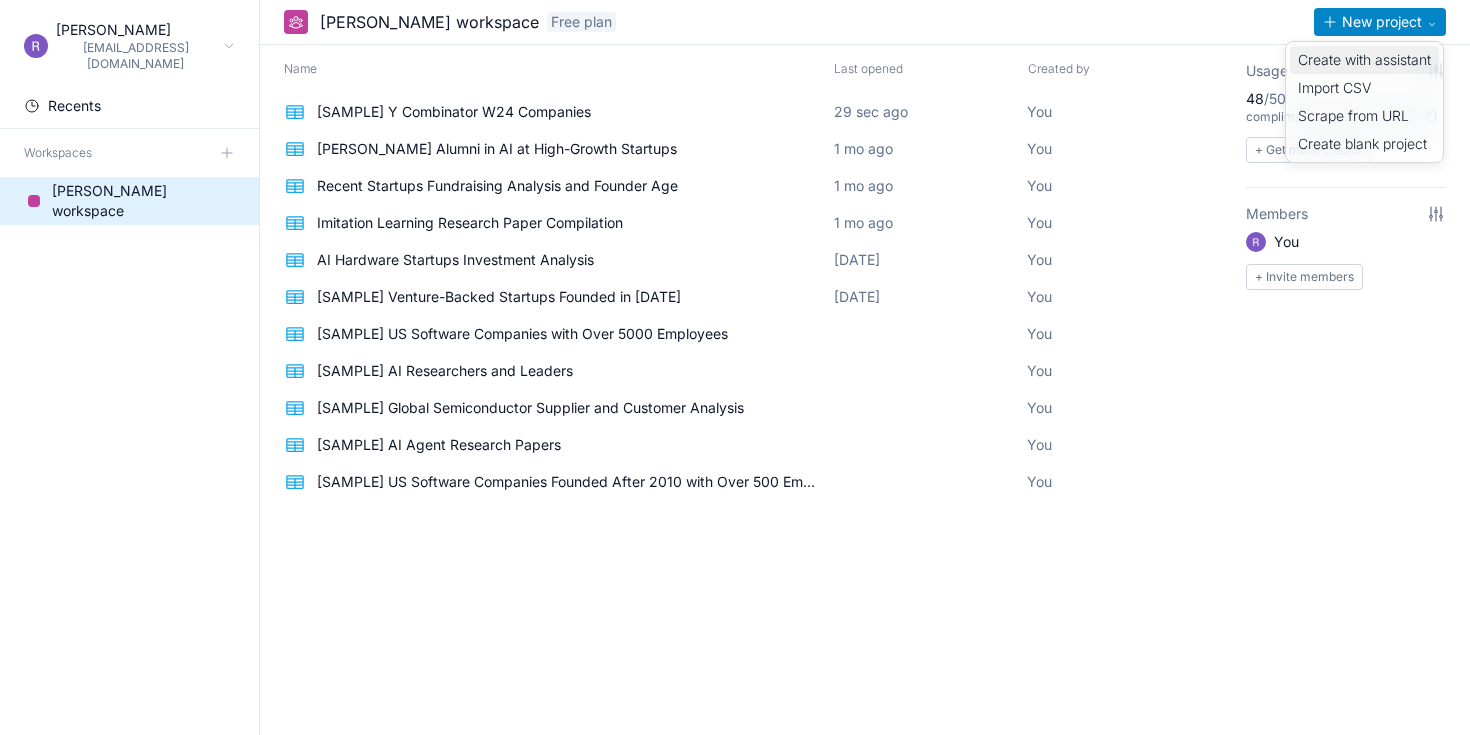 click on "Create with assistant" at bounding box center (1364, 60) 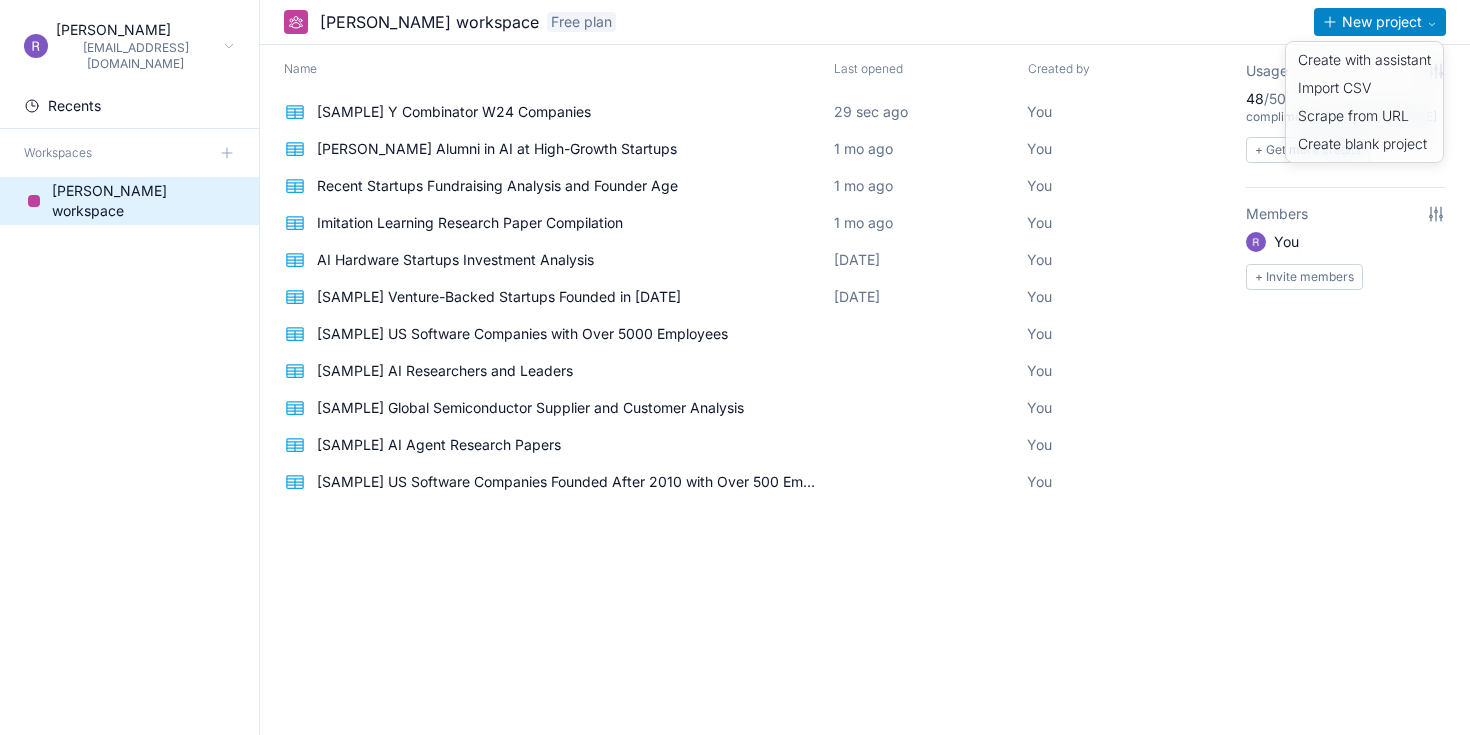 select on "*****" 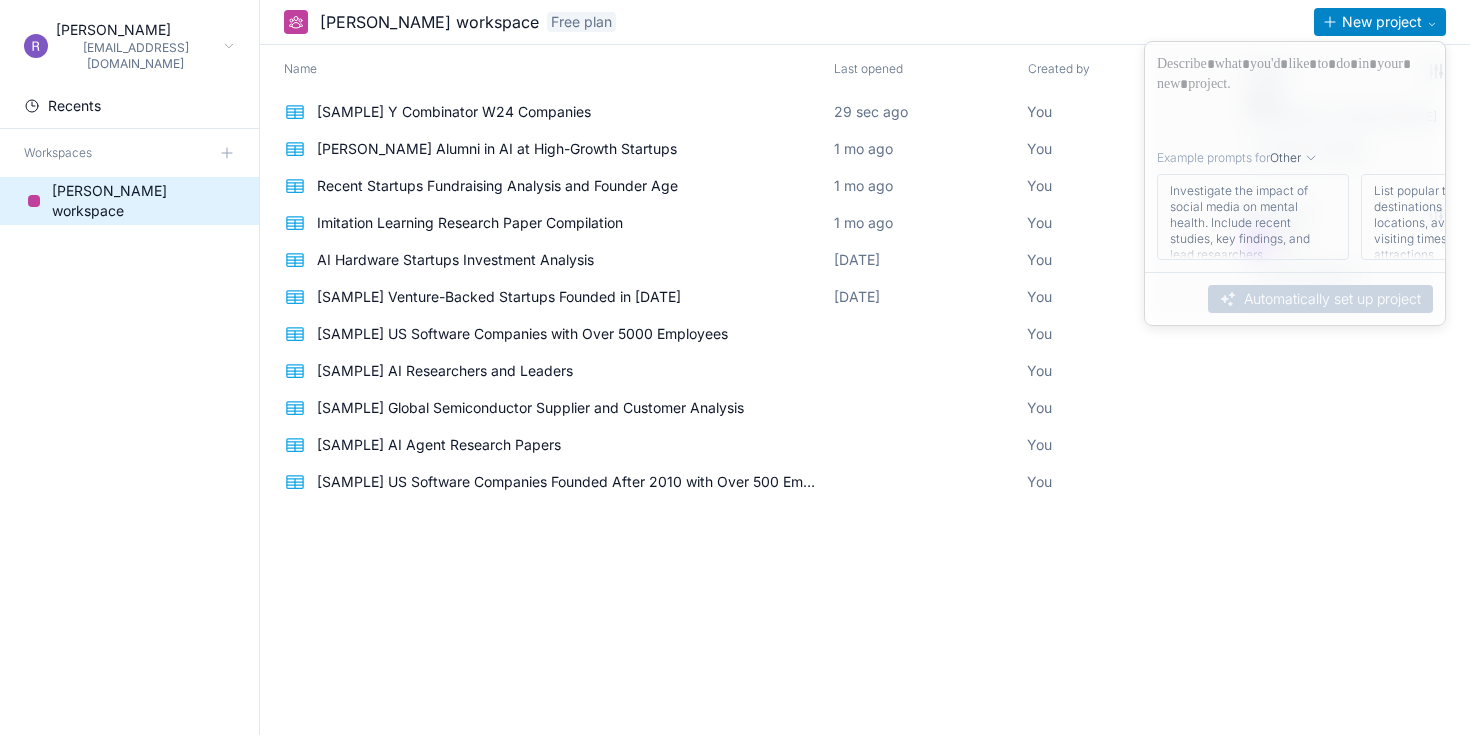 click at bounding box center [1295, 92] 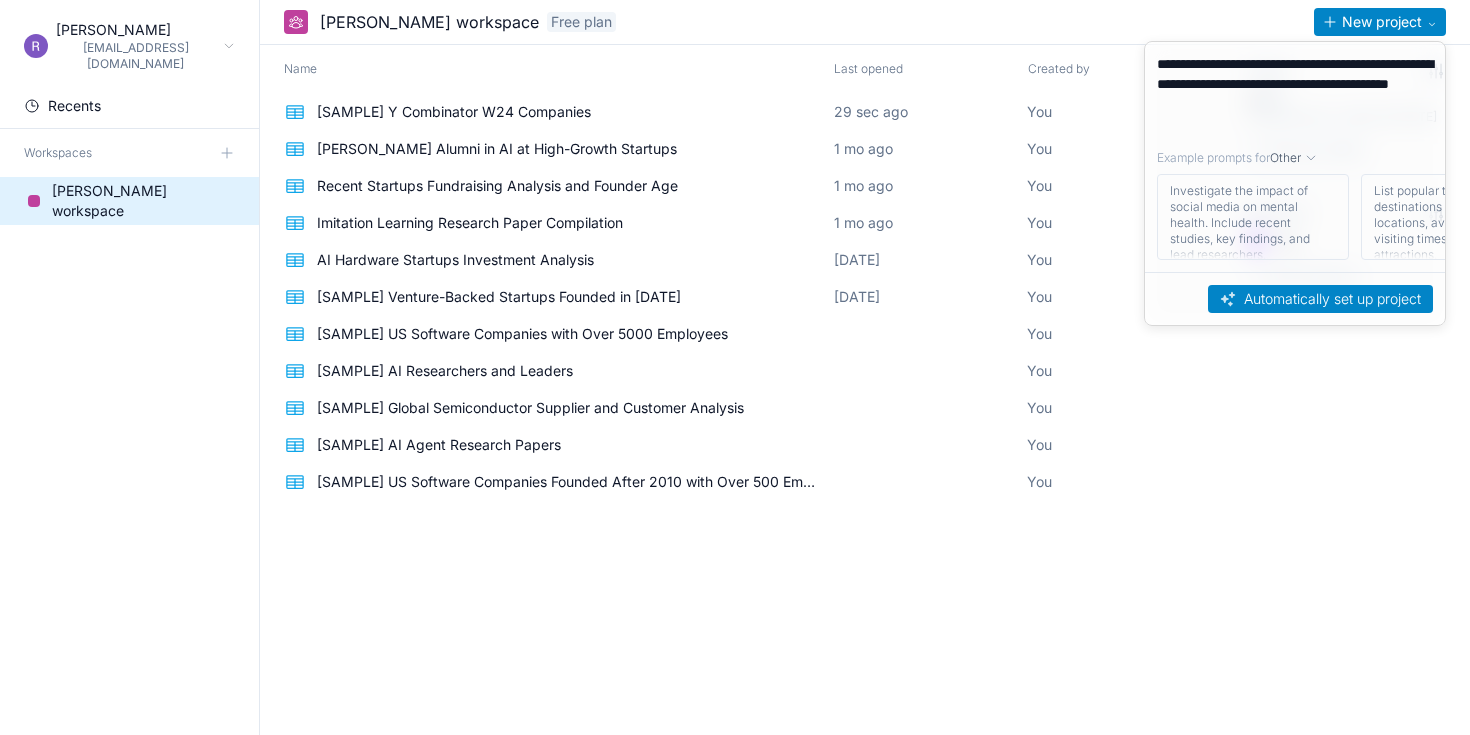 click on "Automatically set up project" at bounding box center [1320, 299] 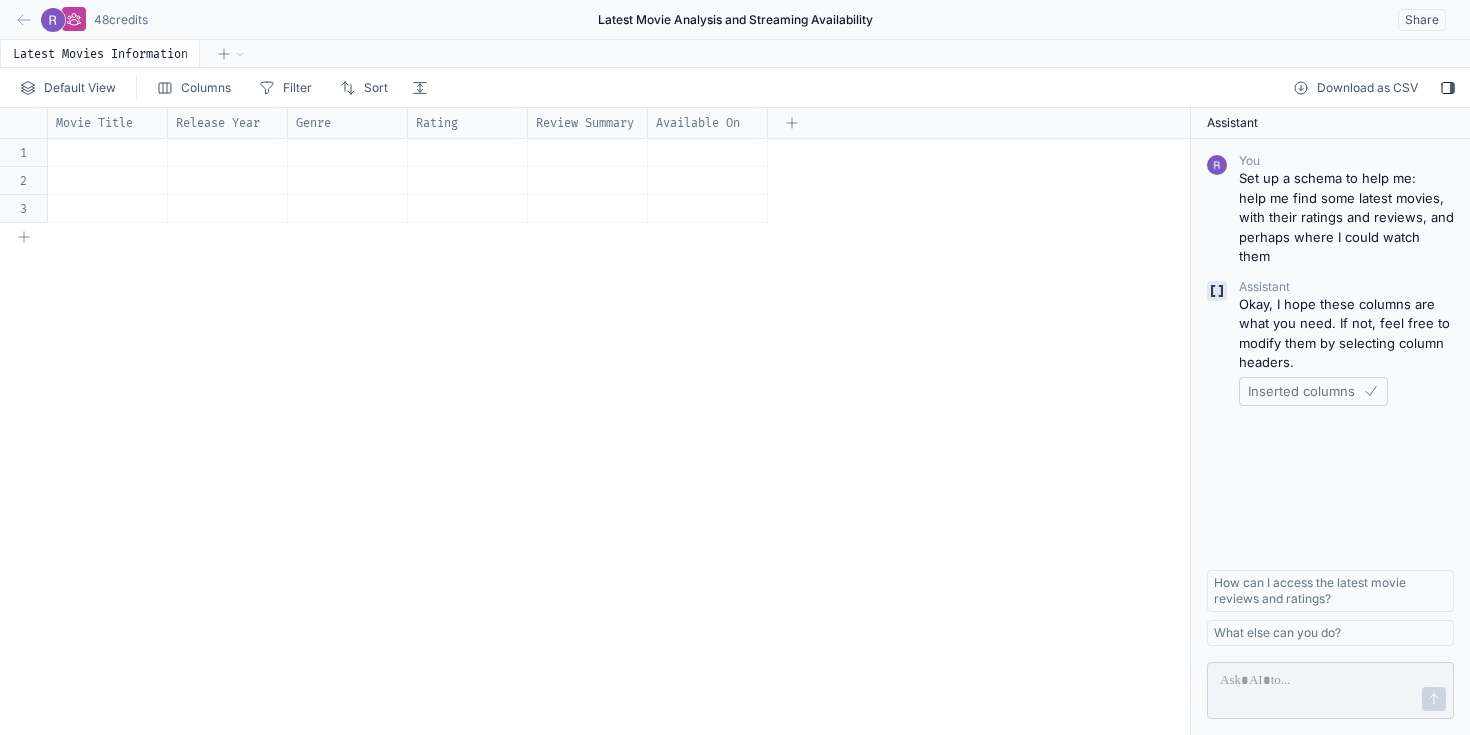 click at bounding box center [108, 152] 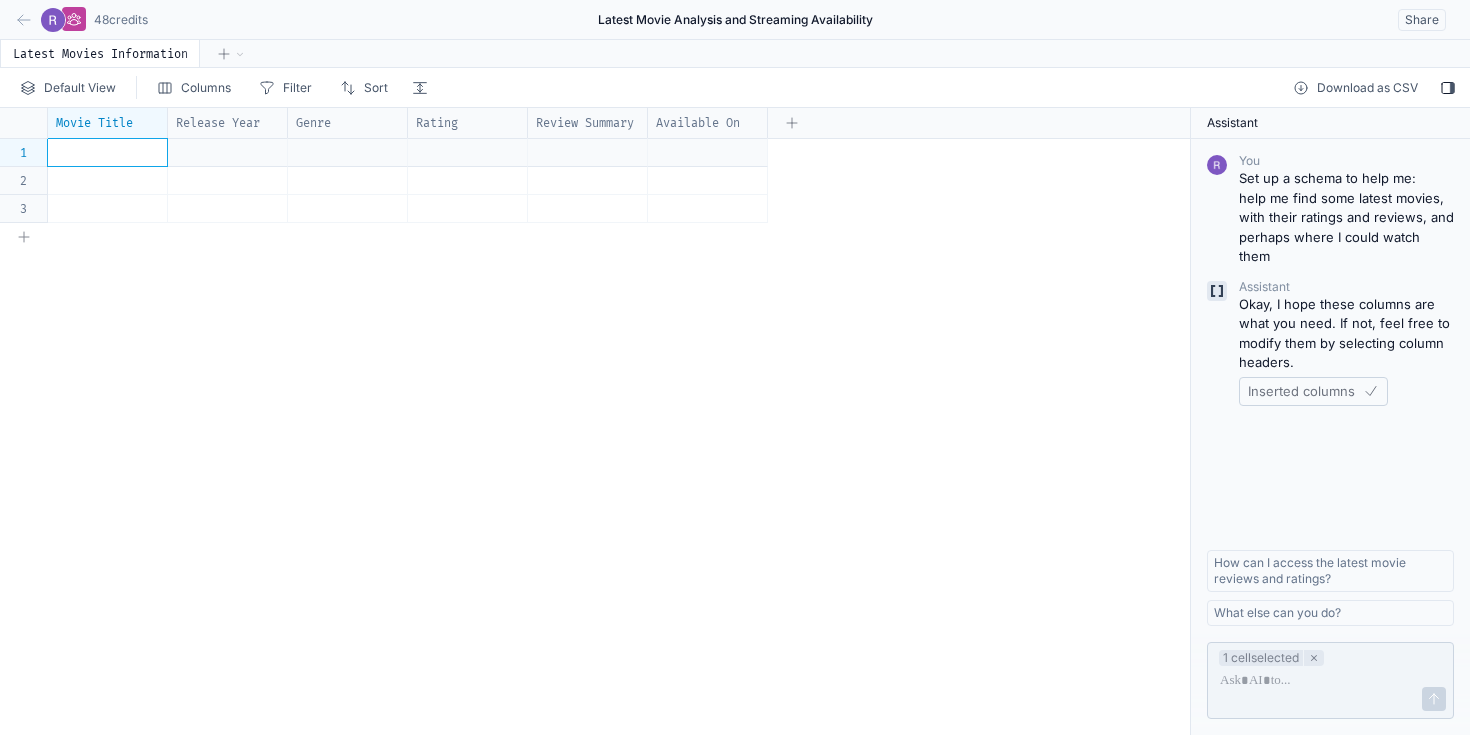 click at bounding box center [108, 152] 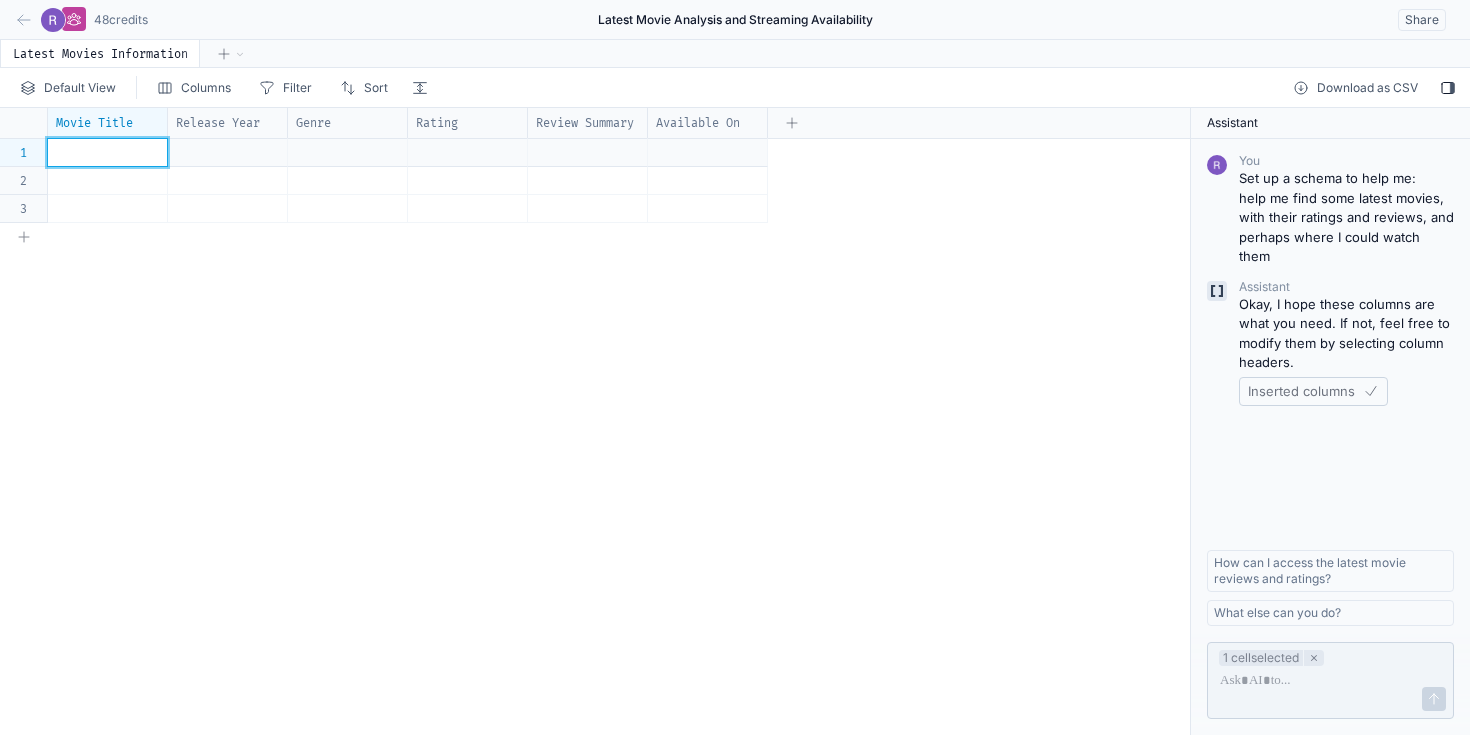 type 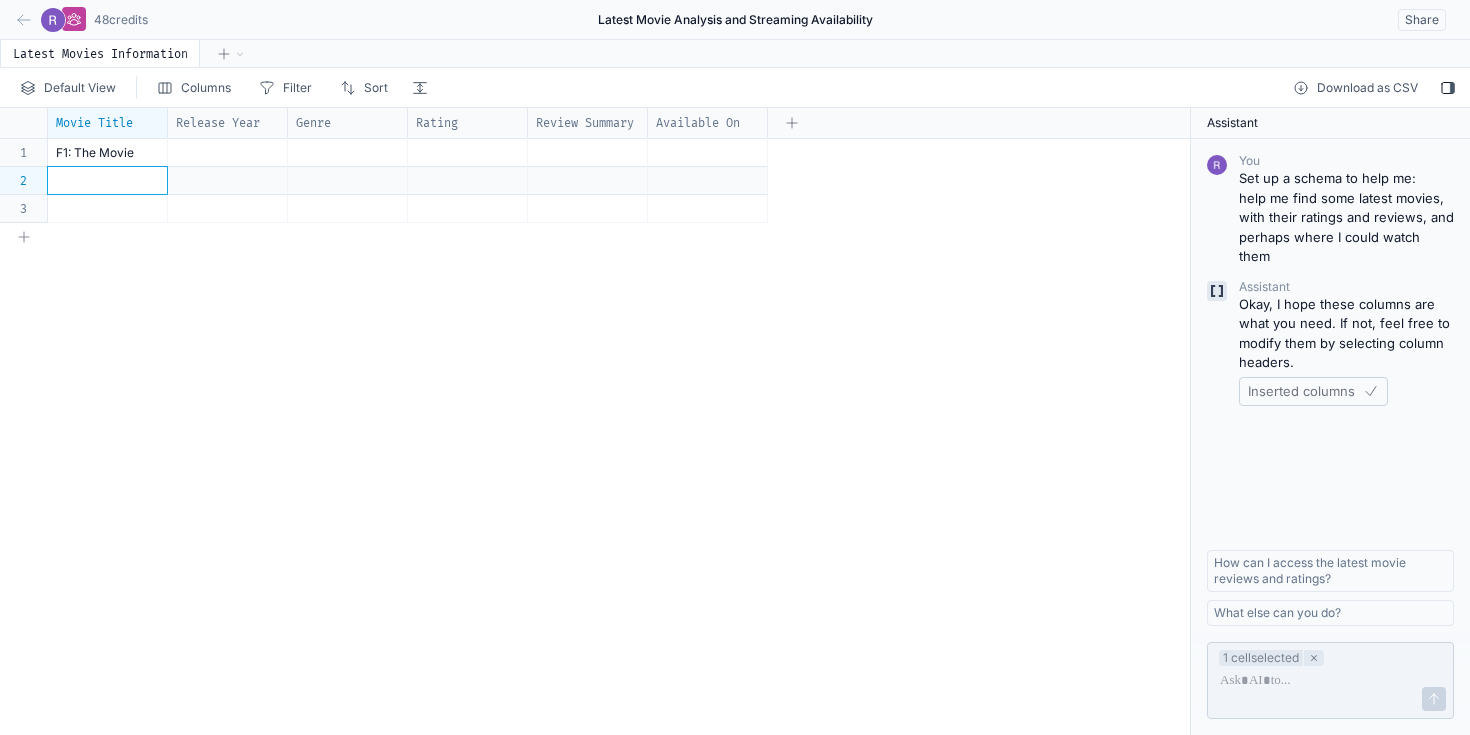 click at bounding box center (108, 180) 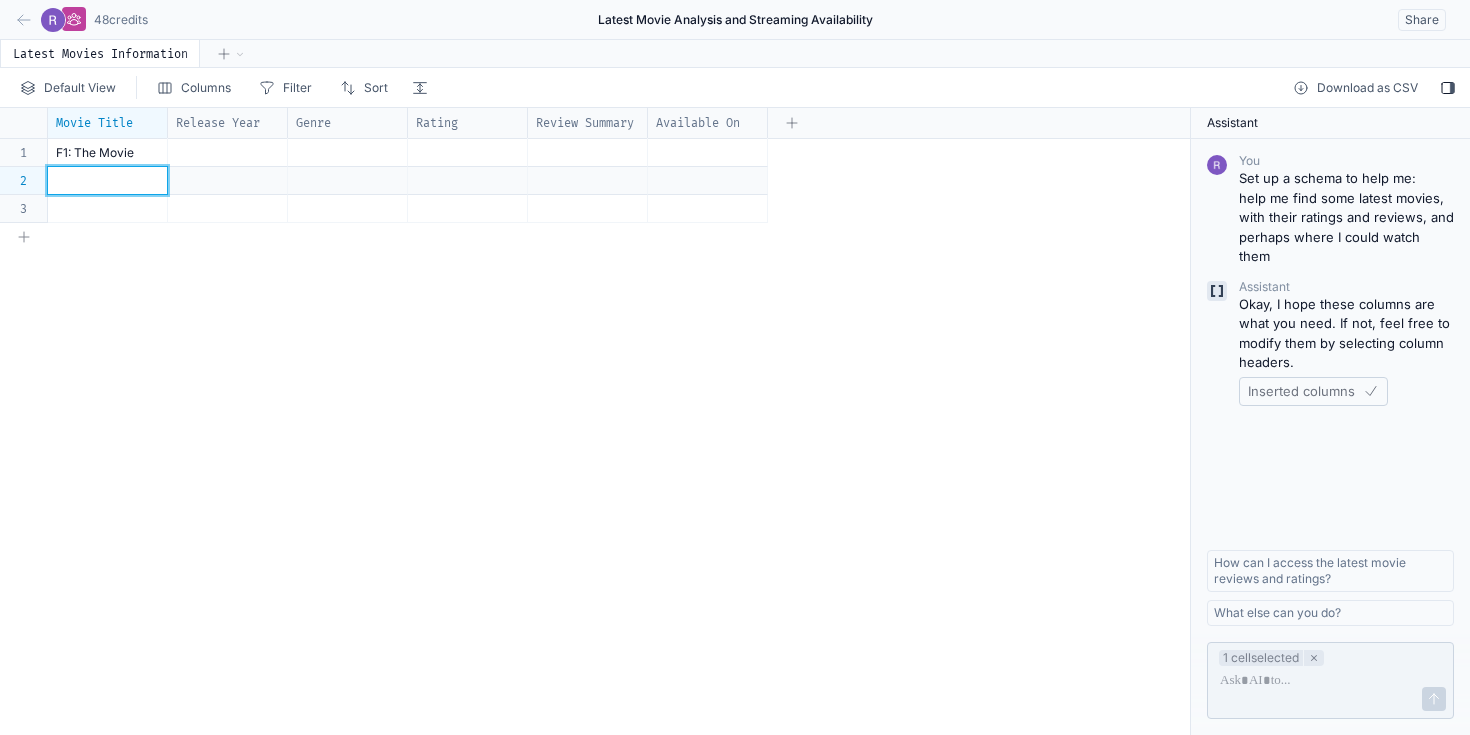 type 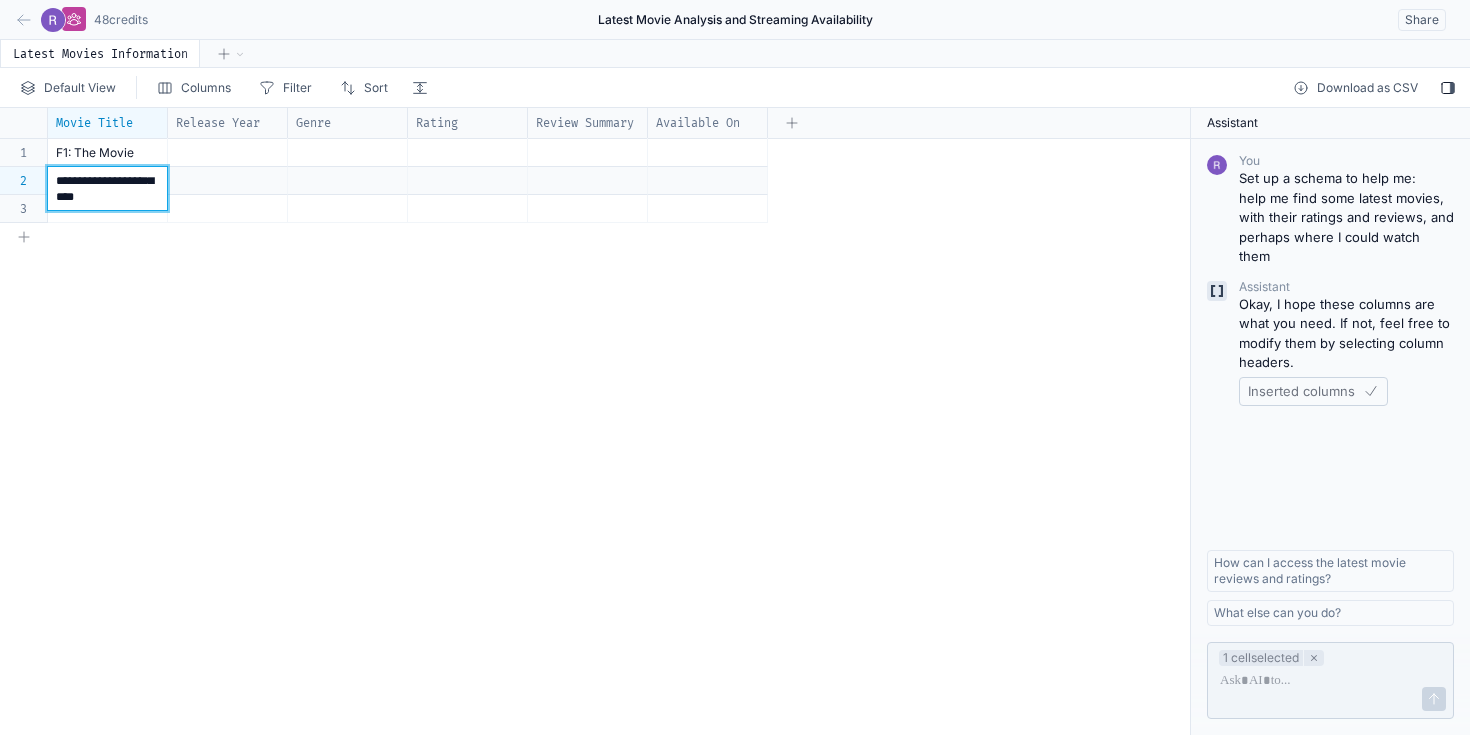 click 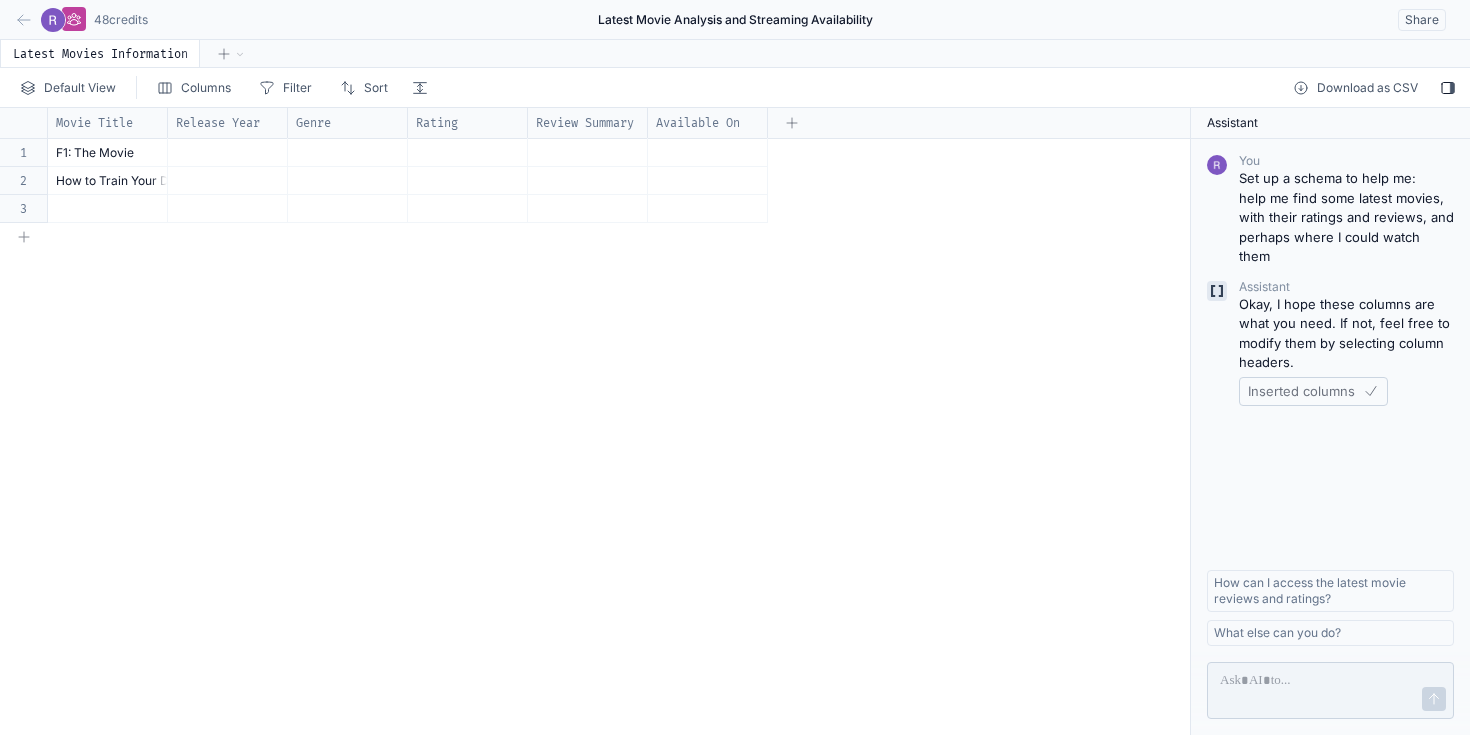 click on "Release Year" at bounding box center (218, 123) 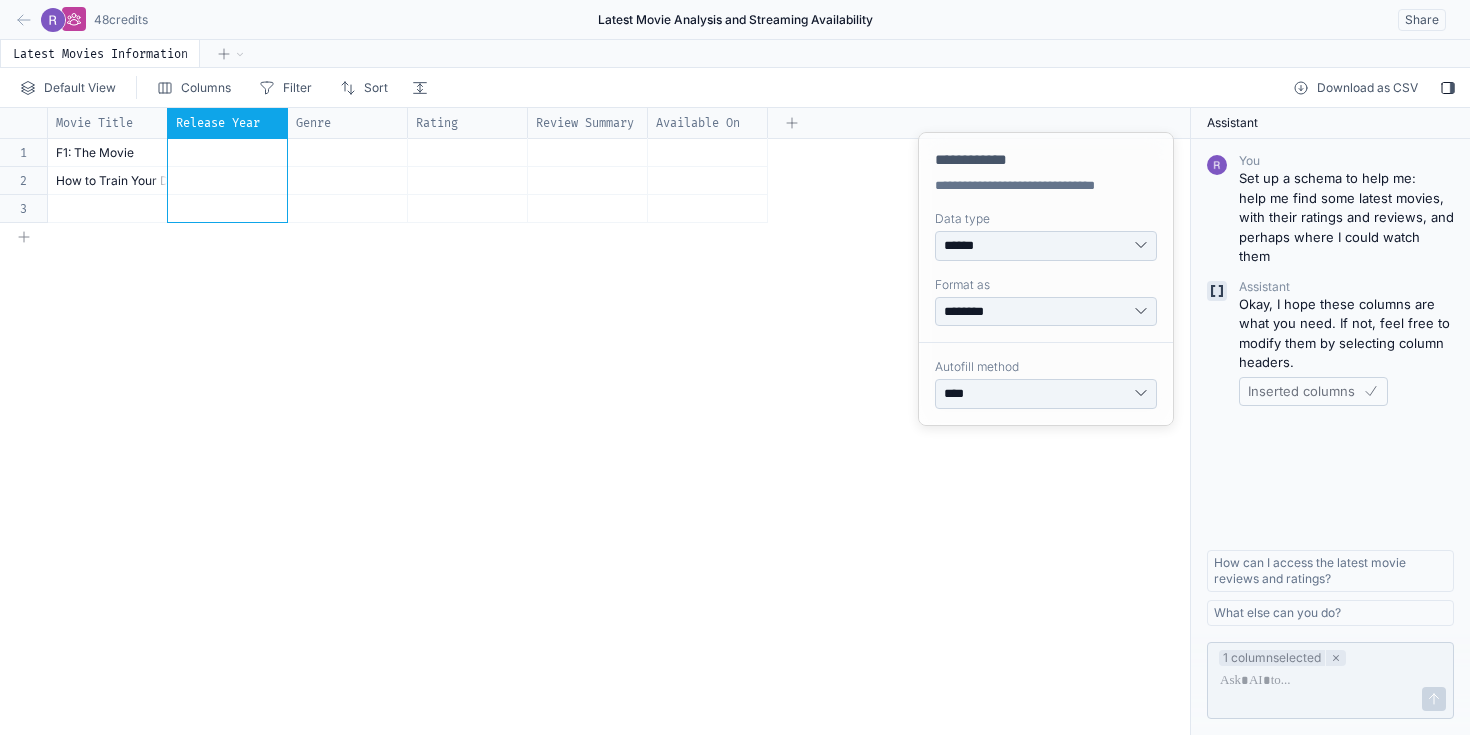 click on "Rating" at bounding box center (471, 123) 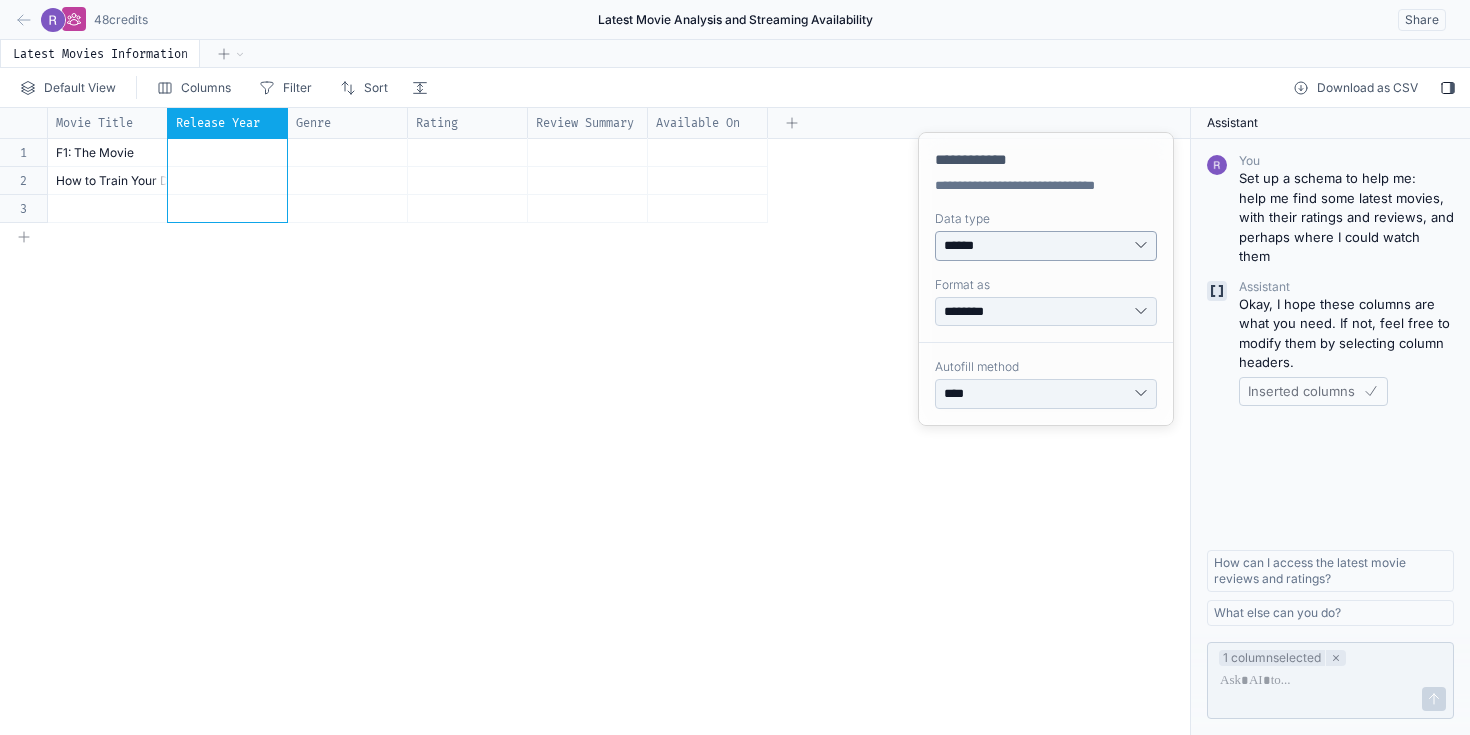 click on "**** ****** **** ****" at bounding box center [1046, 246] 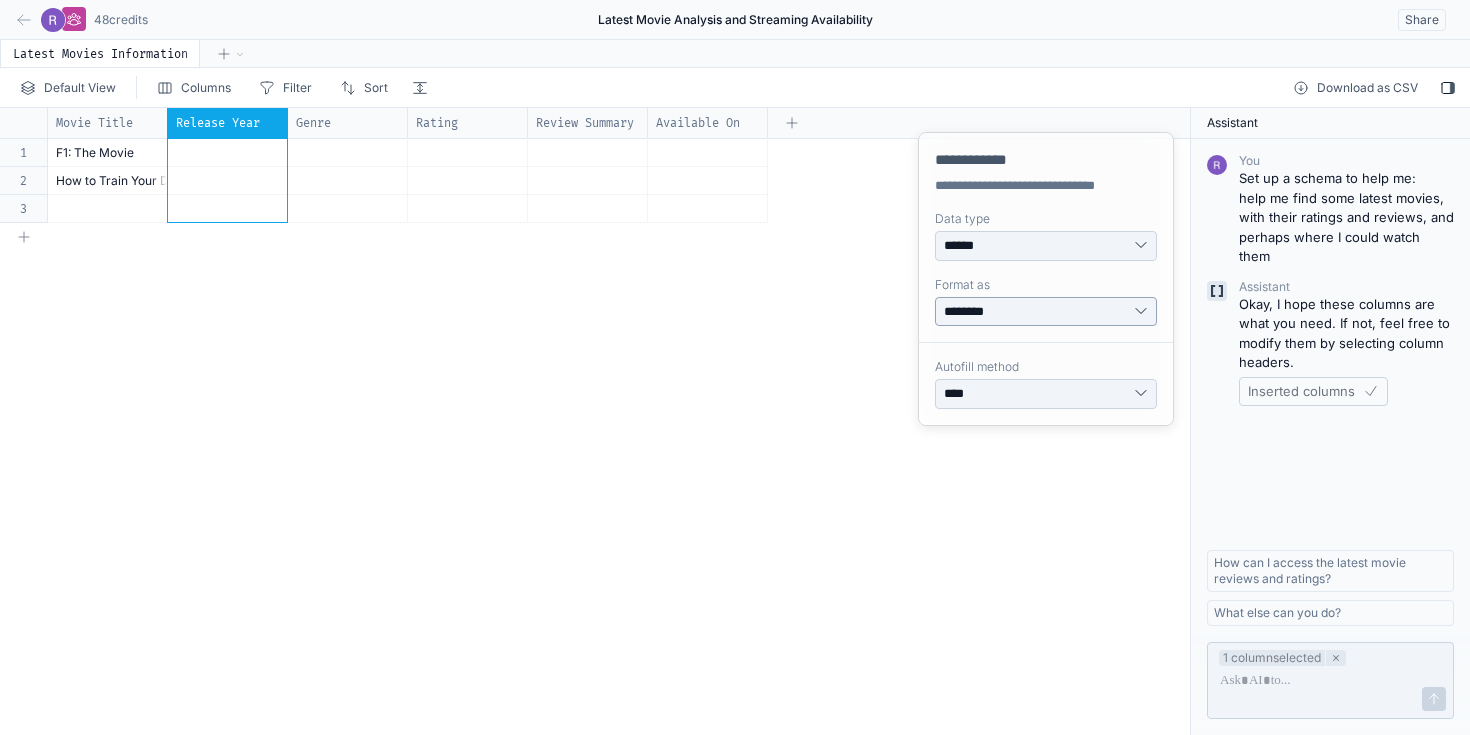 click on "******** ******** *******" at bounding box center (1046, 312) 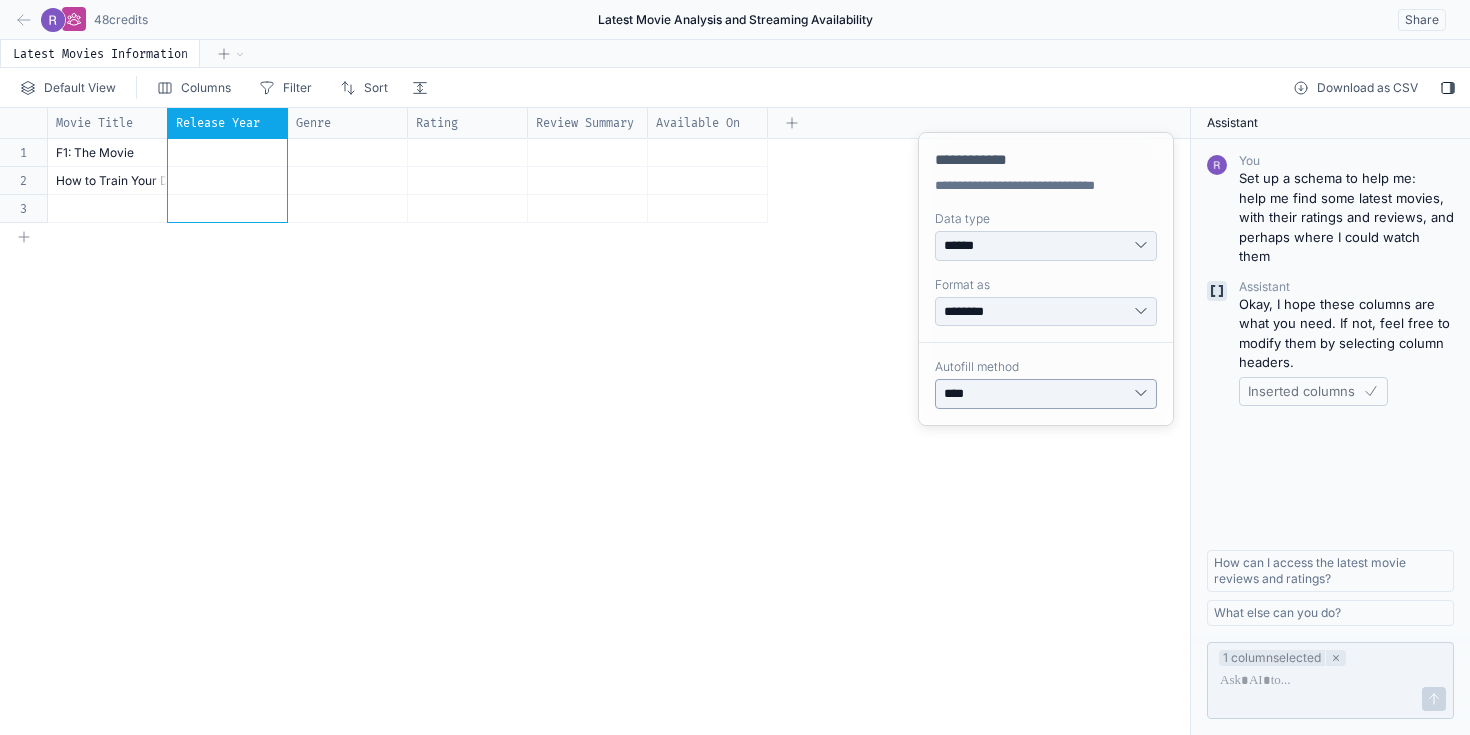 click on "**********" at bounding box center [1046, 394] 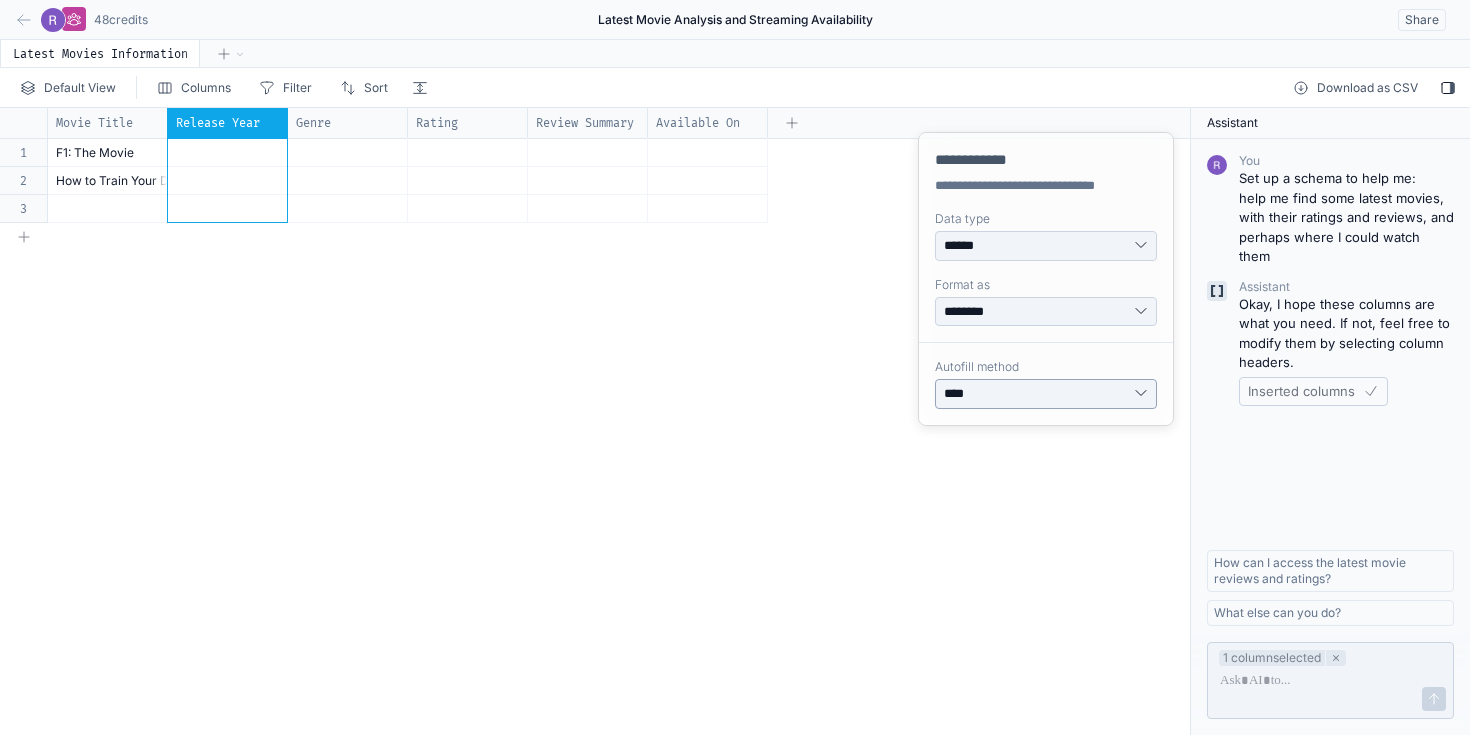 select on "********" 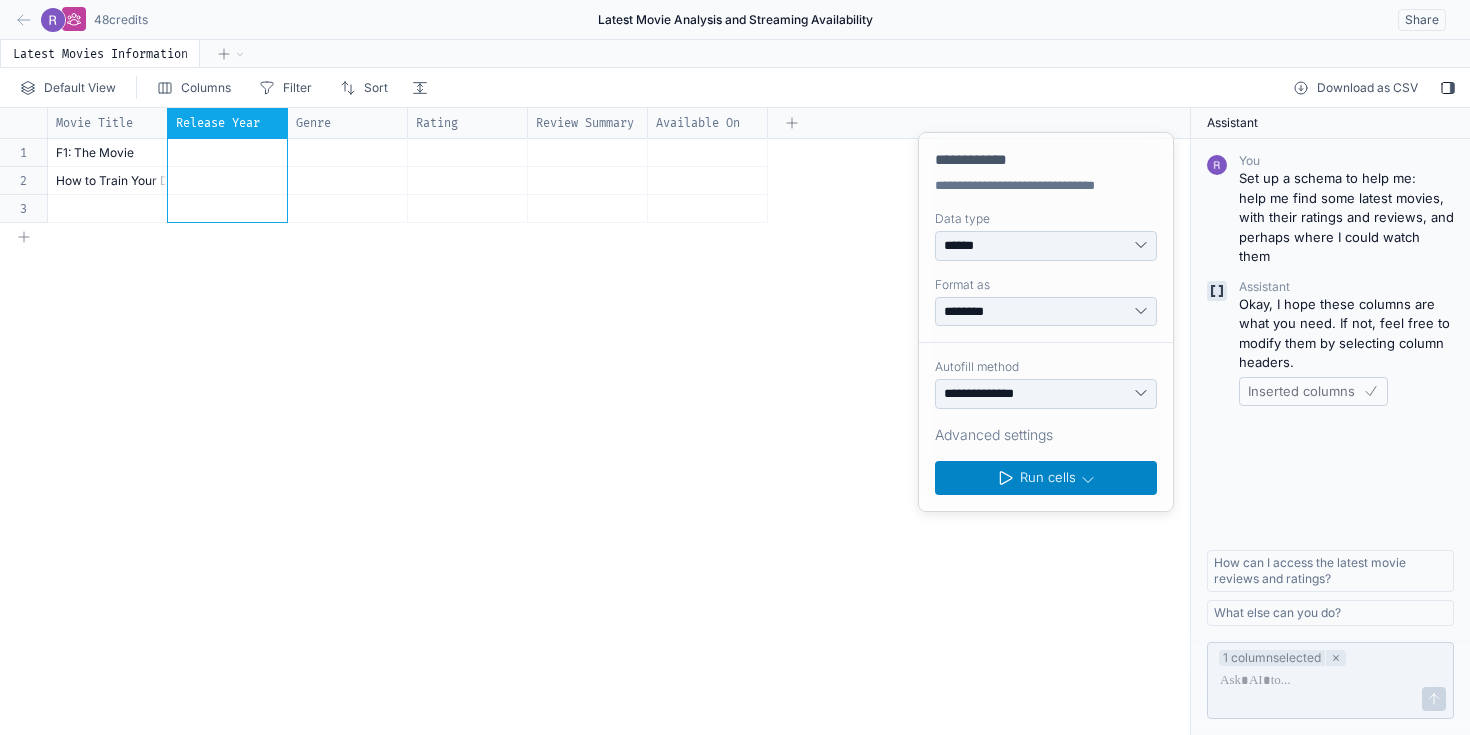 click 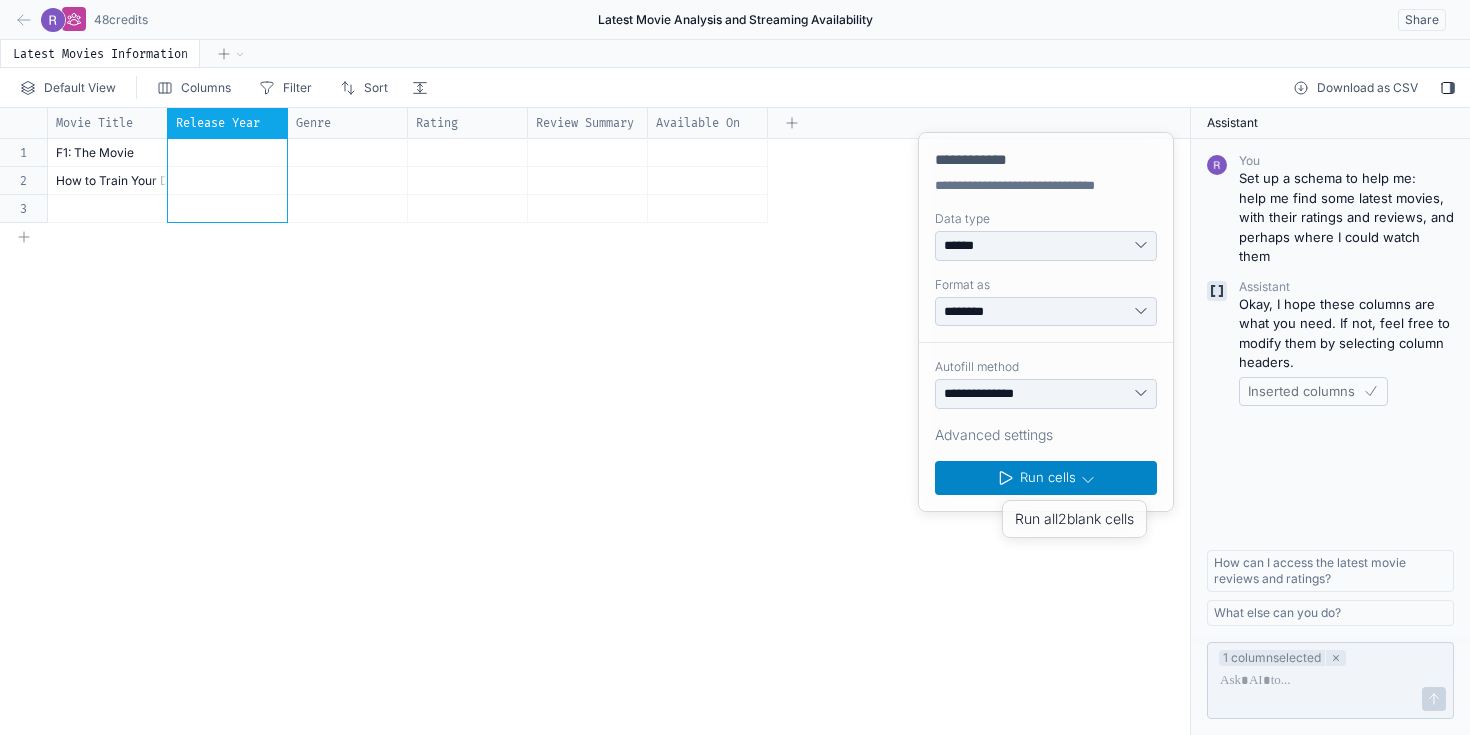 click on "Run cells" at bounding box center (1048, 478) 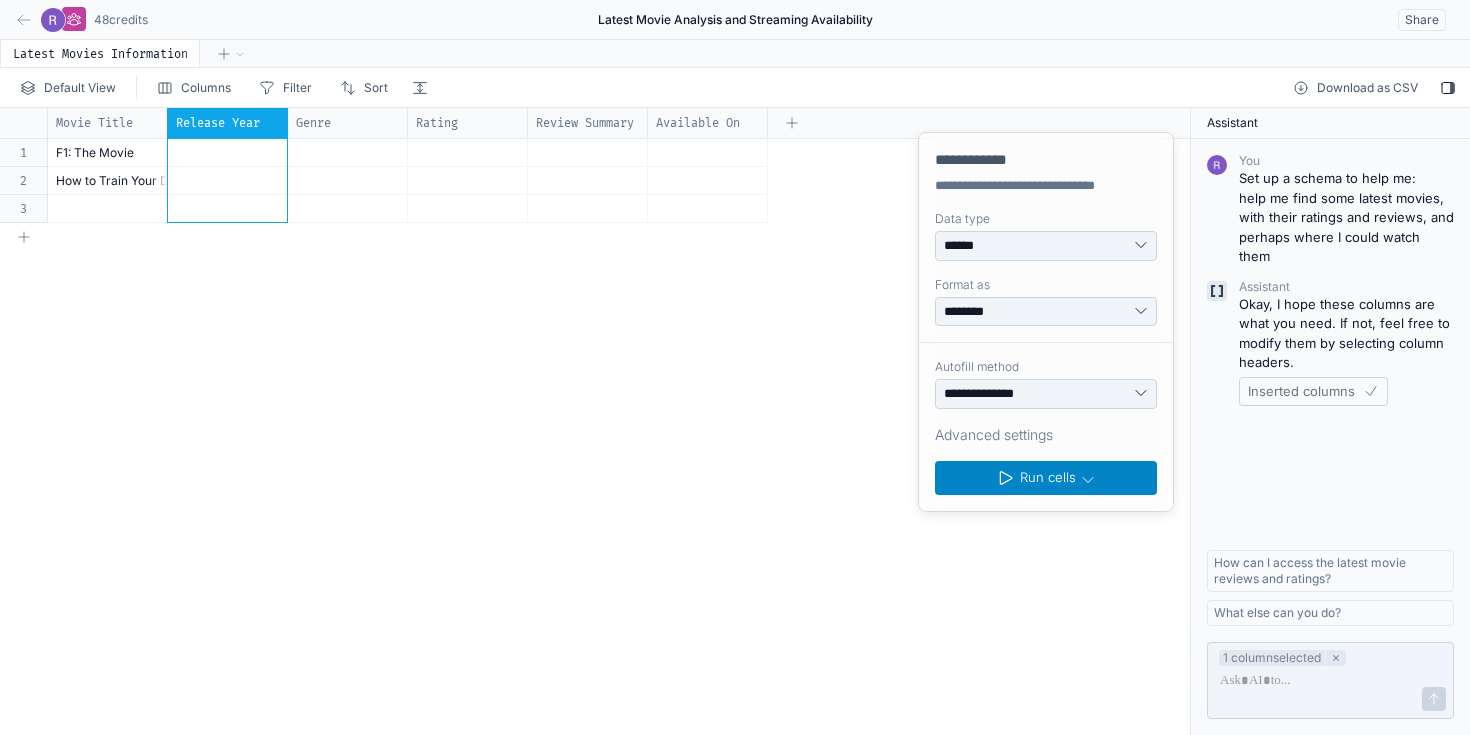 click on "Run cells" at bounding box center (1048, 478) 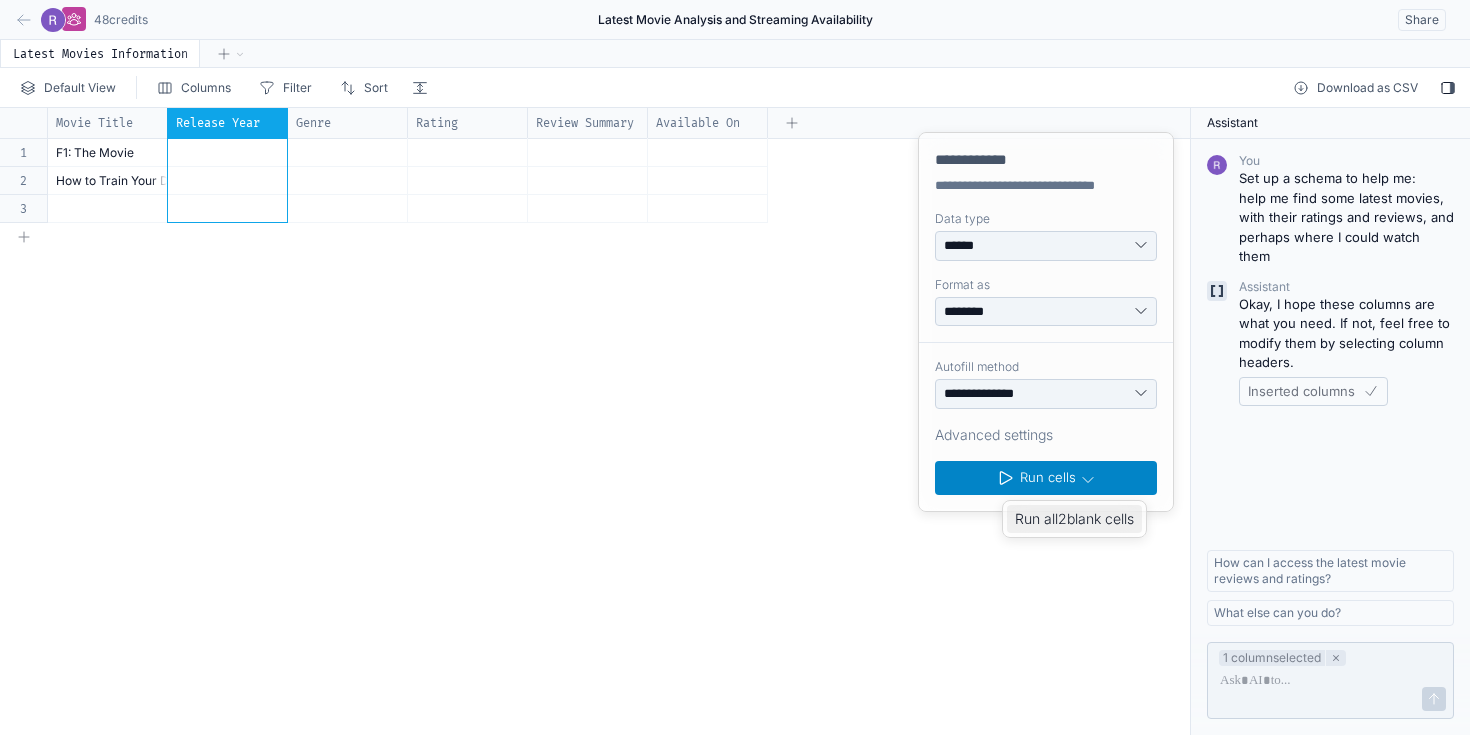 click on "Run all  2  blank cells" at bounding box center [1074, 519] 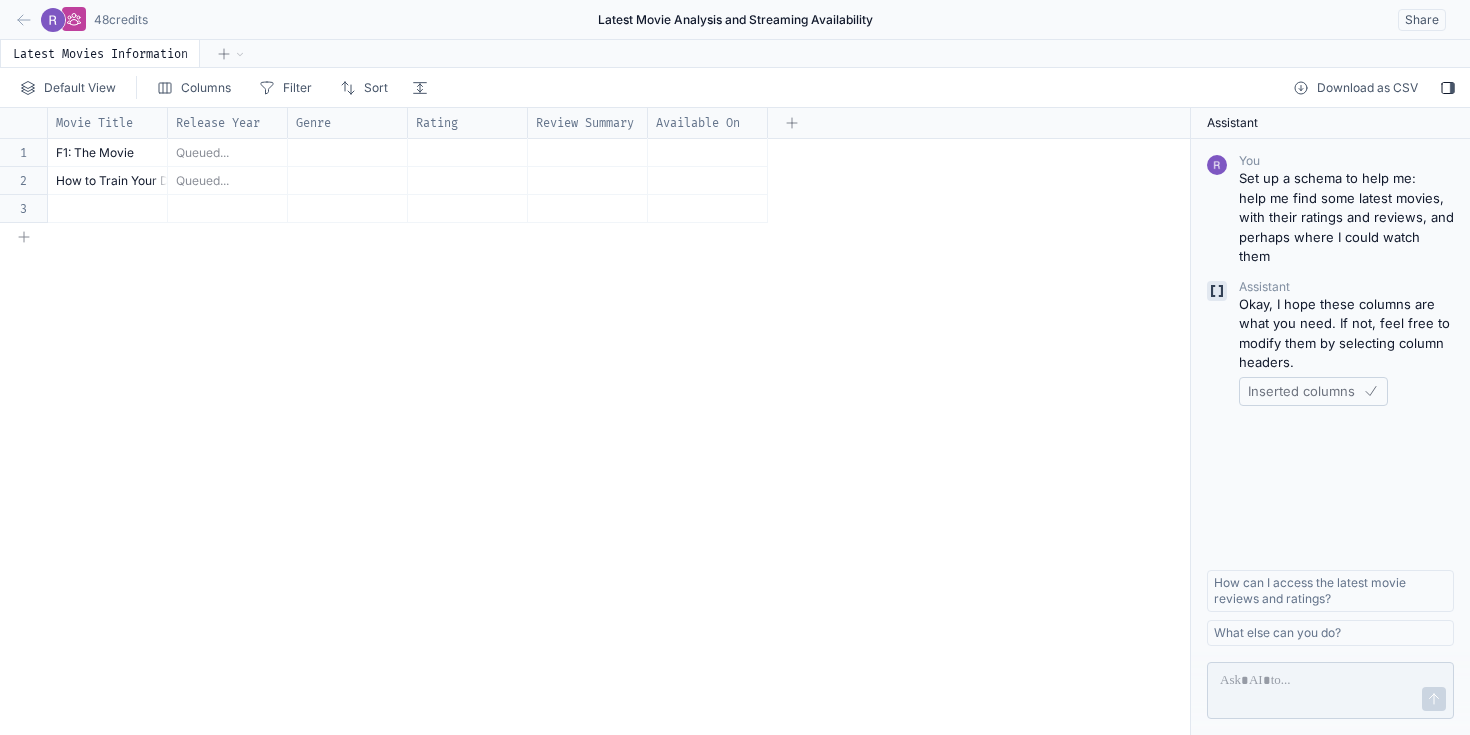 click on "Movie Title                 Release Year                 Genre                 Rating                 Review Summary                 Available On                   1   2   3     F1: The Movie     Queued...                     How to Train Your Dragon     Queued..." at bounding box center [595, 421] 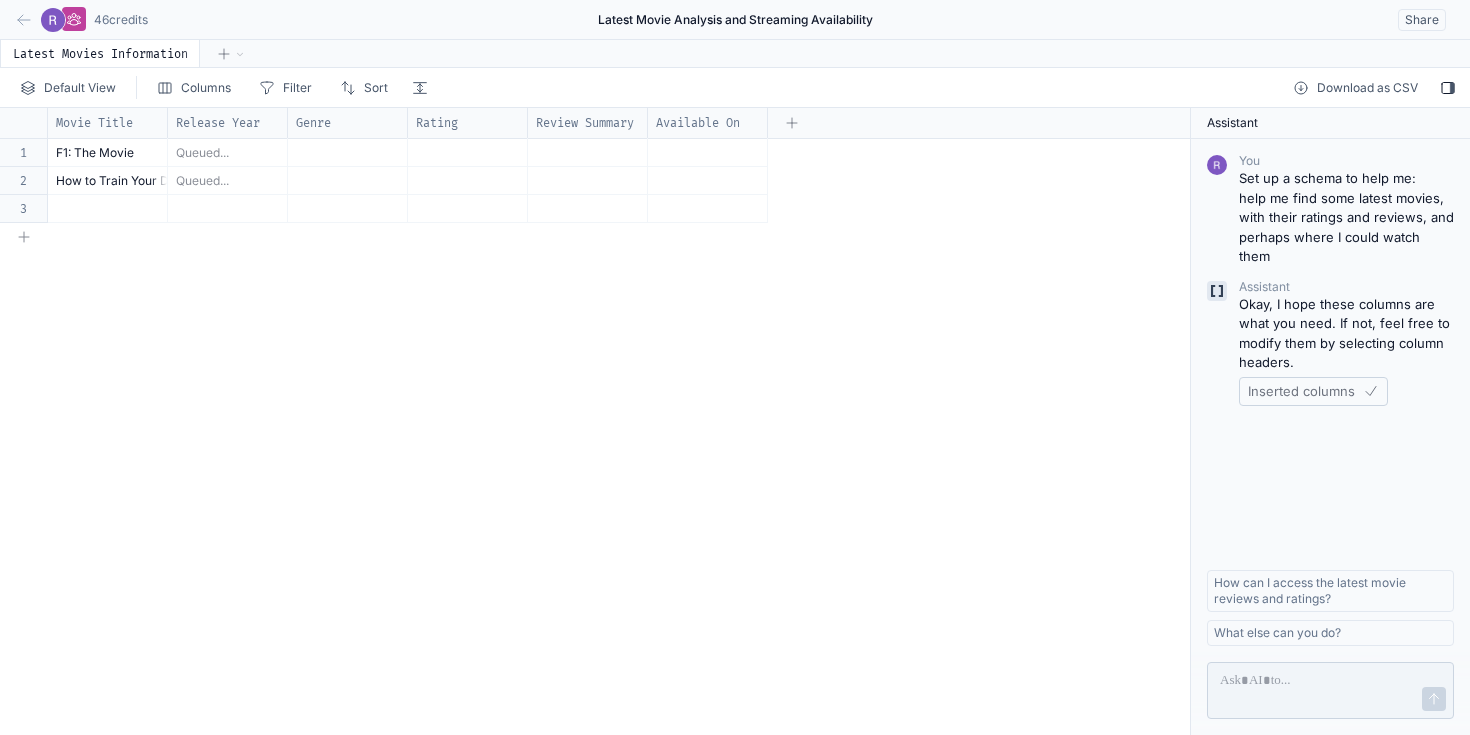 click on "Queued..." at bounding box center (202, 152) 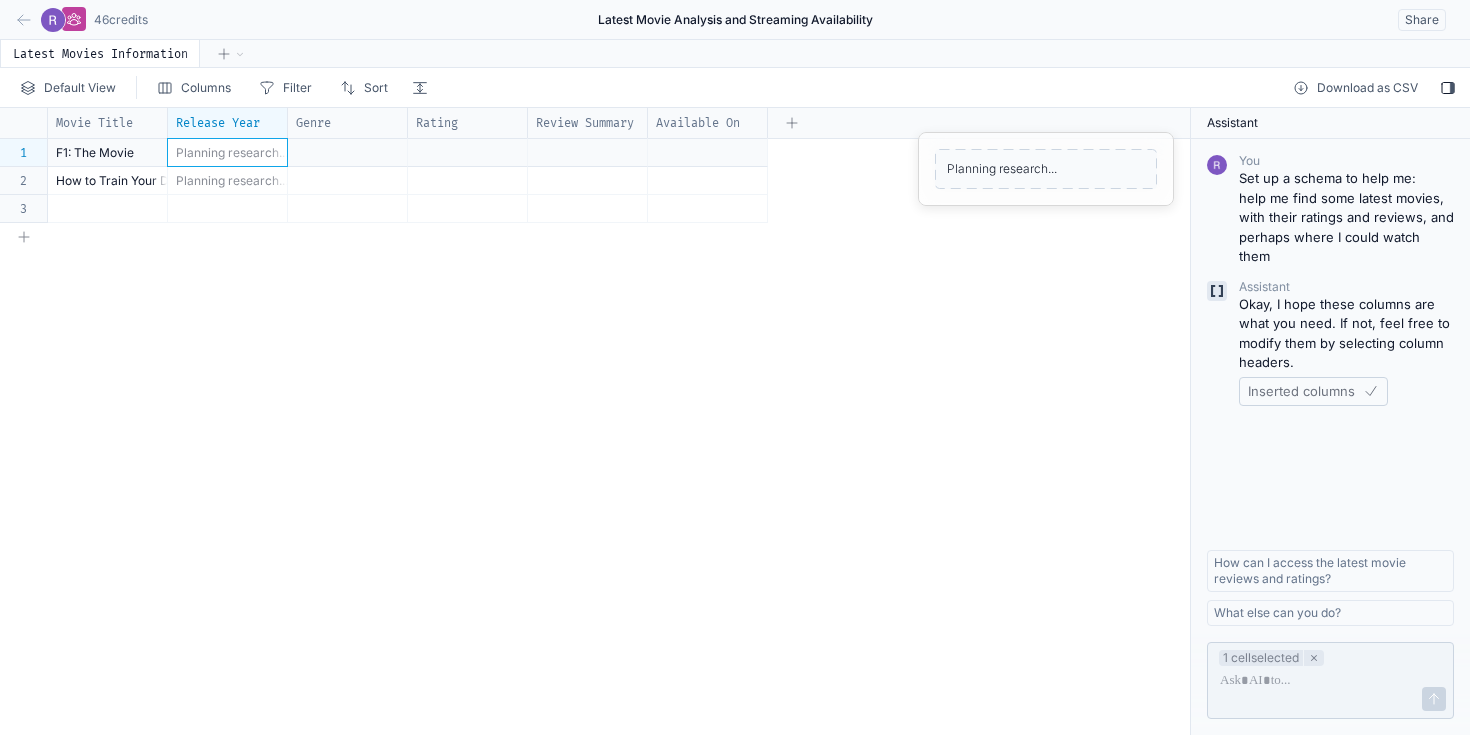 click on "You     Set up a schema to help me: help me find some latest movies, with their ratings and reviews, and perhaps where I could watch them     Assistant     Okay, I hope these columns are what you need. If not, feel free to modify them by selecting column headers.   Inserted columns         How can I access the latest movie reviews and ratings?   What else can you do?" at bounding box center (1330, 382) 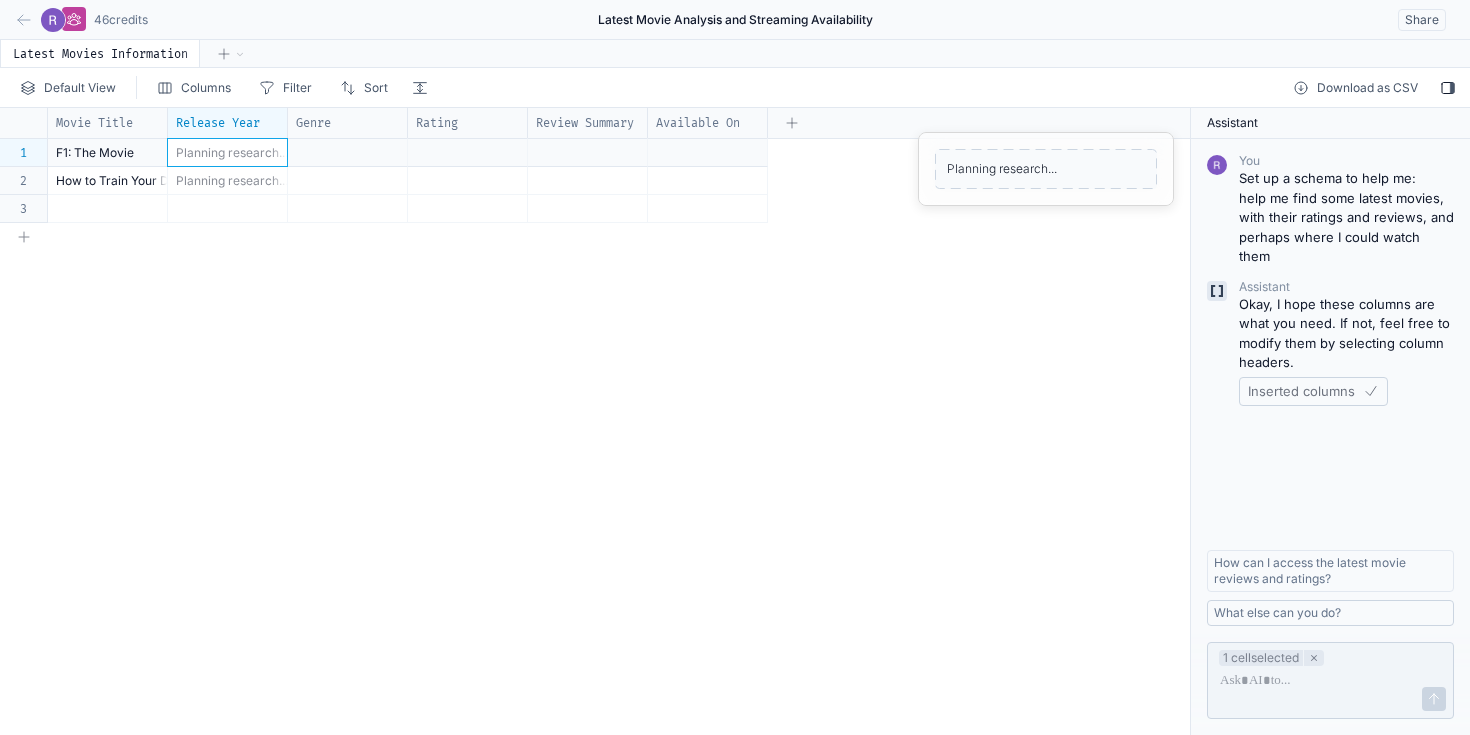 click on "What else can you do?" at bounding box center (1330, 613) 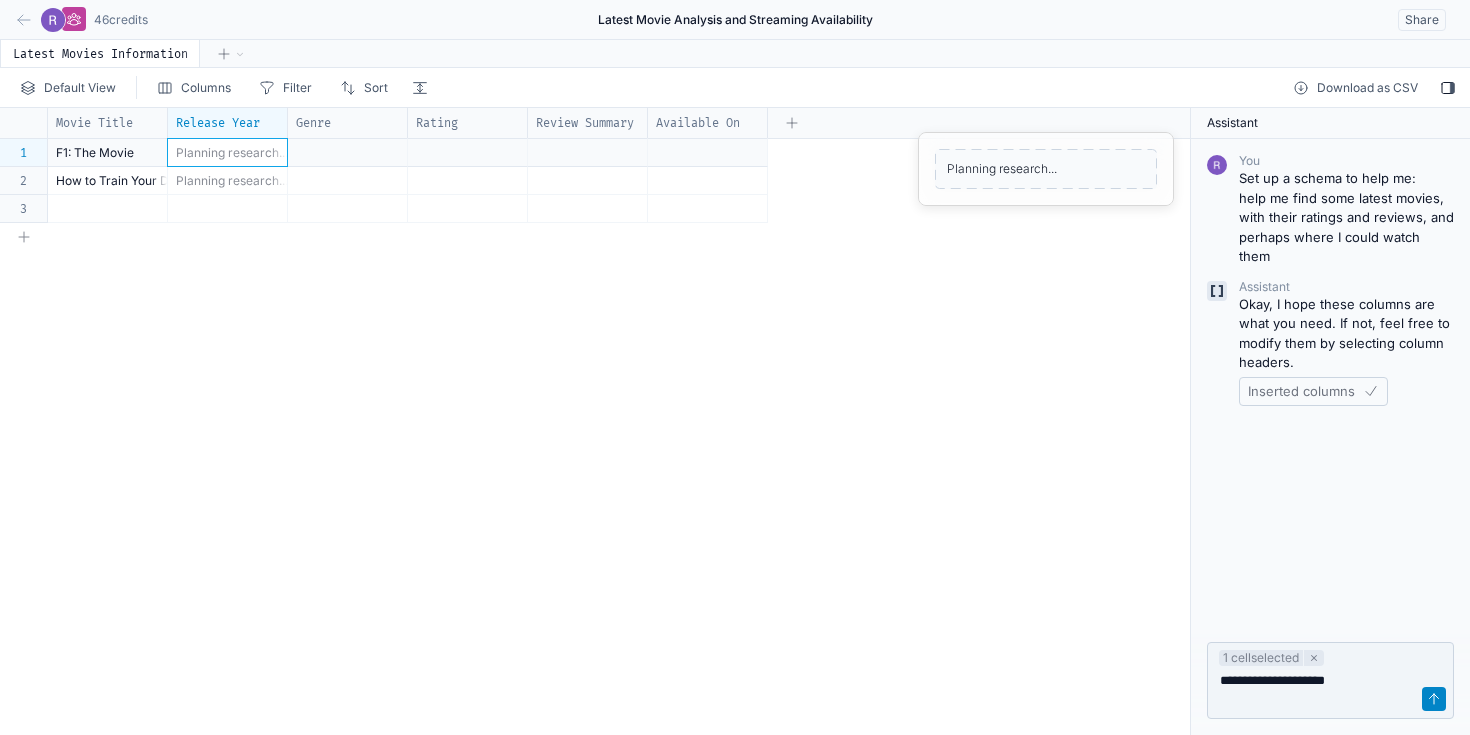 click 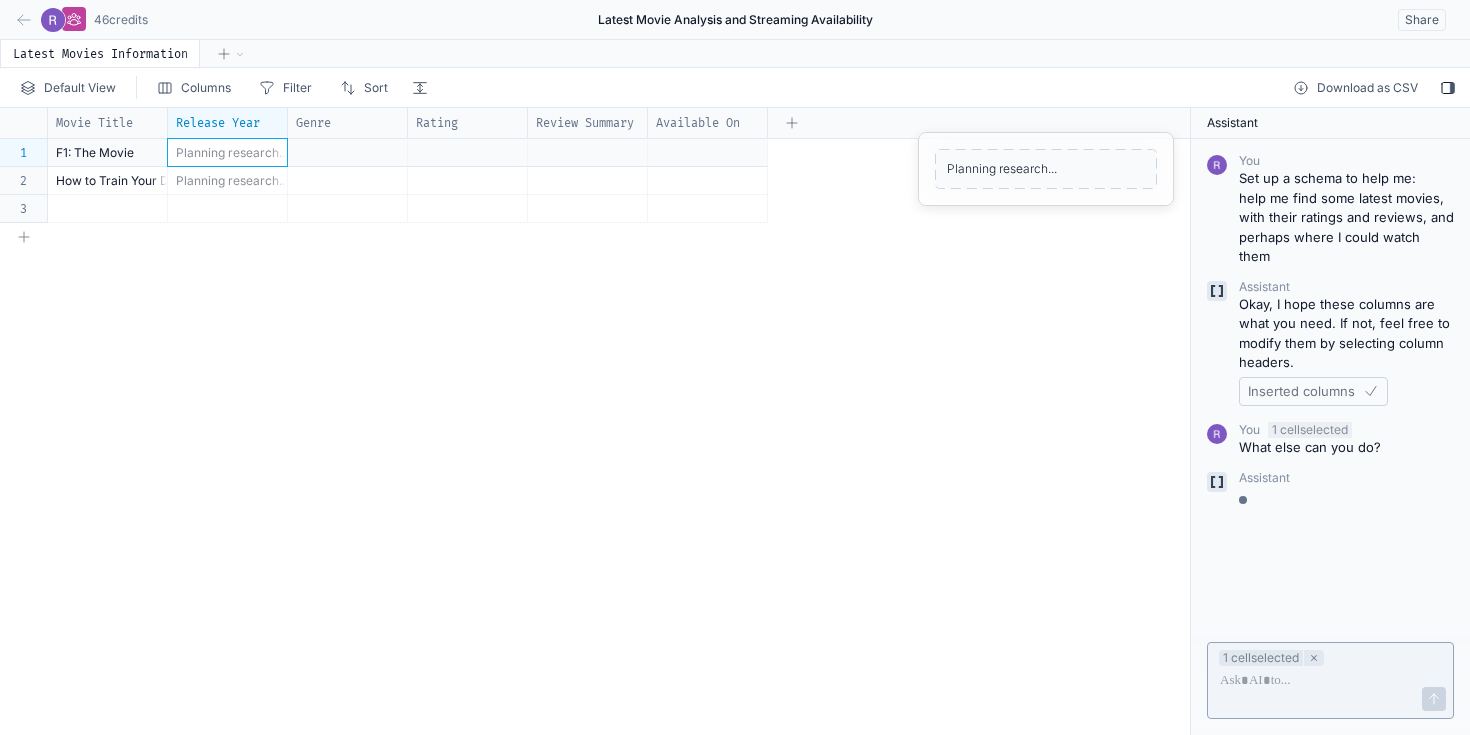 click at bounding box center [1330, 680] 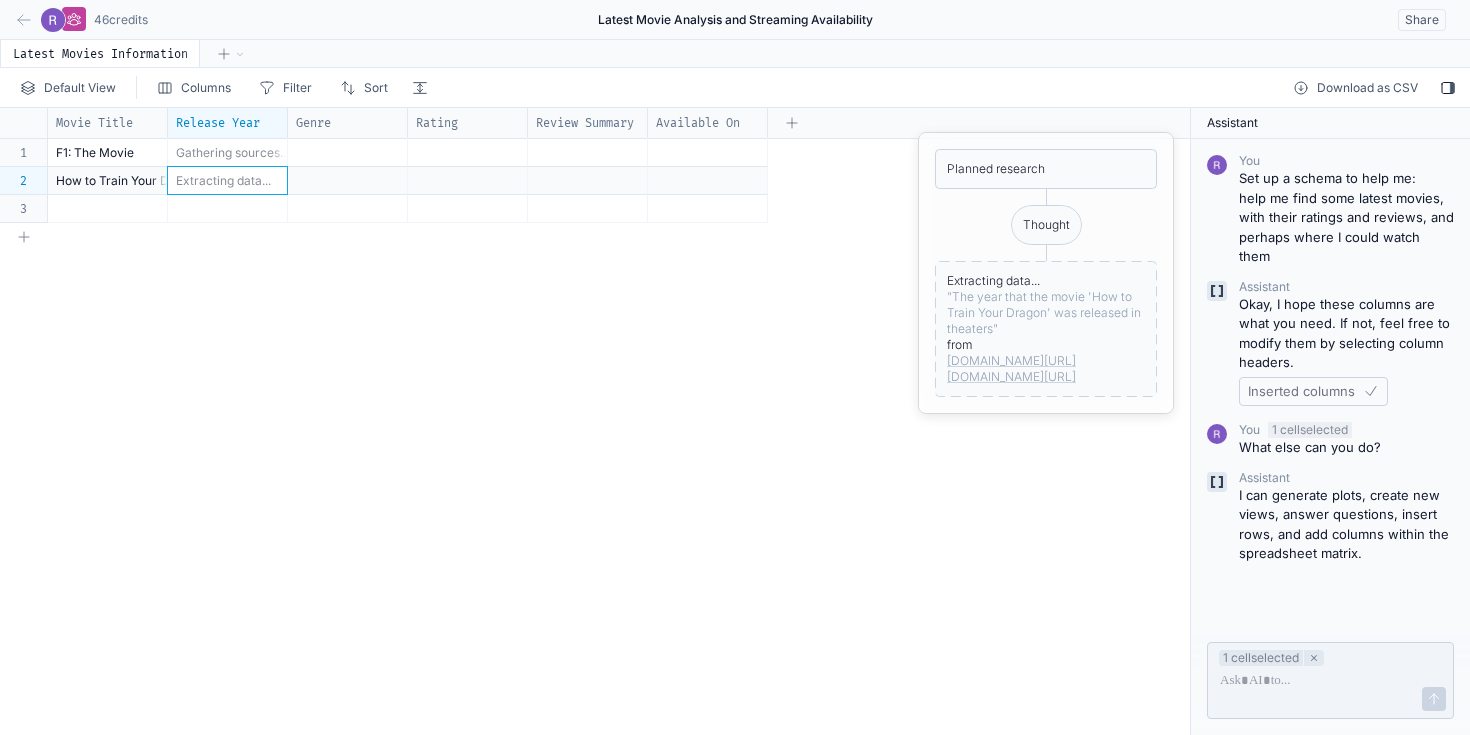 click on "Extracting data..." at bounding box center (223, 180) 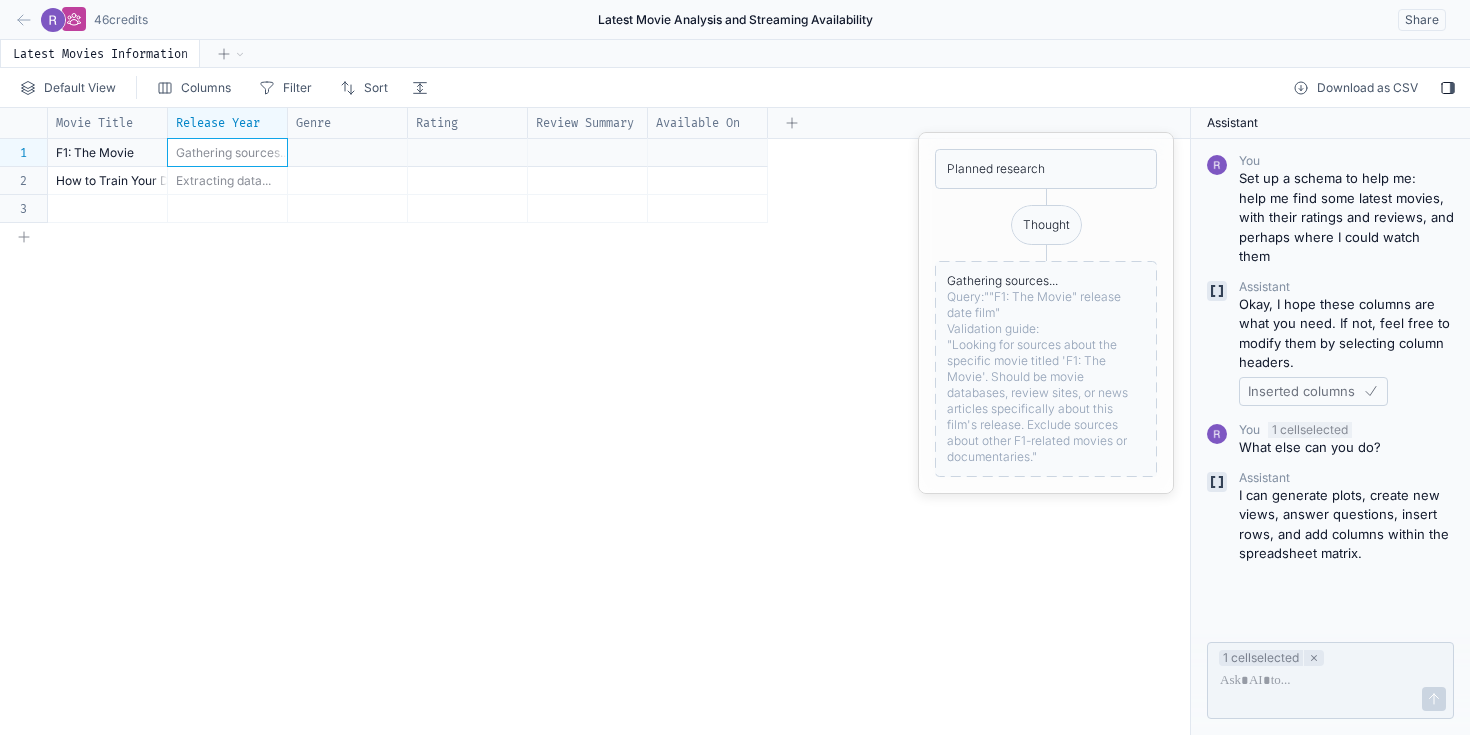 click on "Gathering sources..." at bounding box center [232, 152] 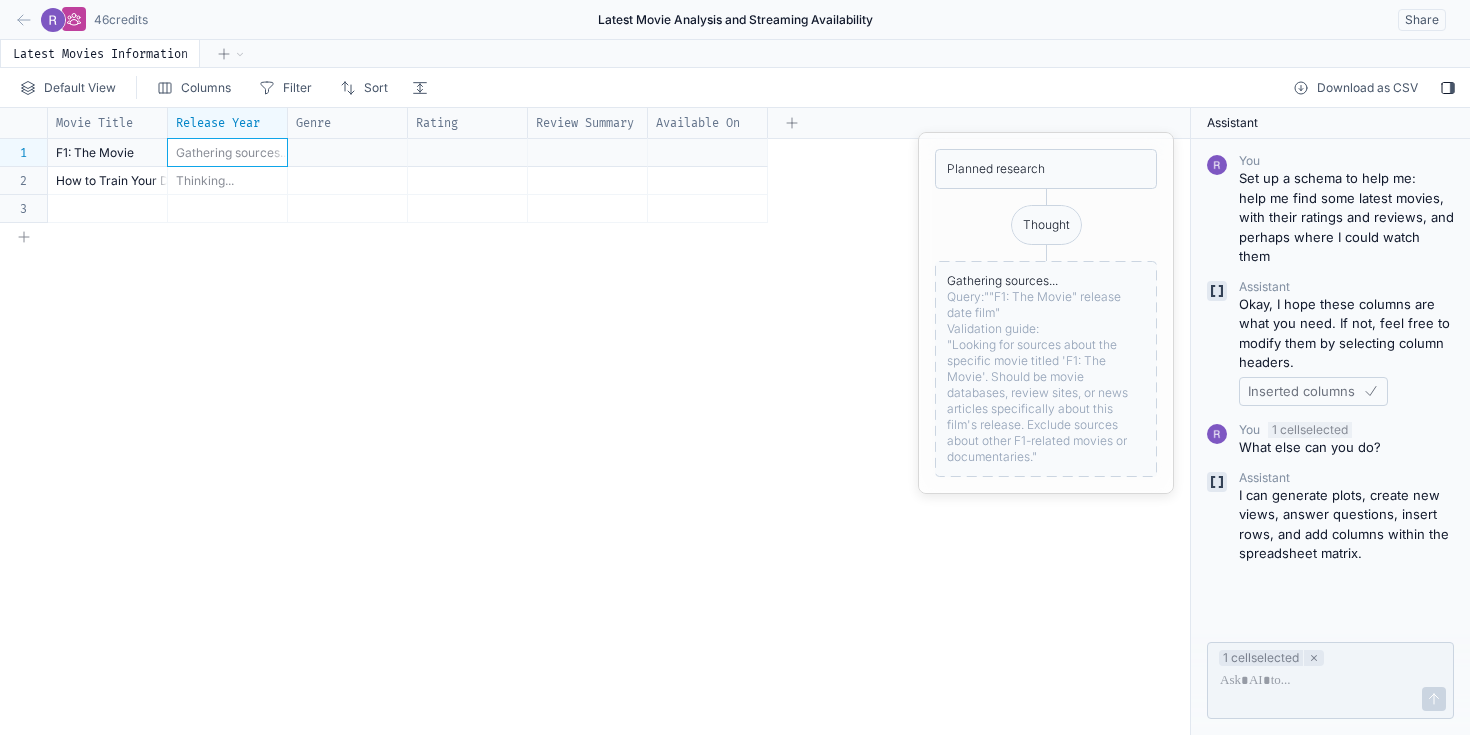 click on "Thinking..." at bounding box center [227, 180] 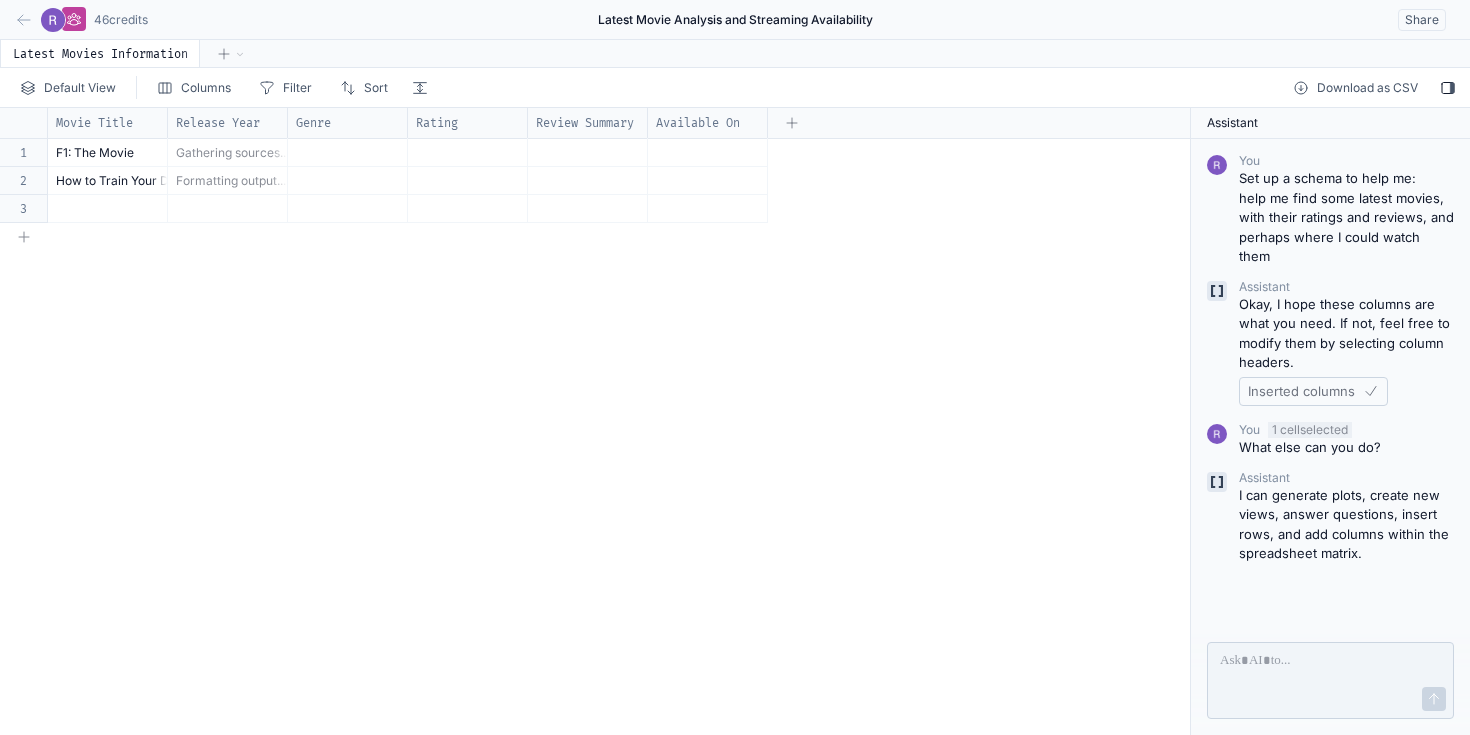 click 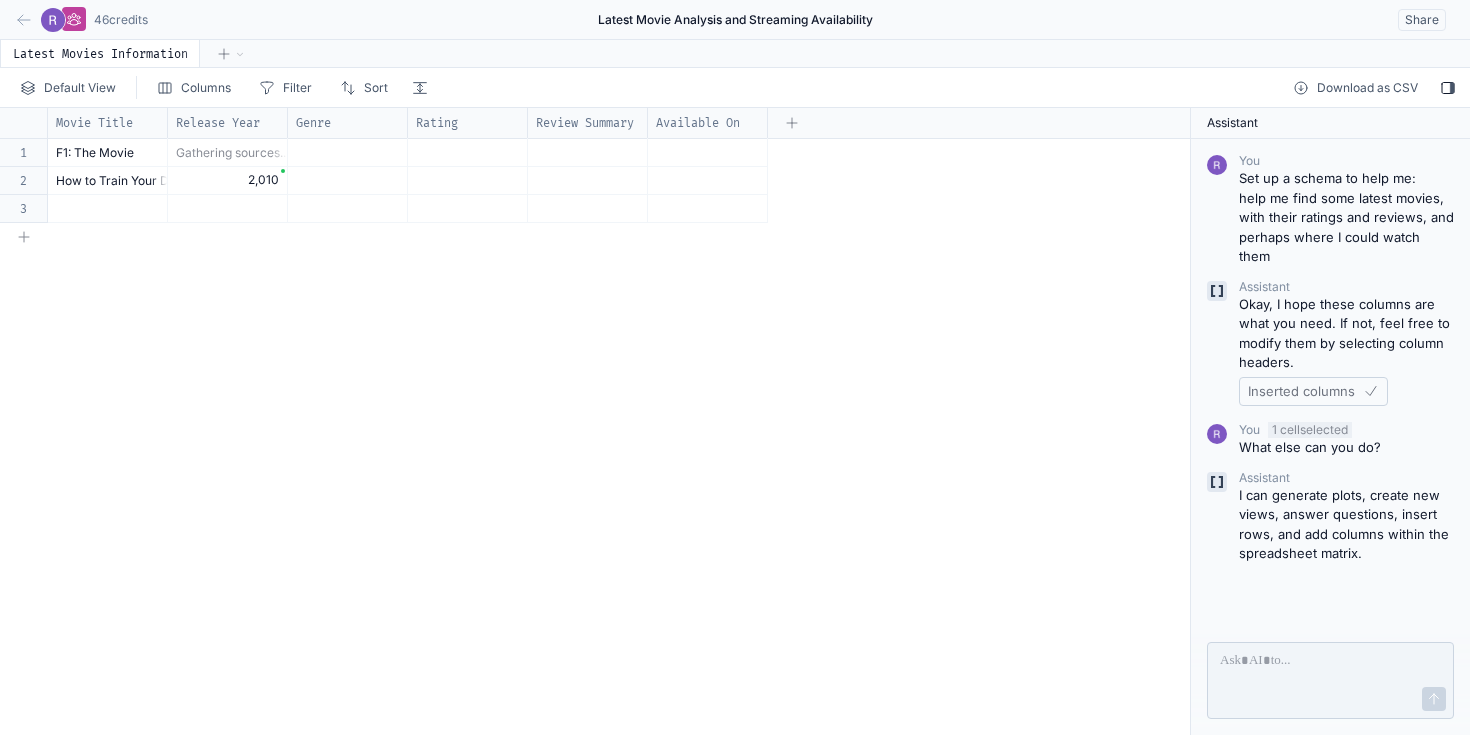 click on "2,010" at bounding box center [227, 180] 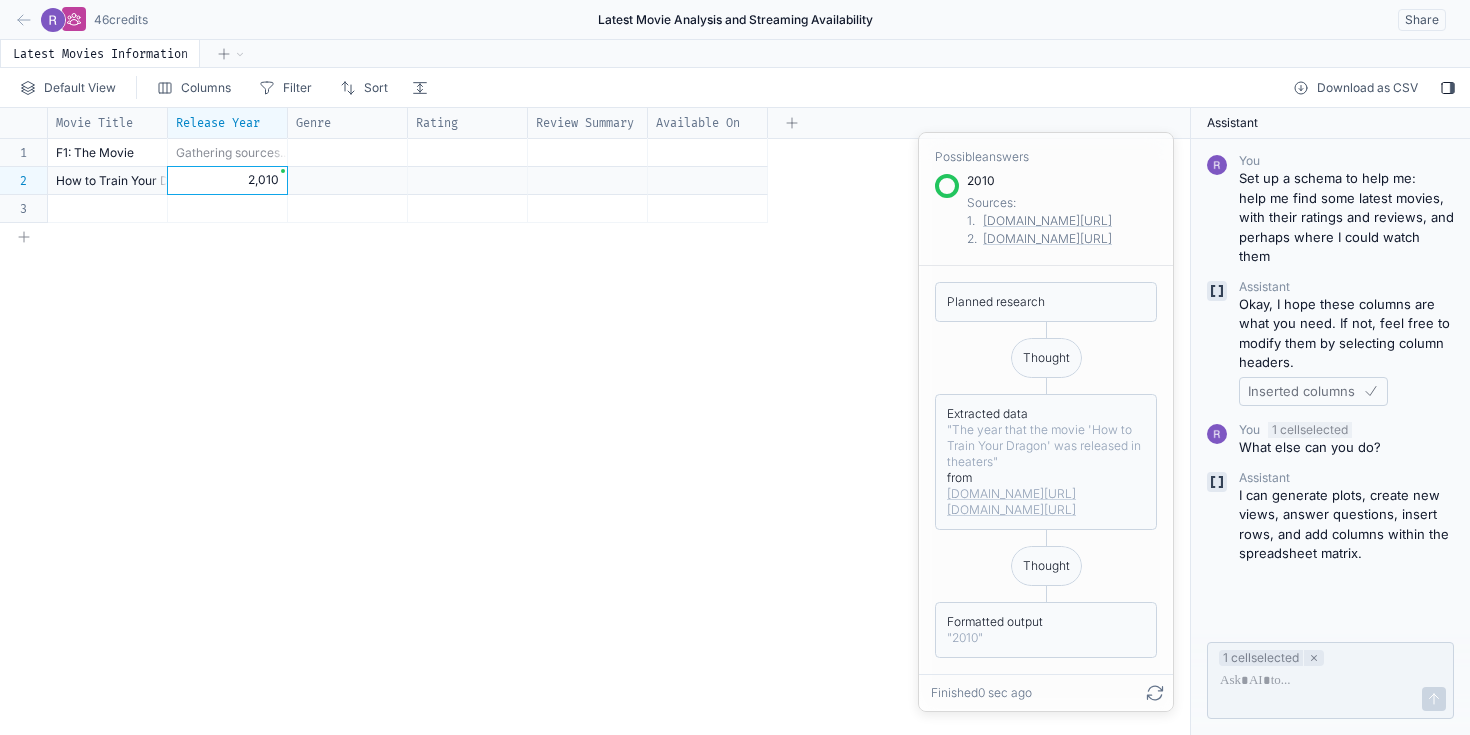 scroll, scrollTop: 9, scrollLeft: 0, axis: vertical 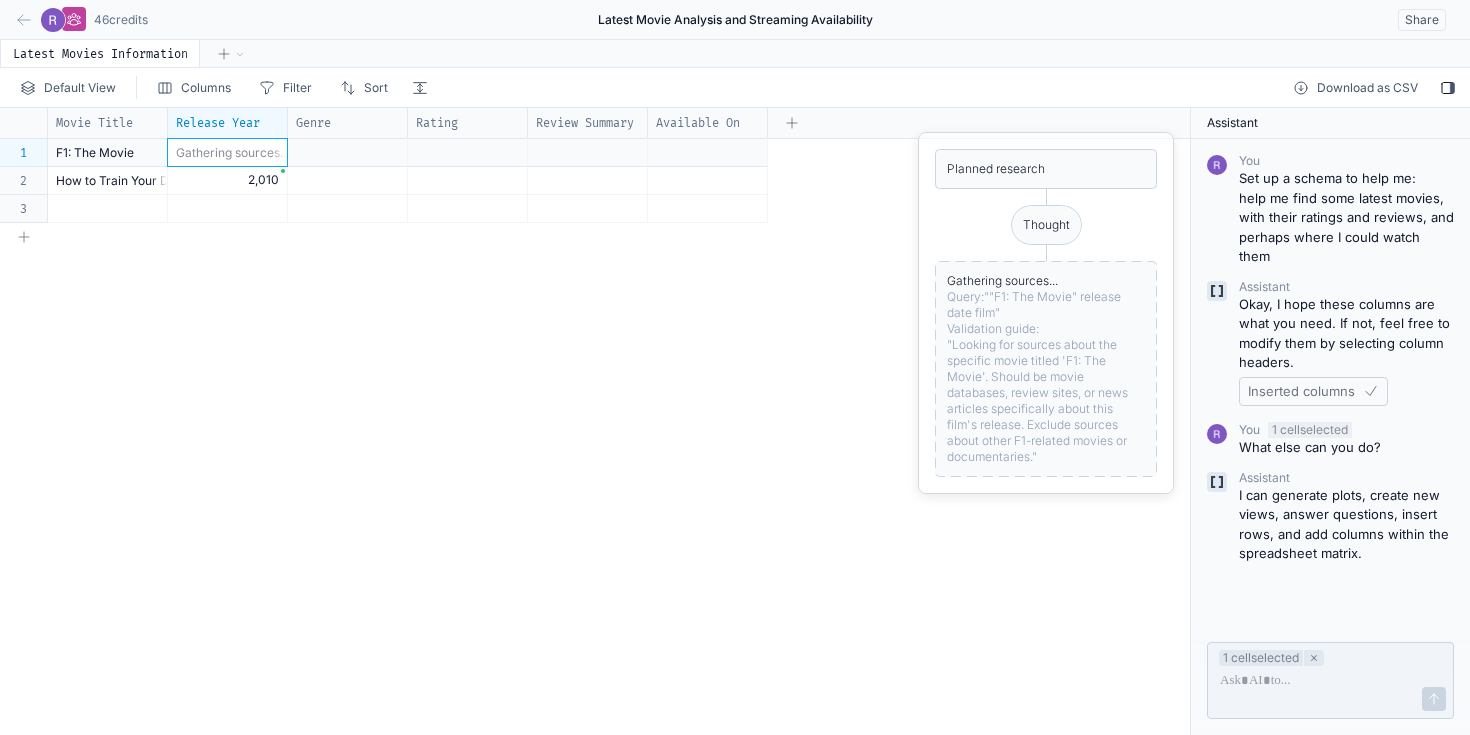 click on "Gathering sources..." at bounding box center (232, 152) 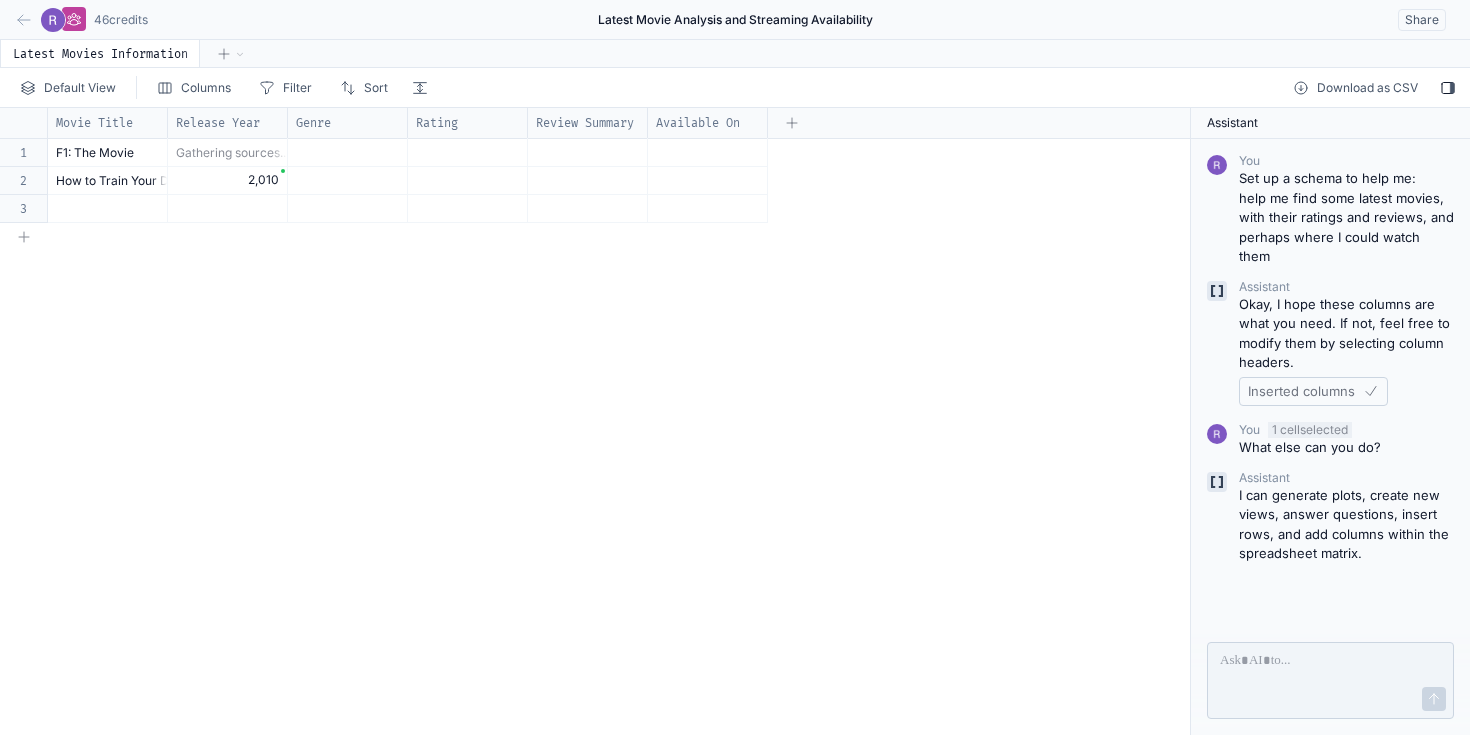 click 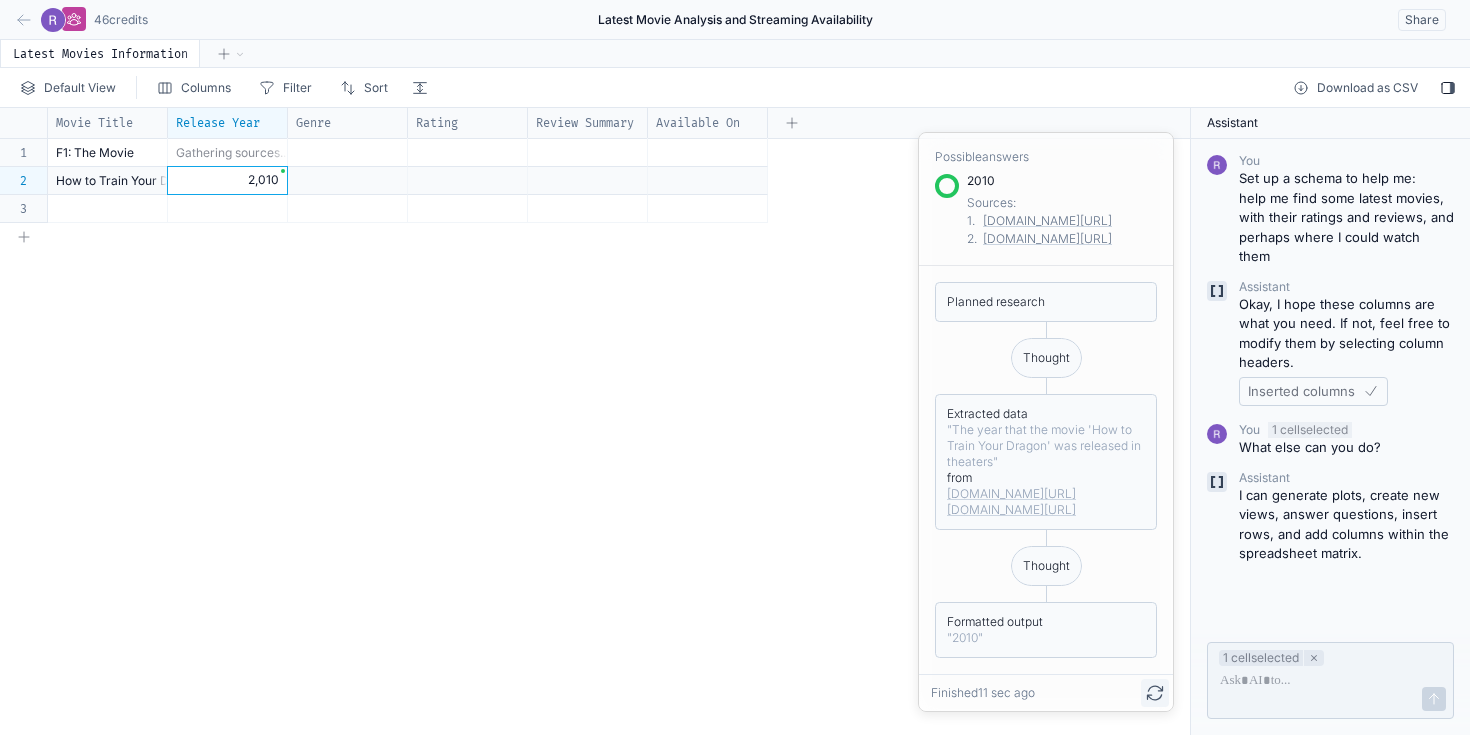 click 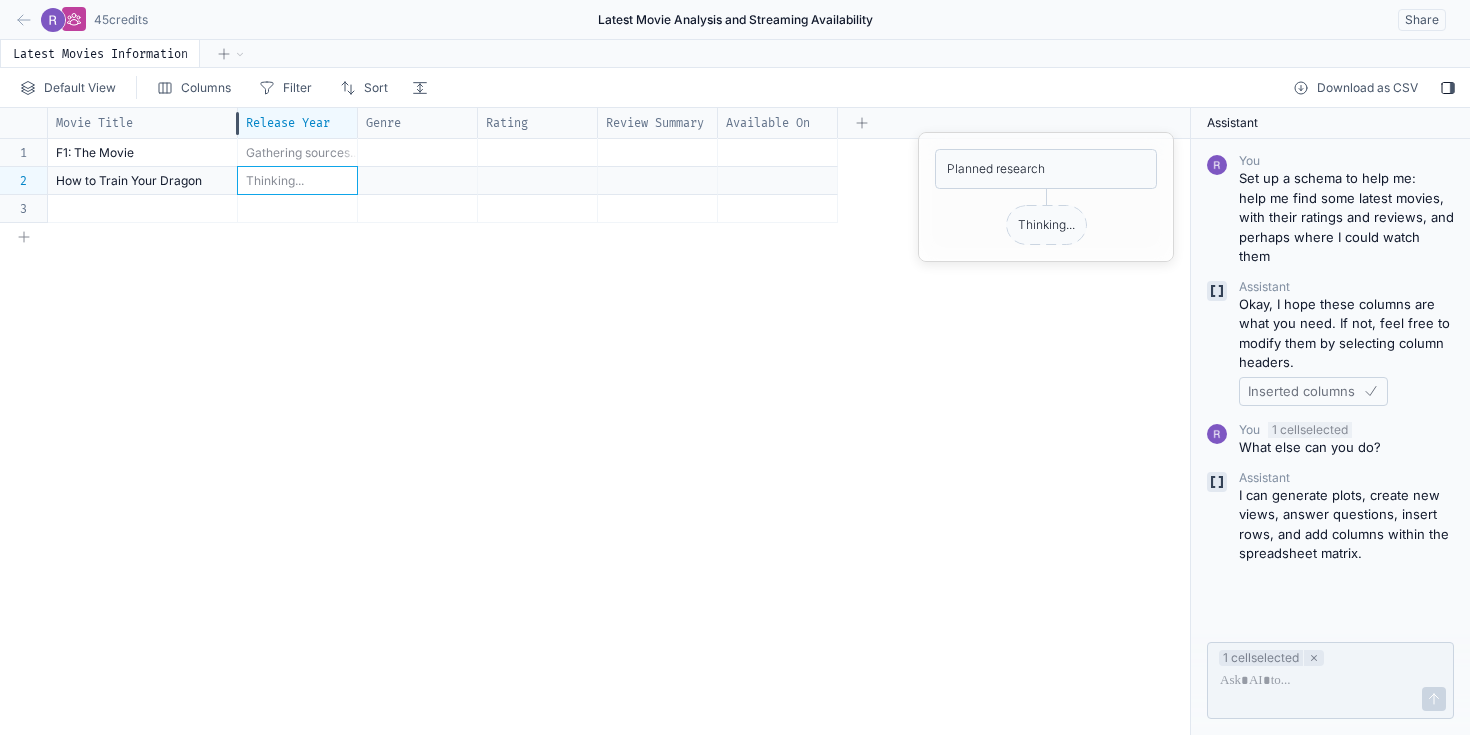 drag, startPoint x: 167, startPoint y: 121, endPoint x: 237, endPoint y: 127, distance: 70.256676 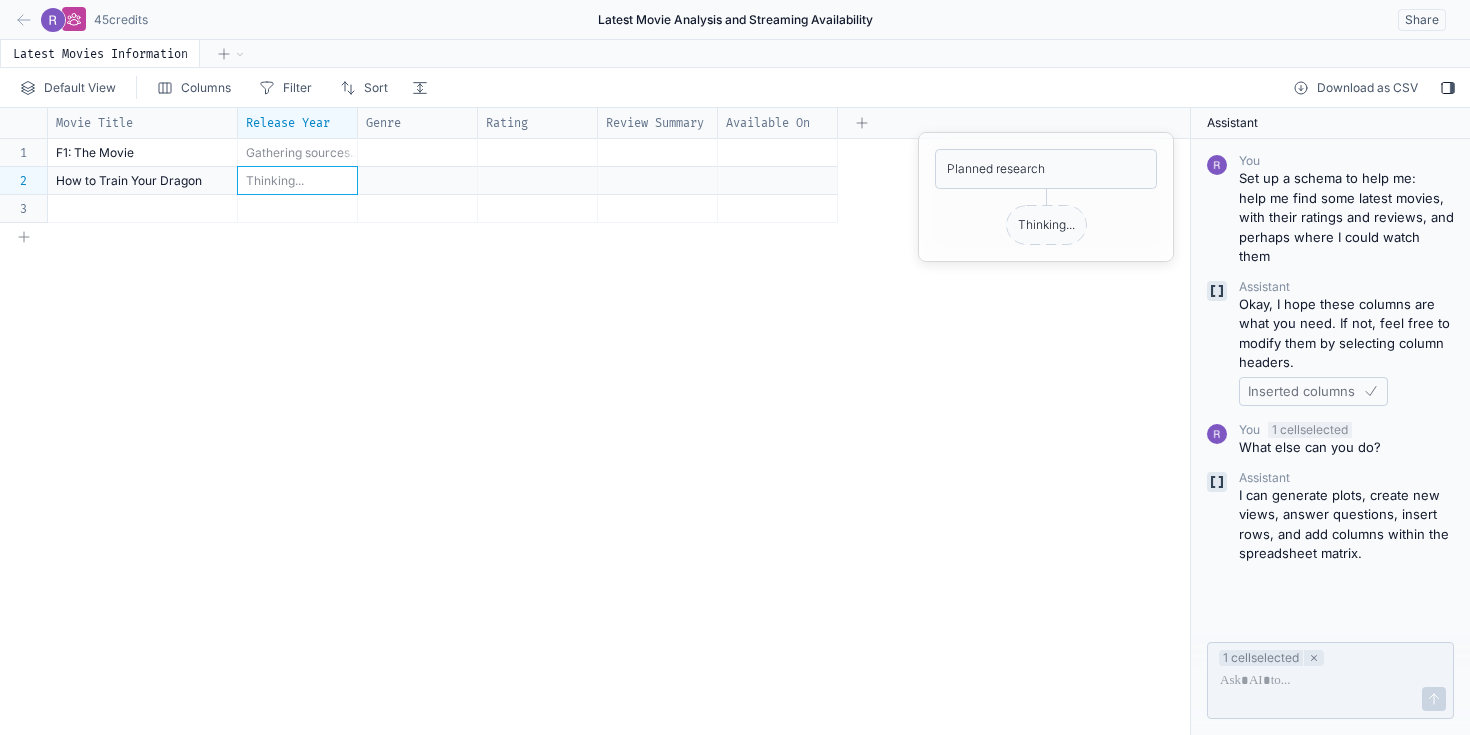 click 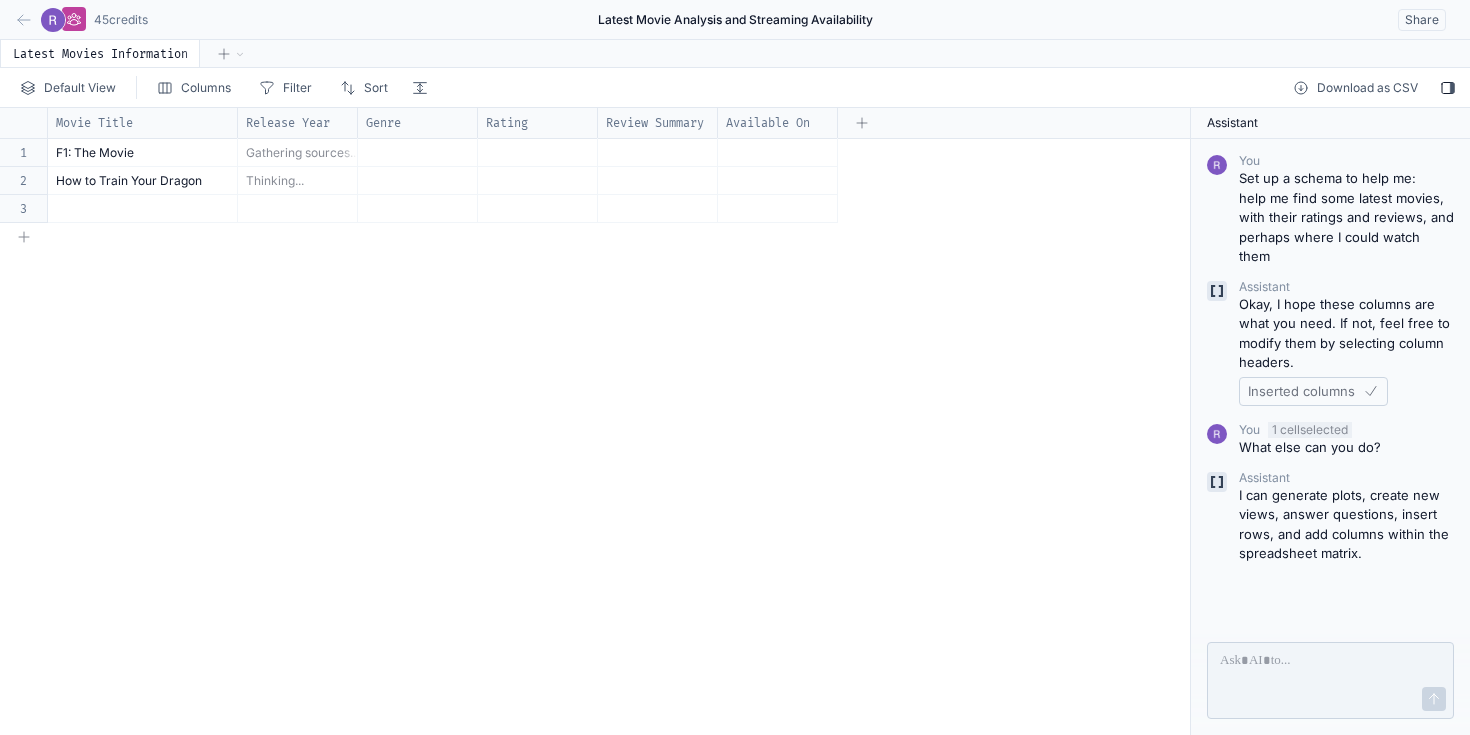 click on "Genre" at bounding box center (421, 123) 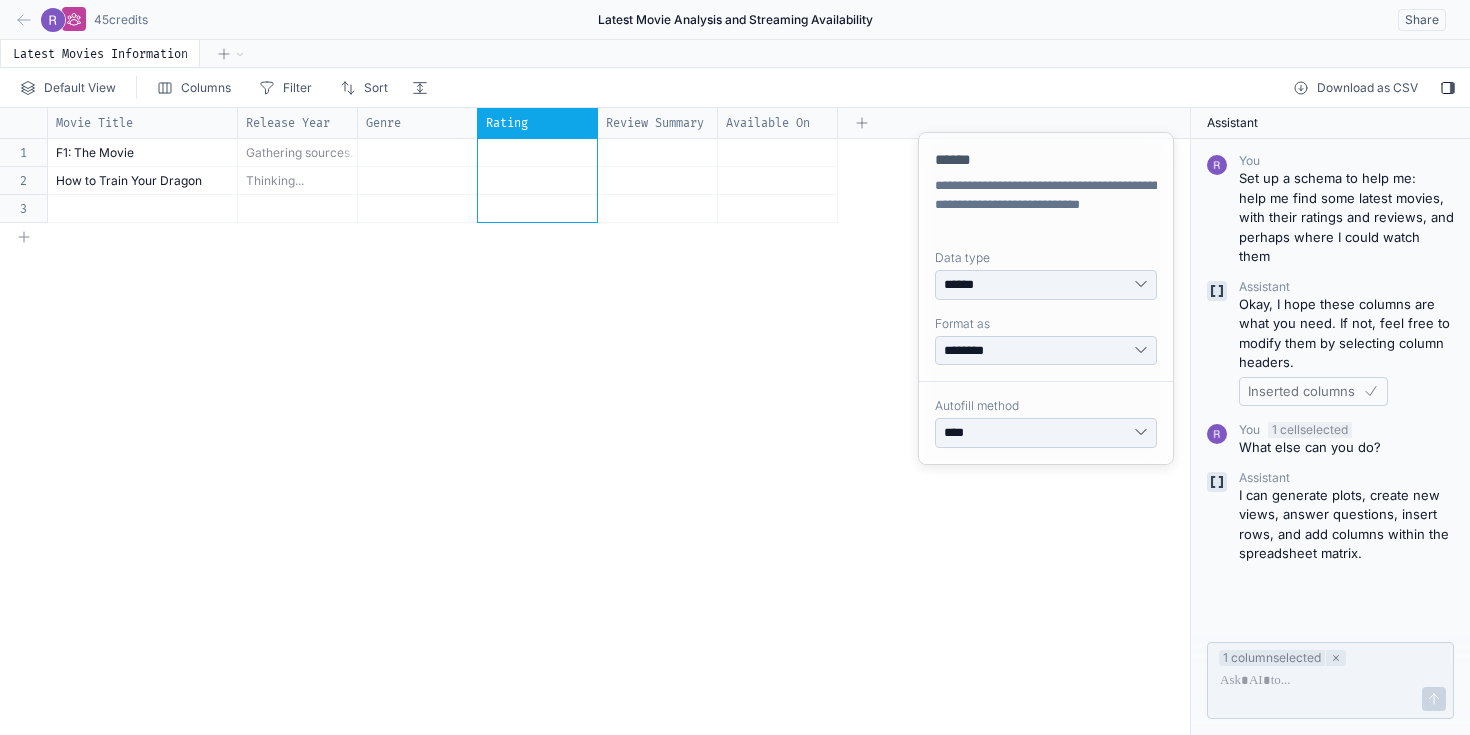 click on "Rating" at bounding box center [507, 123] 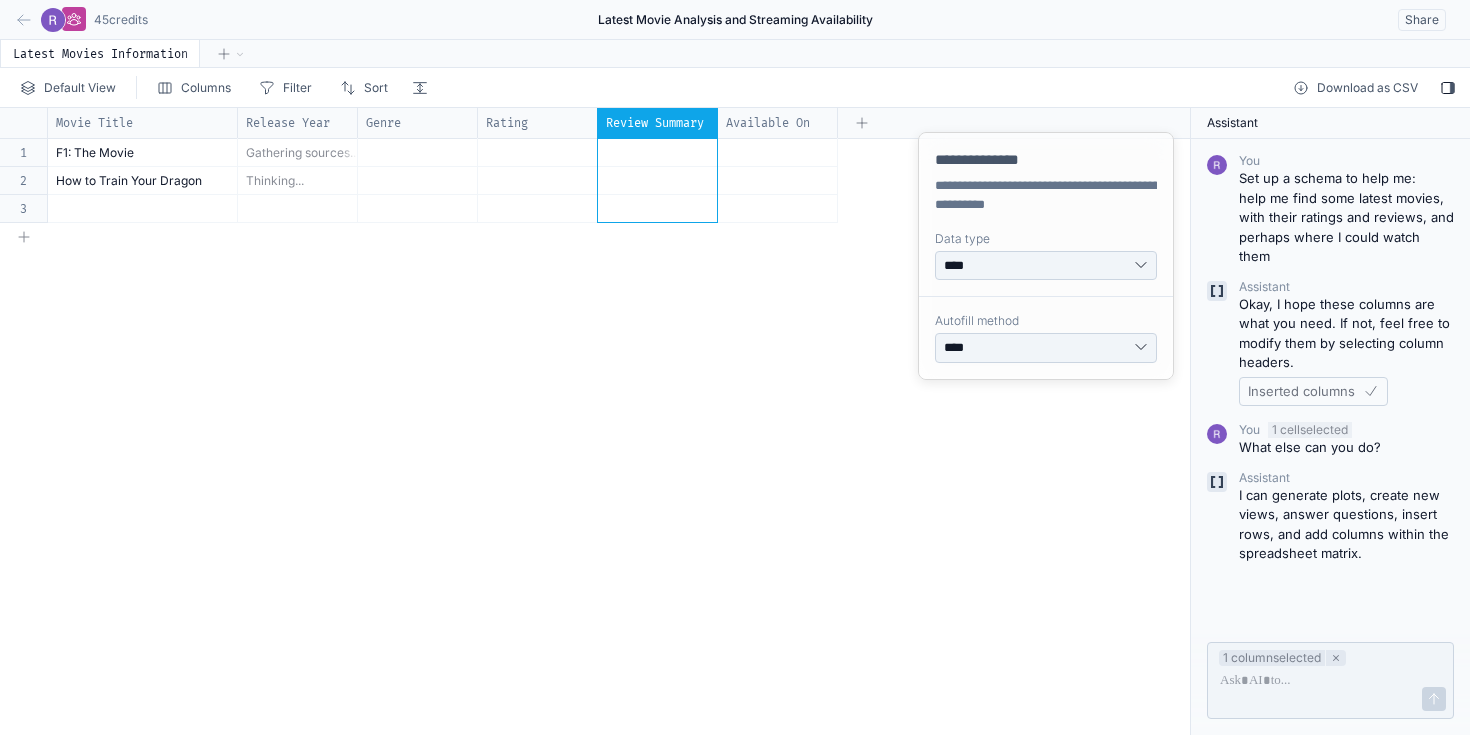 click on "Review Summary" at bounding box center [655, 123] 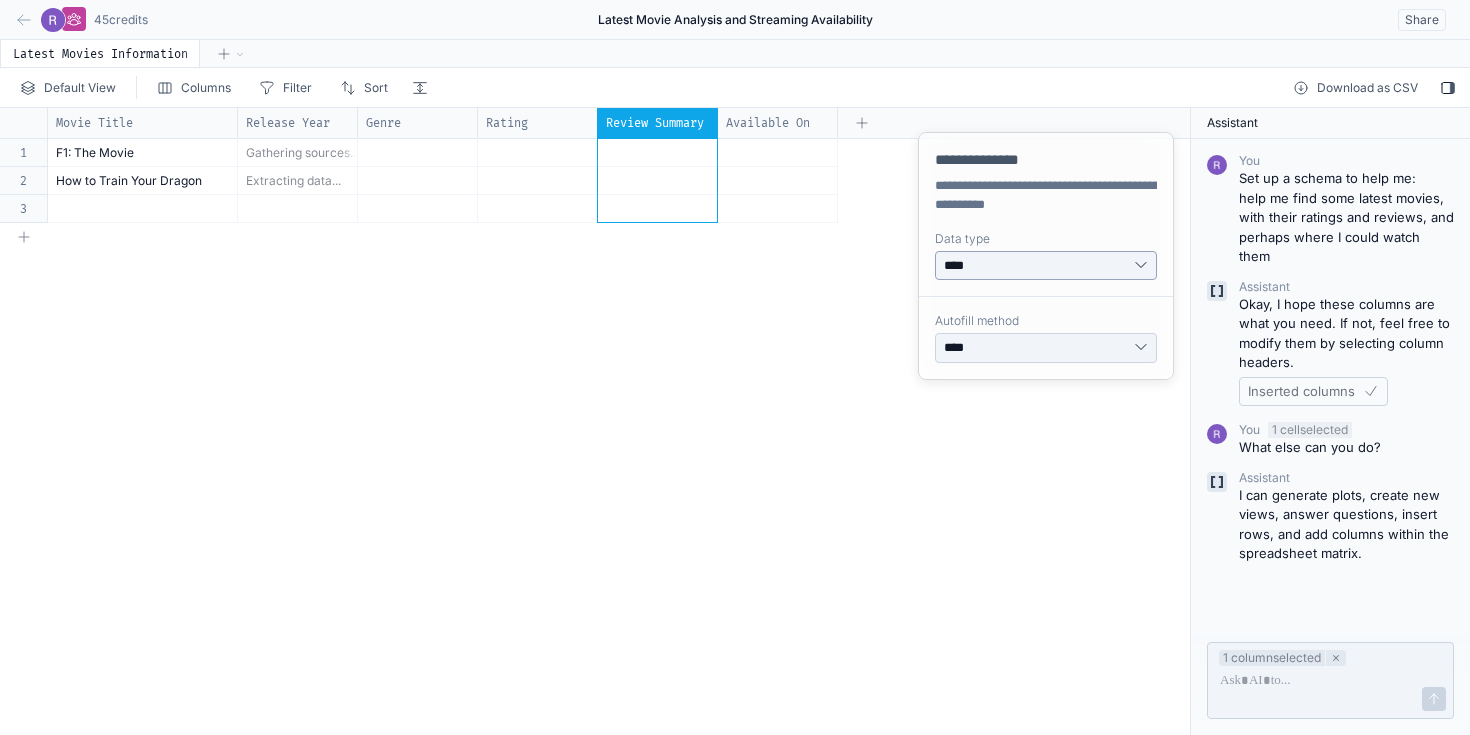 click on "**** ****** **** ****" at bounding box center [1046, 266] 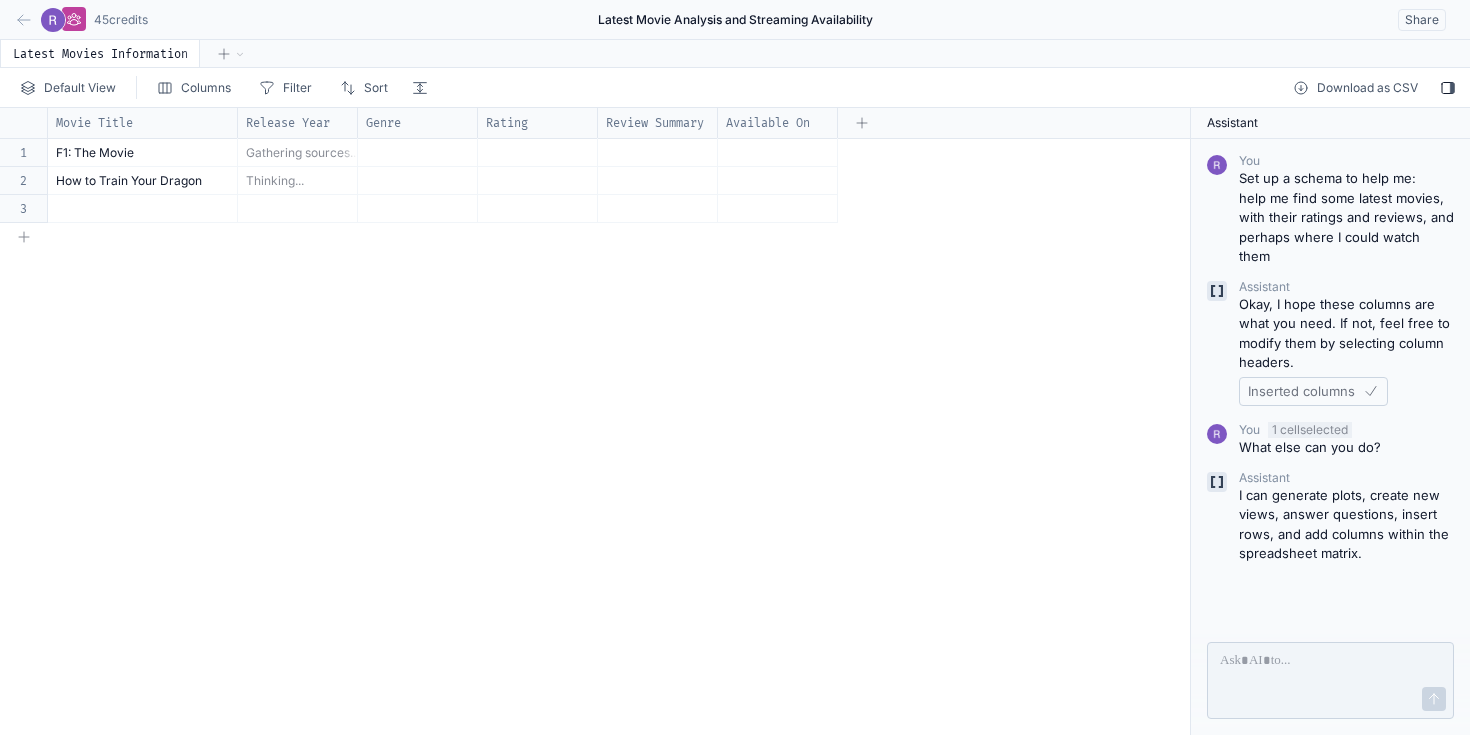 click on "Movie Title                 Release Year                 Genre                 Rating                 Review Summary                 Available On                   1   2   3     F1: The Movie     Gathering sources...                     How to Train Your Dragon     Thinking..." at bounding box center (595, 421) 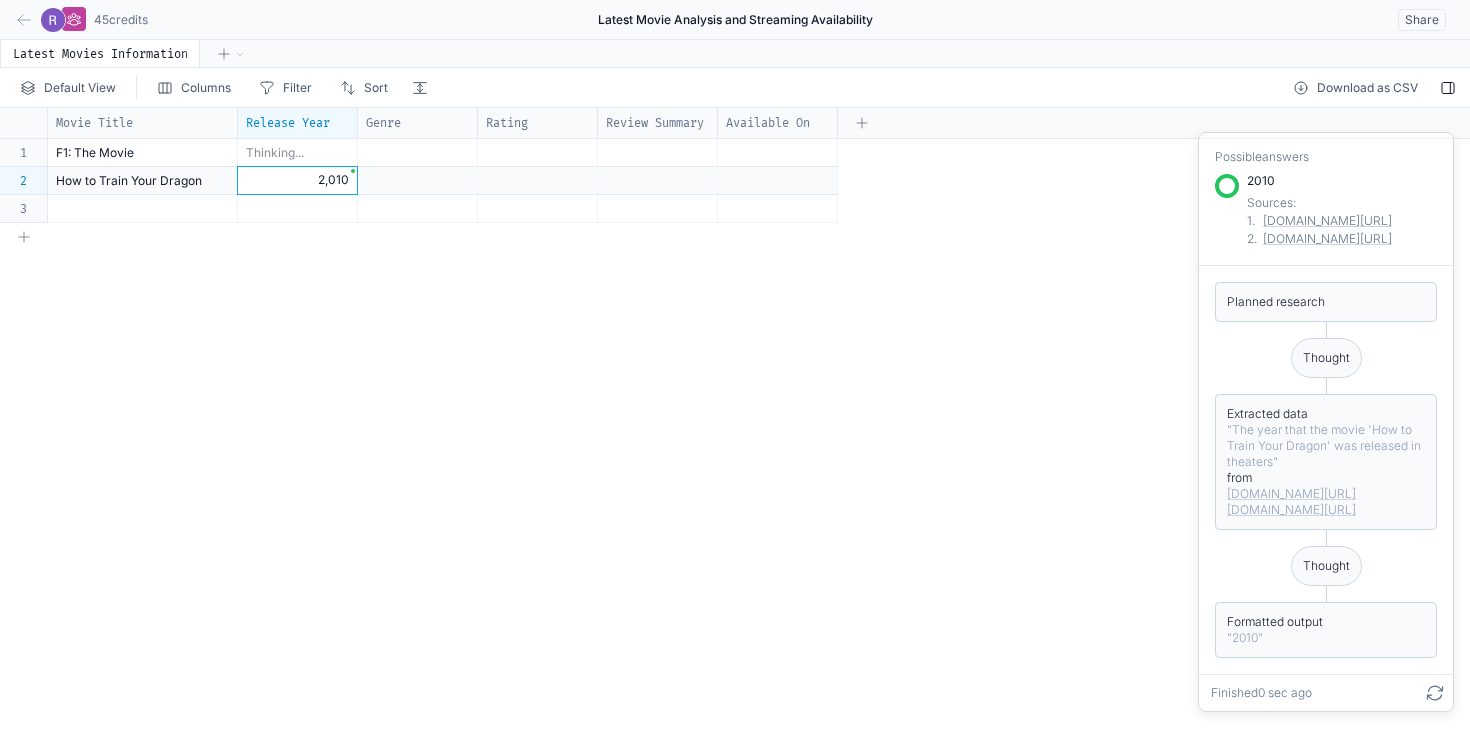 click on "2,010" at bounding box center (297, 180) 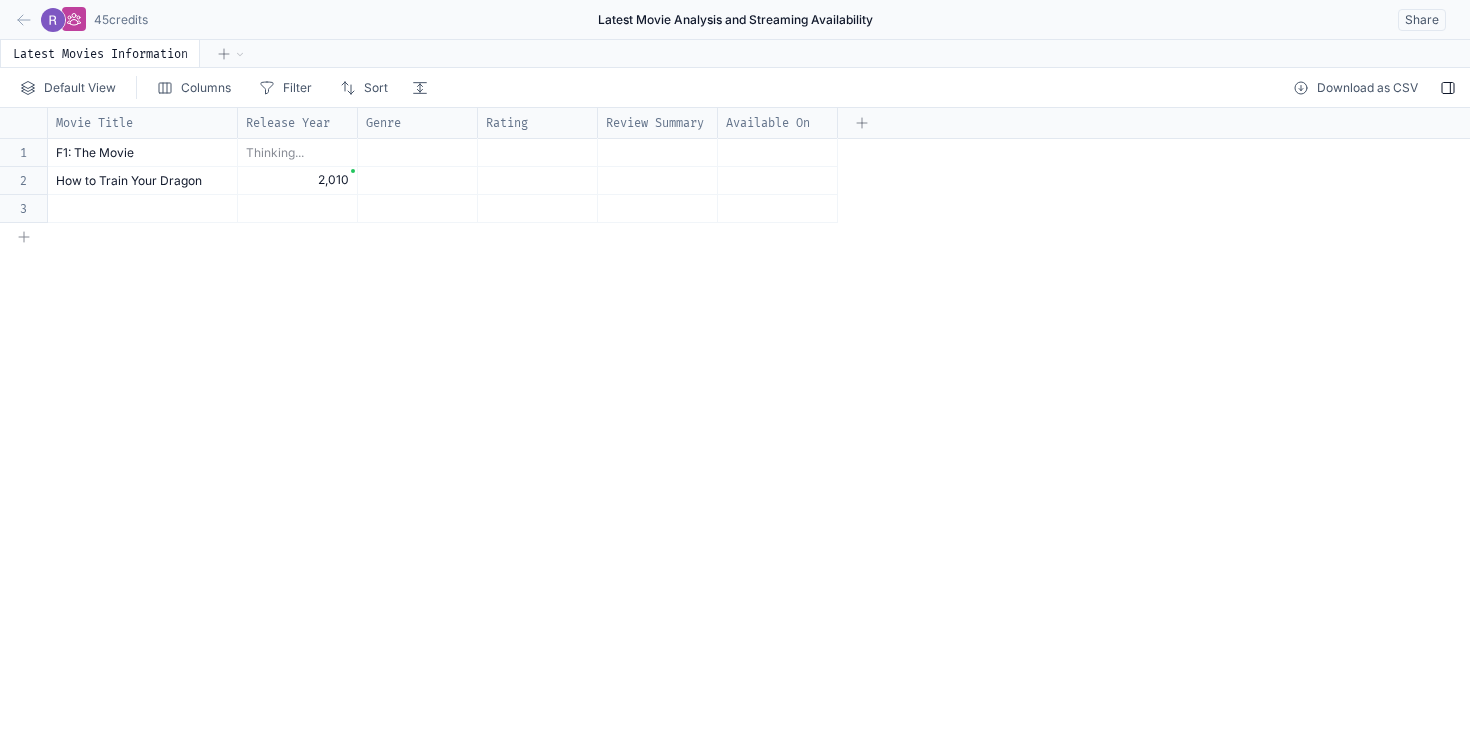 click 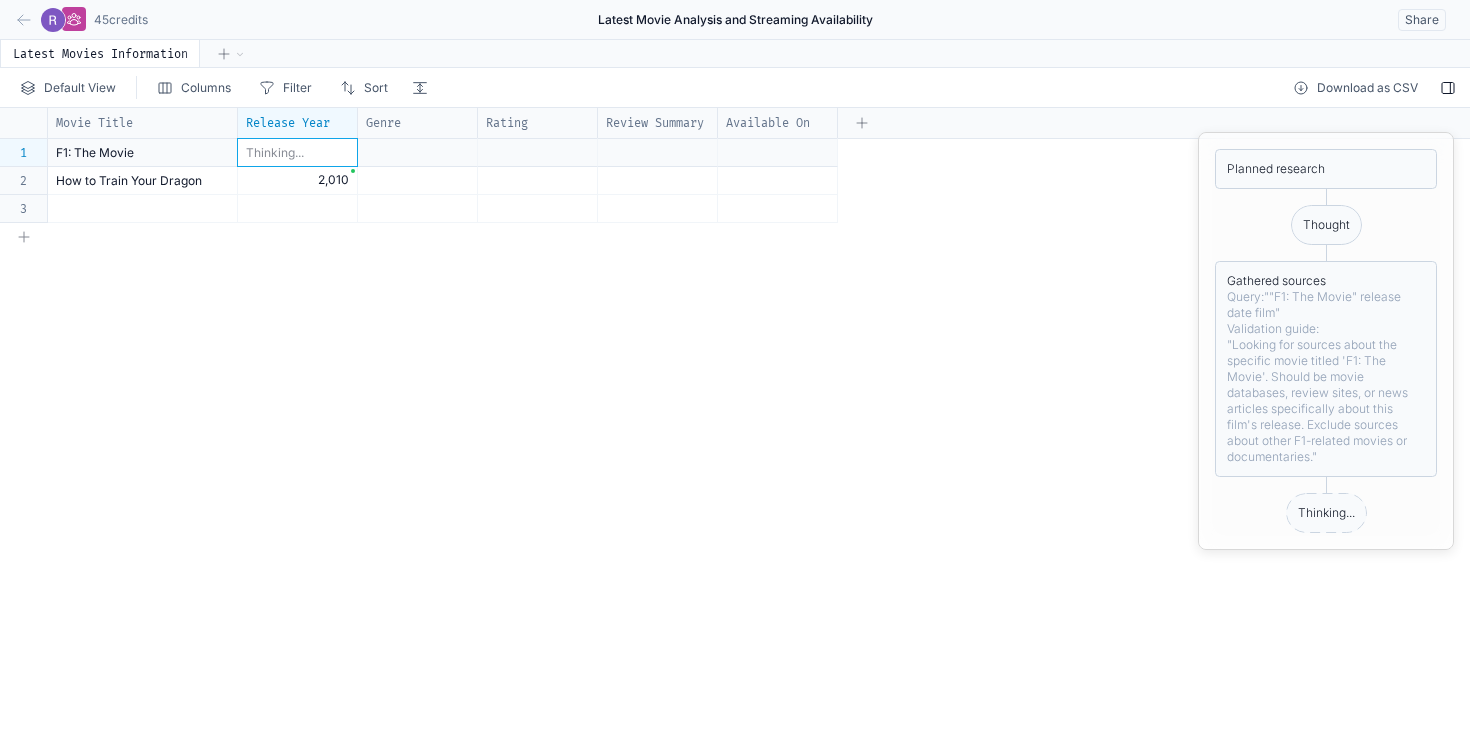 click 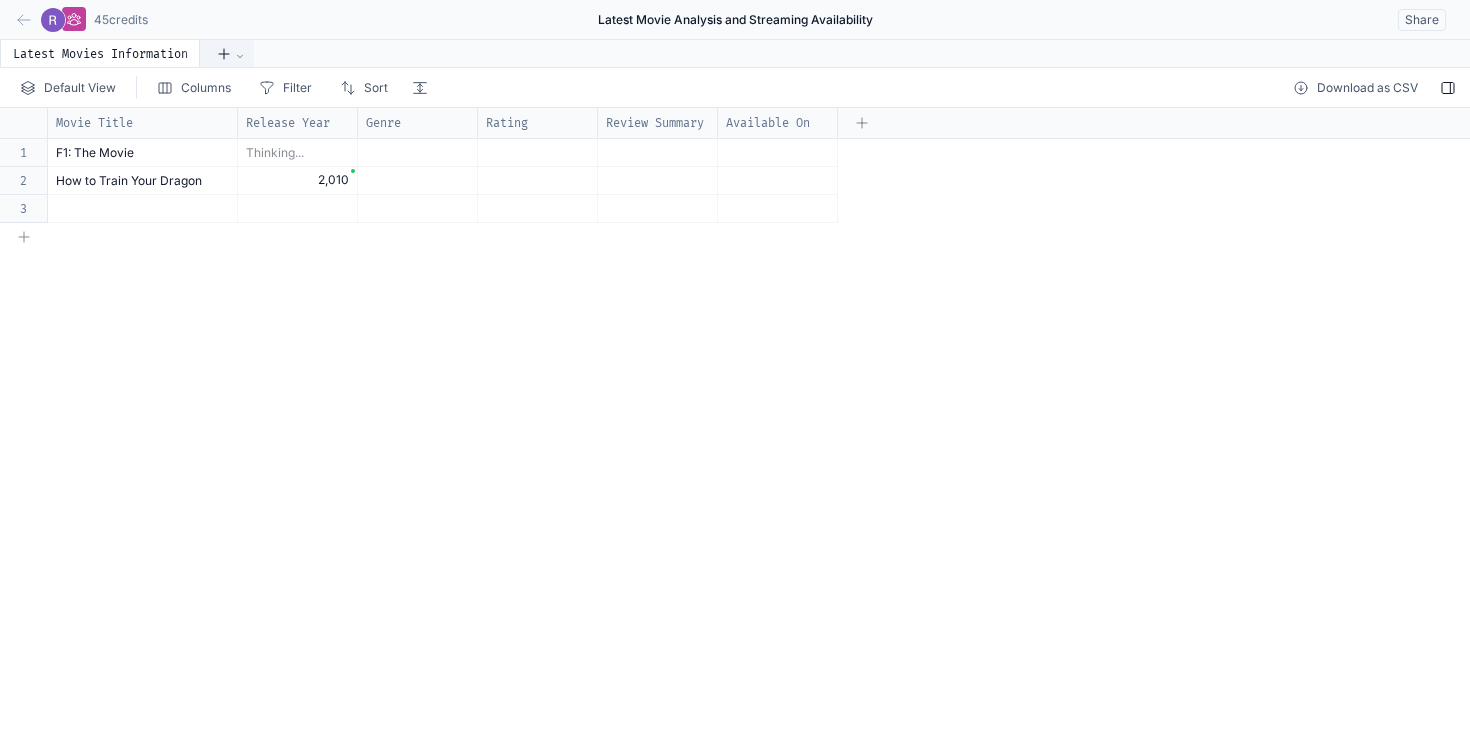 click 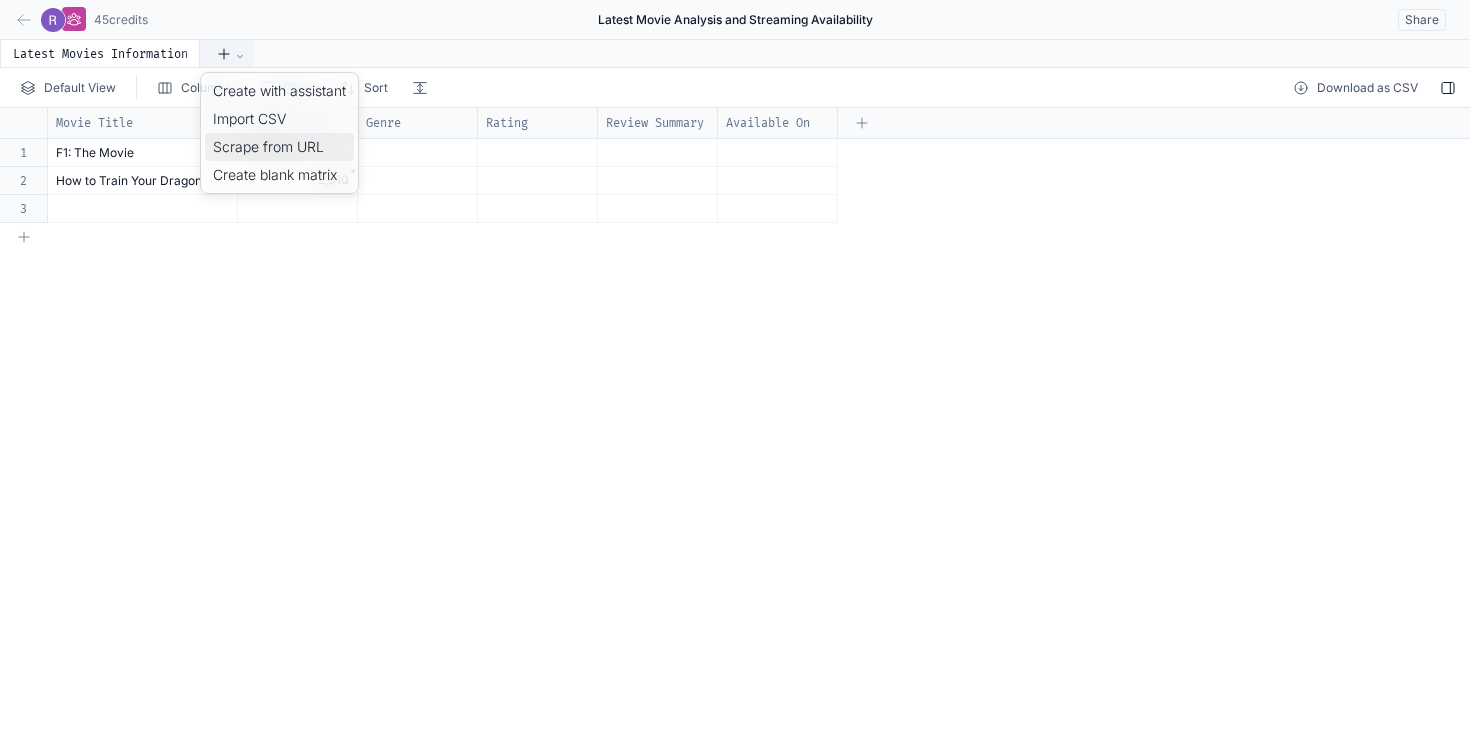 click on "Scrape from URL" 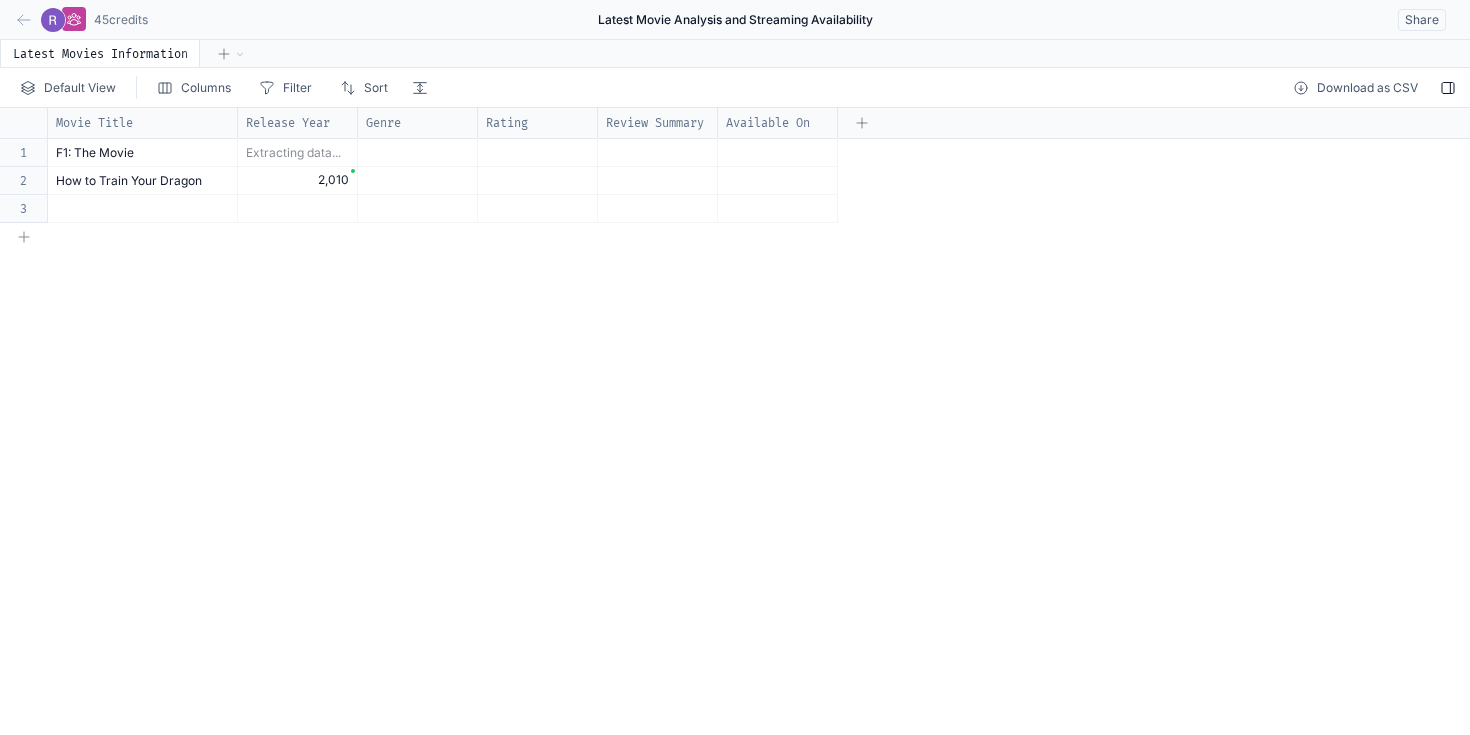 click on "Extracting data..." at bounding box center (293, 152) 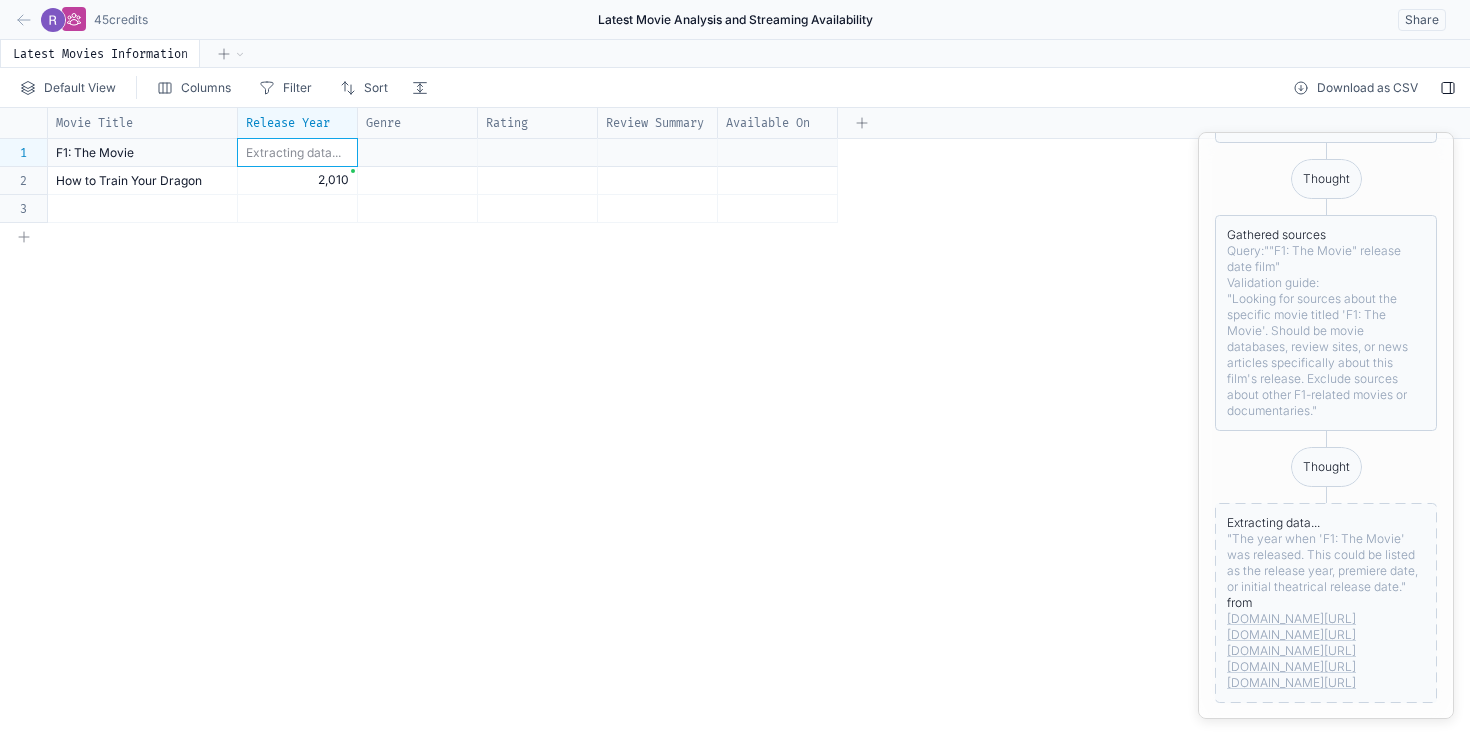 scroll, scrollTop: 0, scrollLeft: 0, axis: both 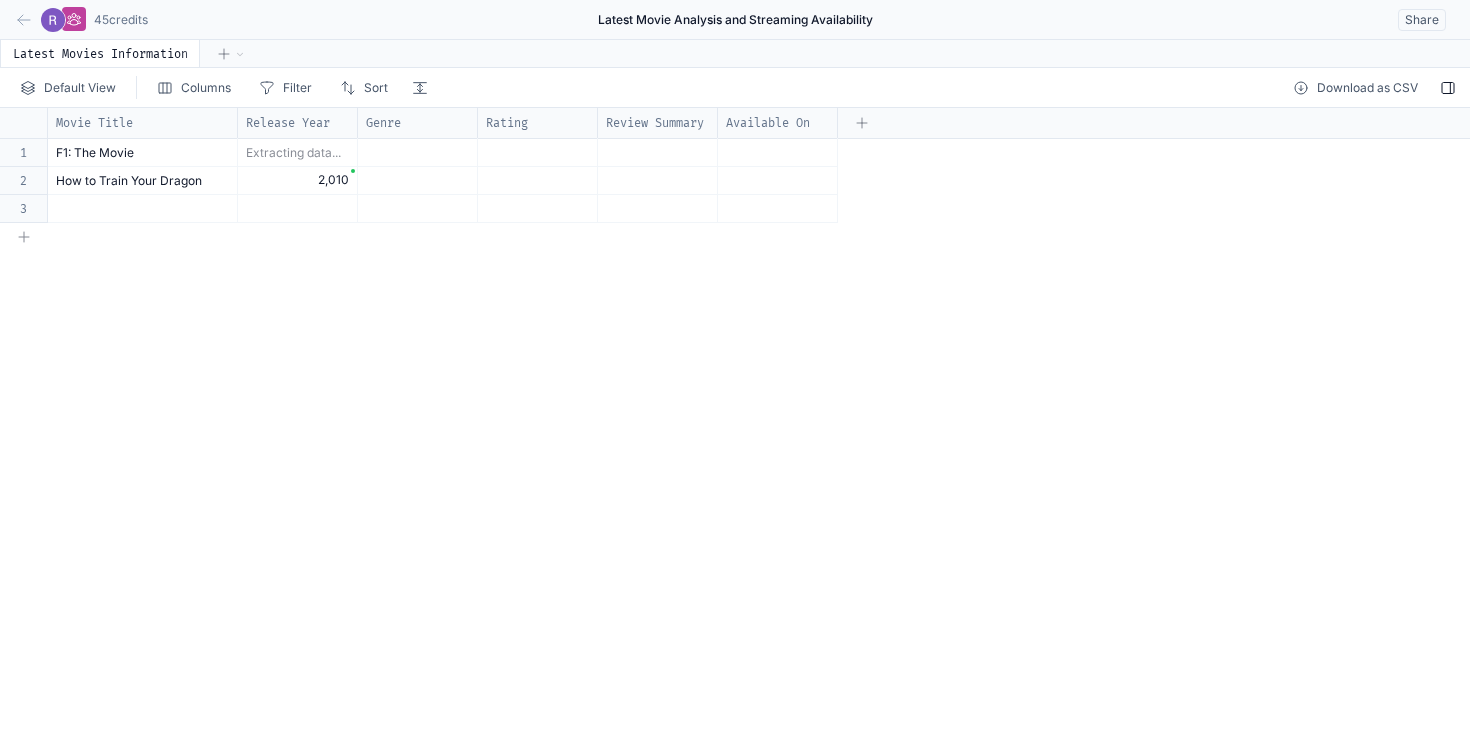 click 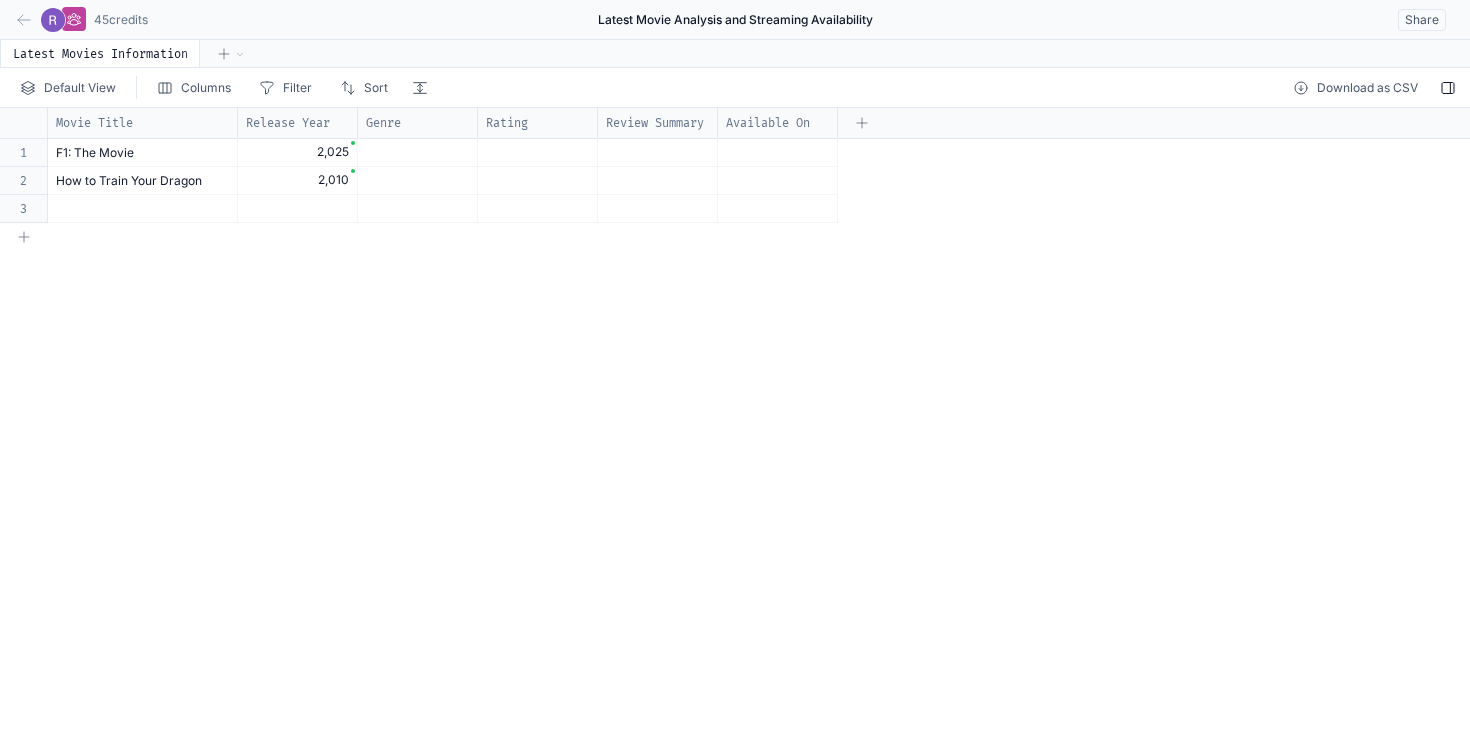 click on "2,025" at bounding box center (297, 152) 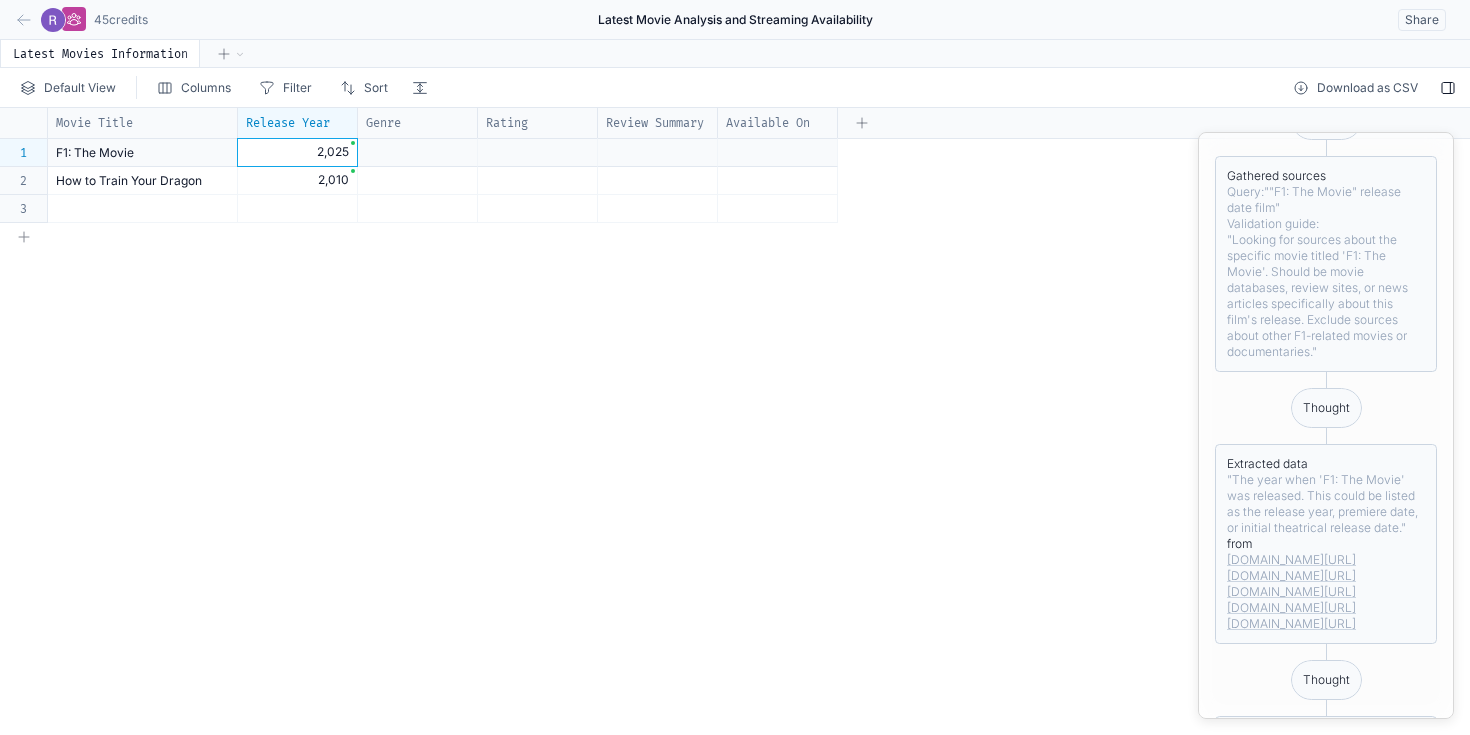 scroll, scrollTop: 479, scrollLeft: 0, axis: vertical 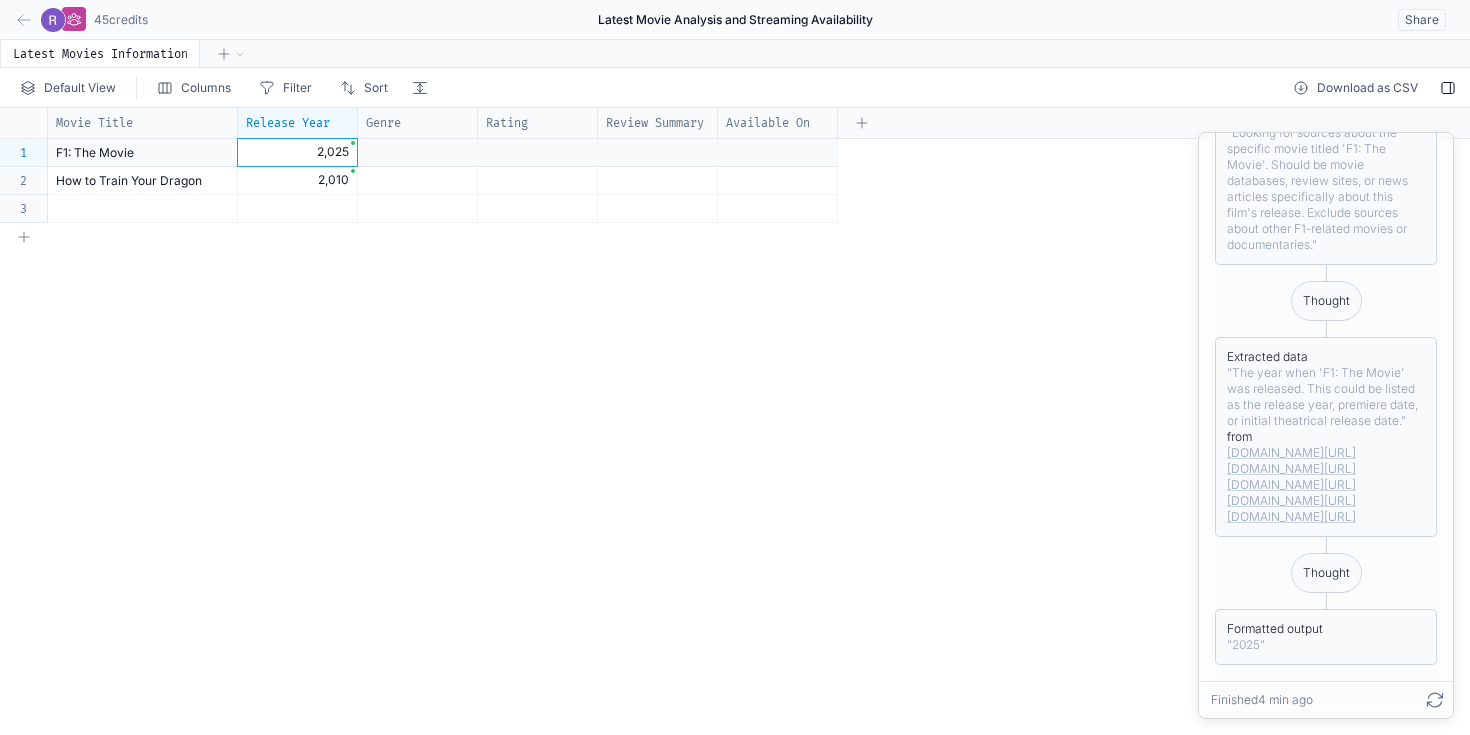 click on "Movie Title                 Release Year                 Genre                 Rating                 Review Summary                 Available On                   1   2   3     F1: The Movie     2,025                     How to Train Your Dragon     2,010" at bounding box center (735, 421) 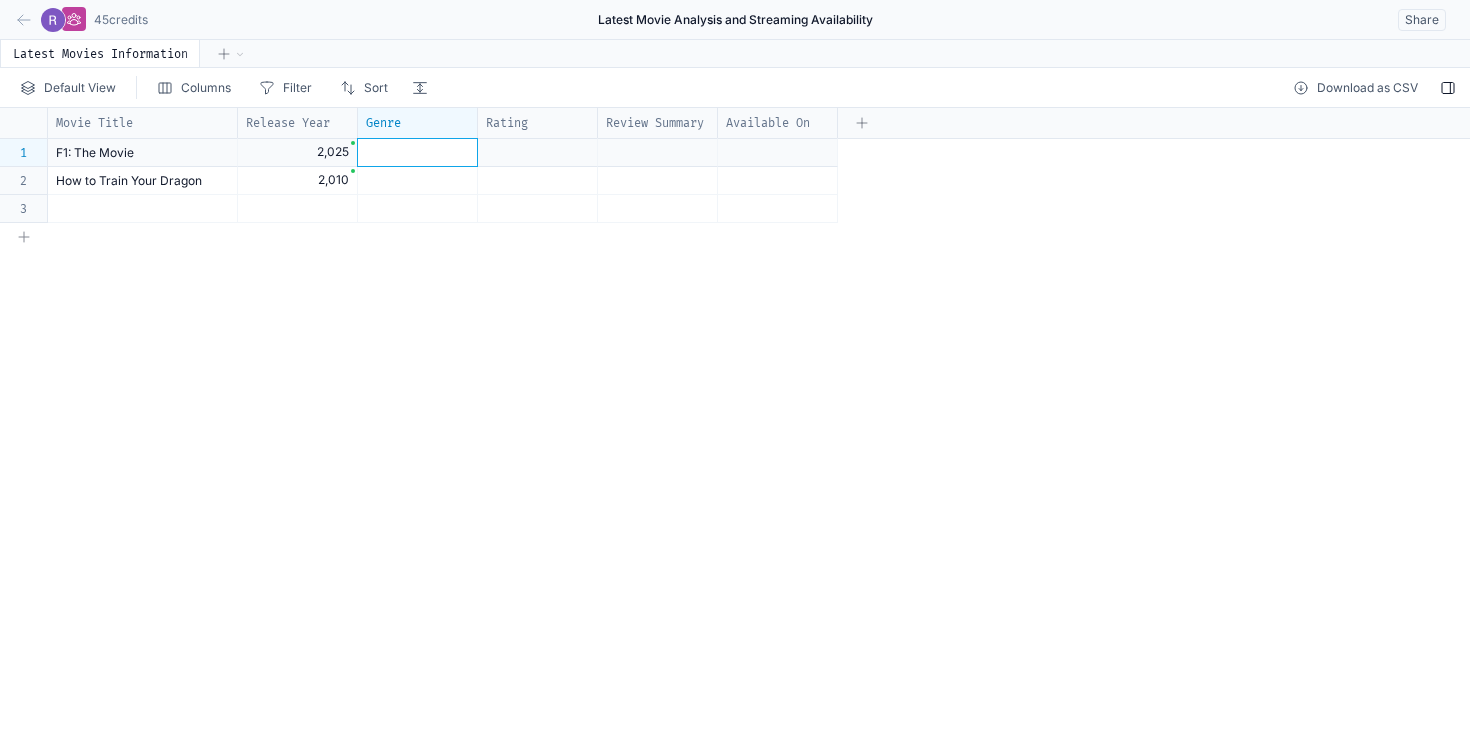 click at bounding box center [418, 152] 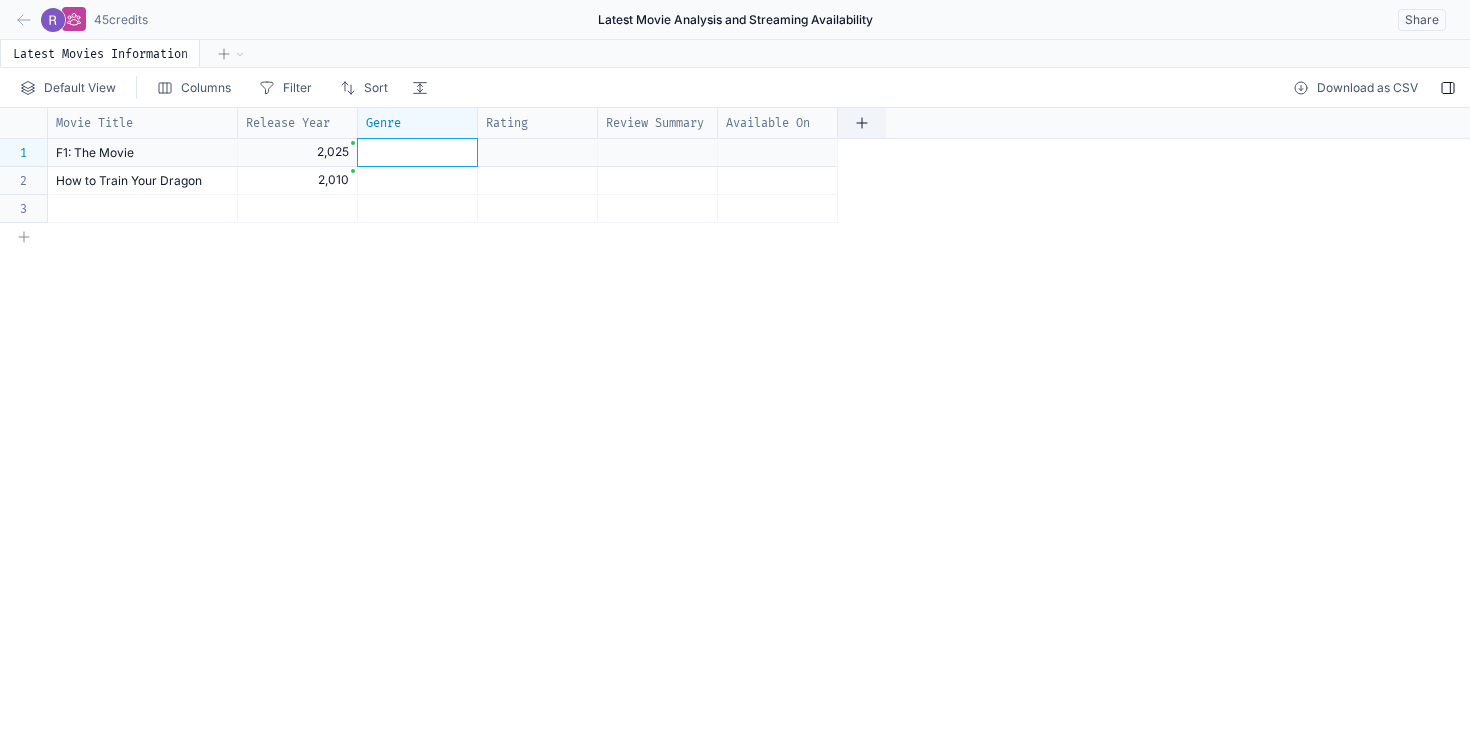 click at bounding box center [862, 123] 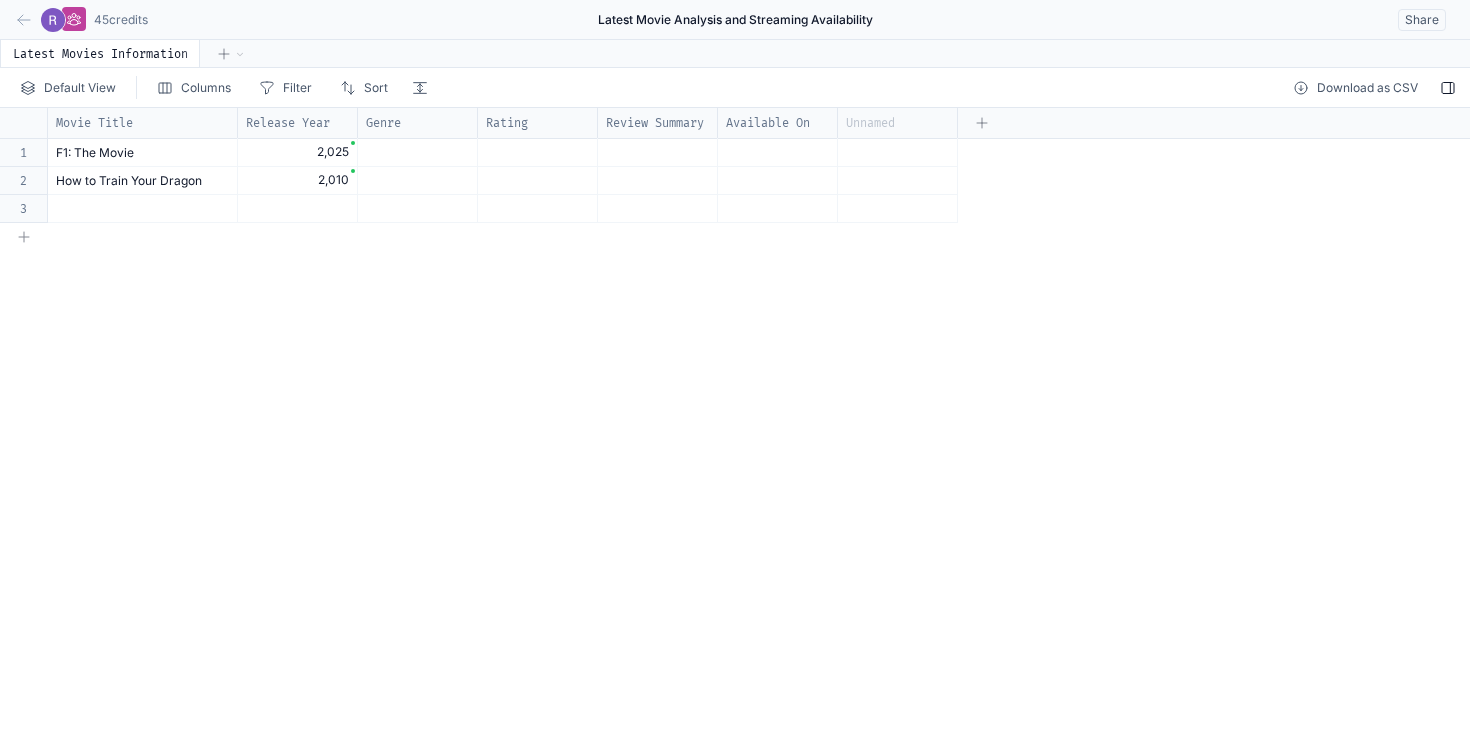 click 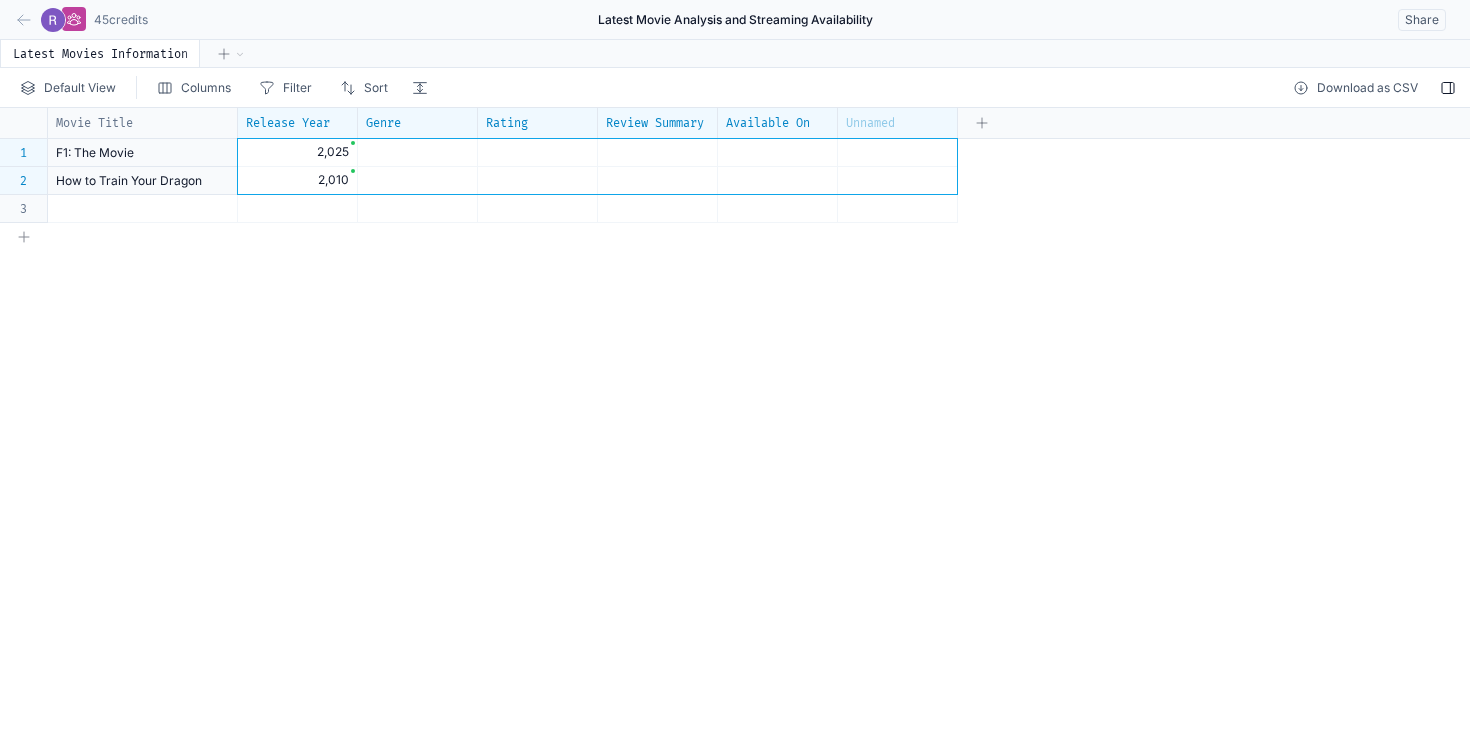 drag, startPoint x: 268, startPoint y: 146, endPoint x: 890, endPoint y: 182, distance: 623.04095 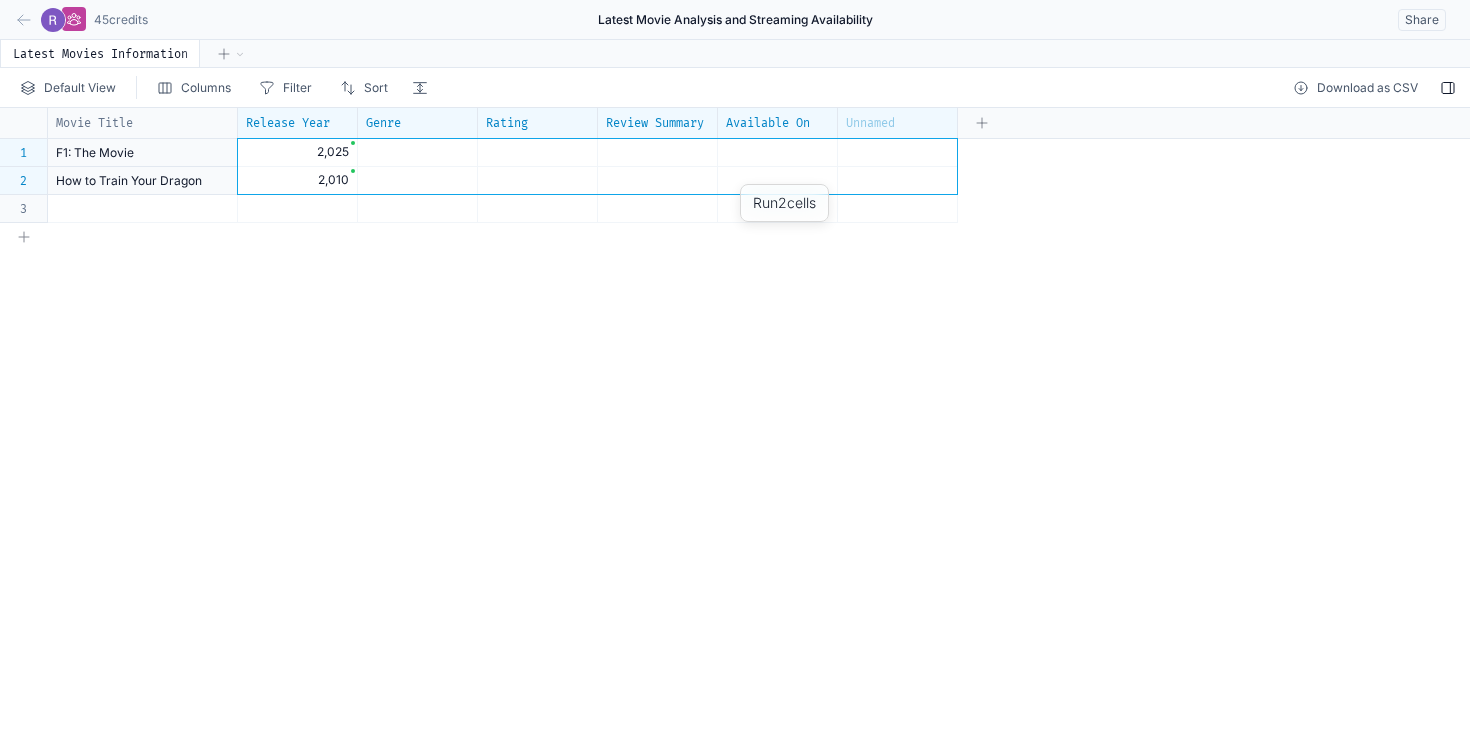 click 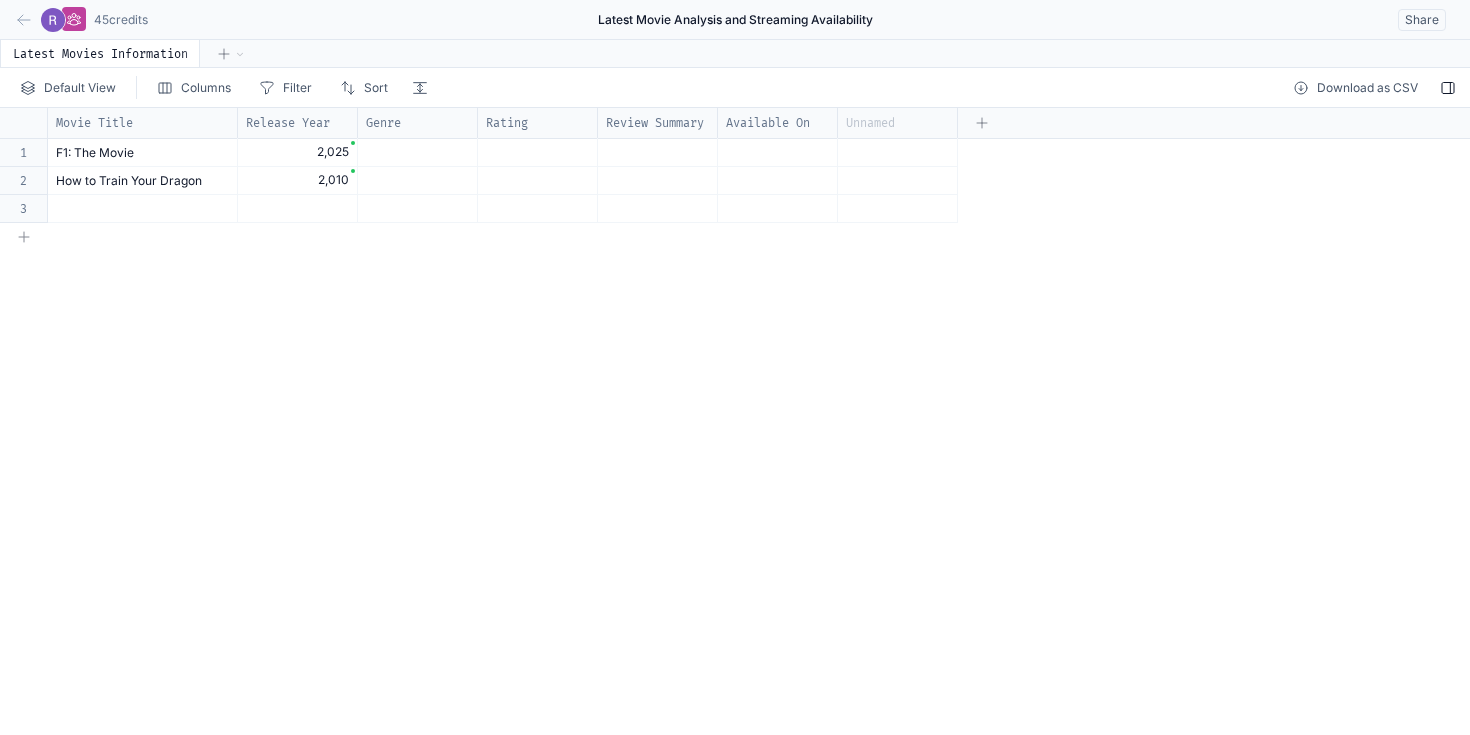 click 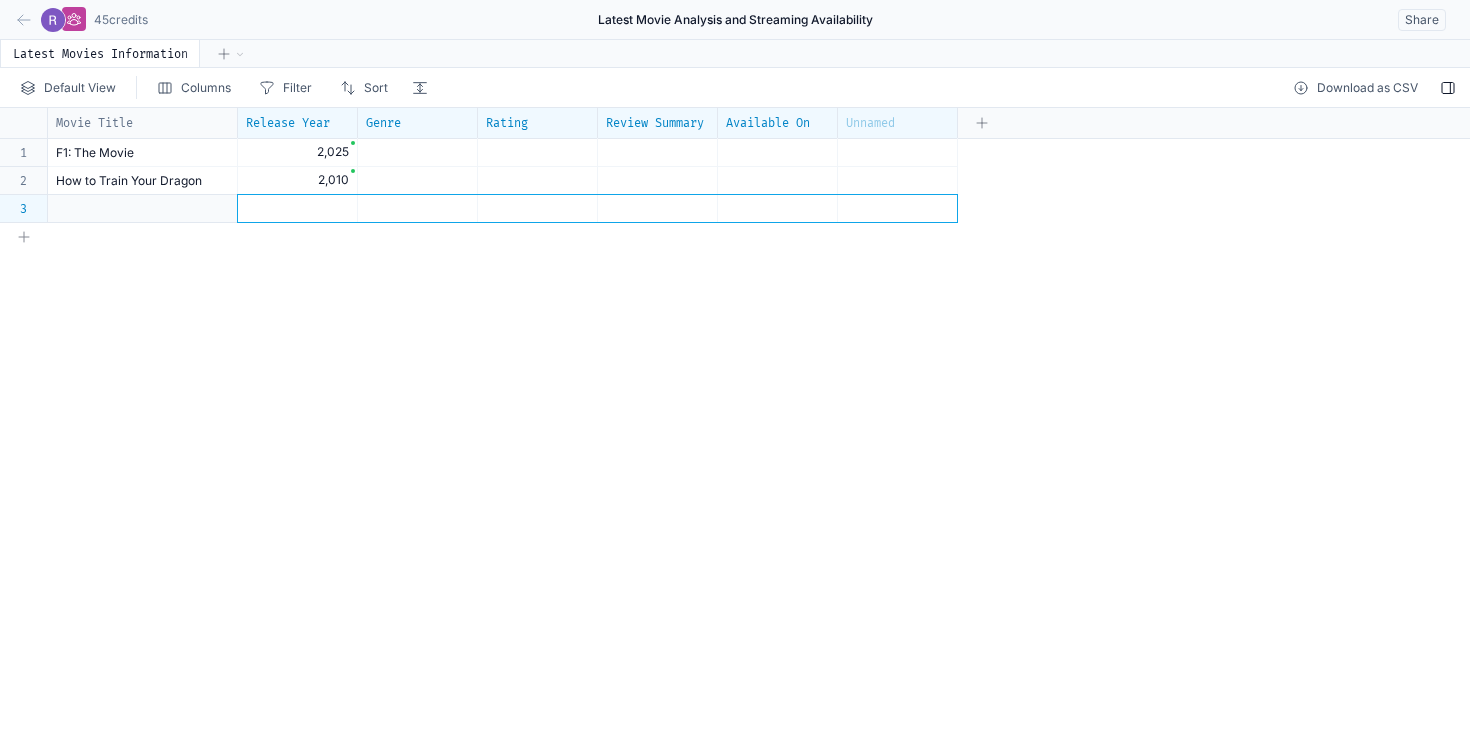 drag, startPoint x: 306, startPoint y: 214, endPoint x: 895, endPoint y: 211, distance: 589.0076 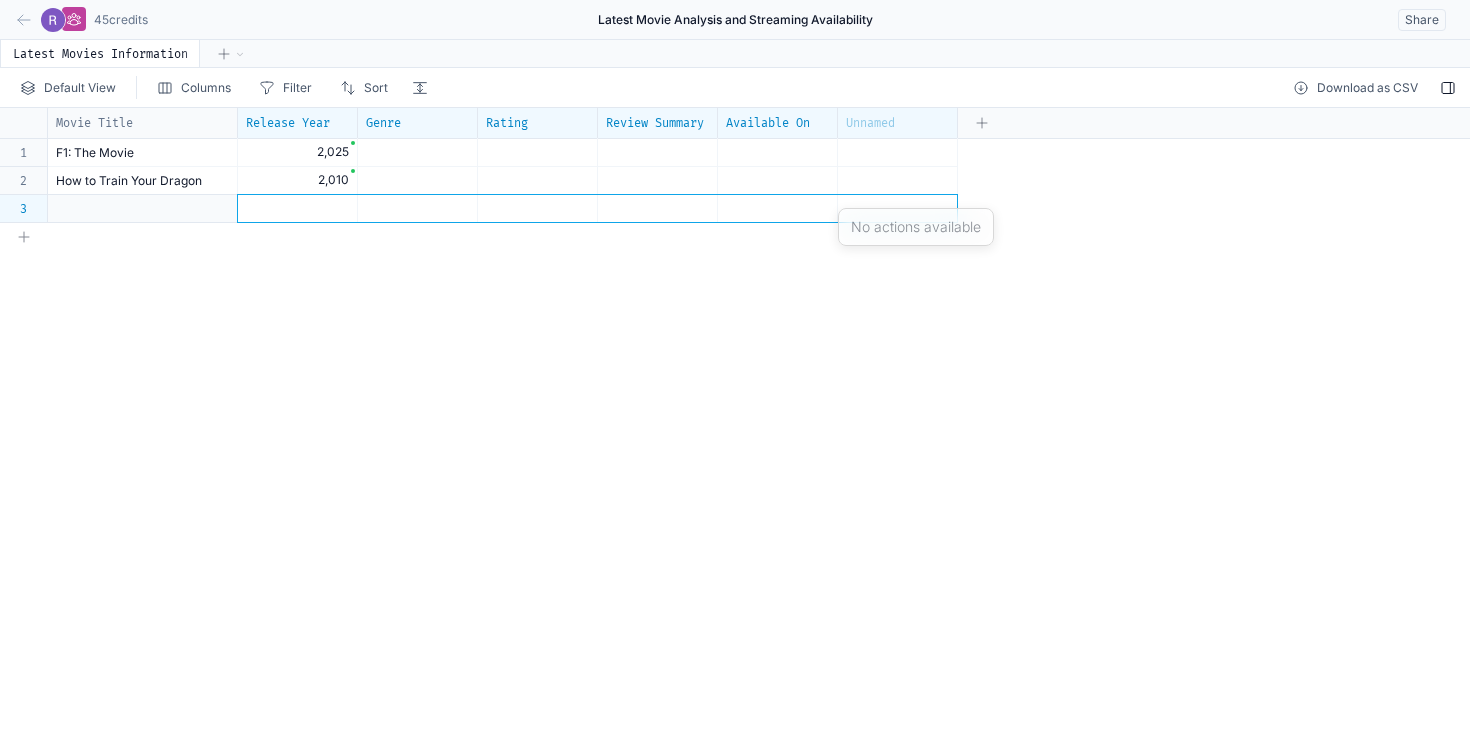 click 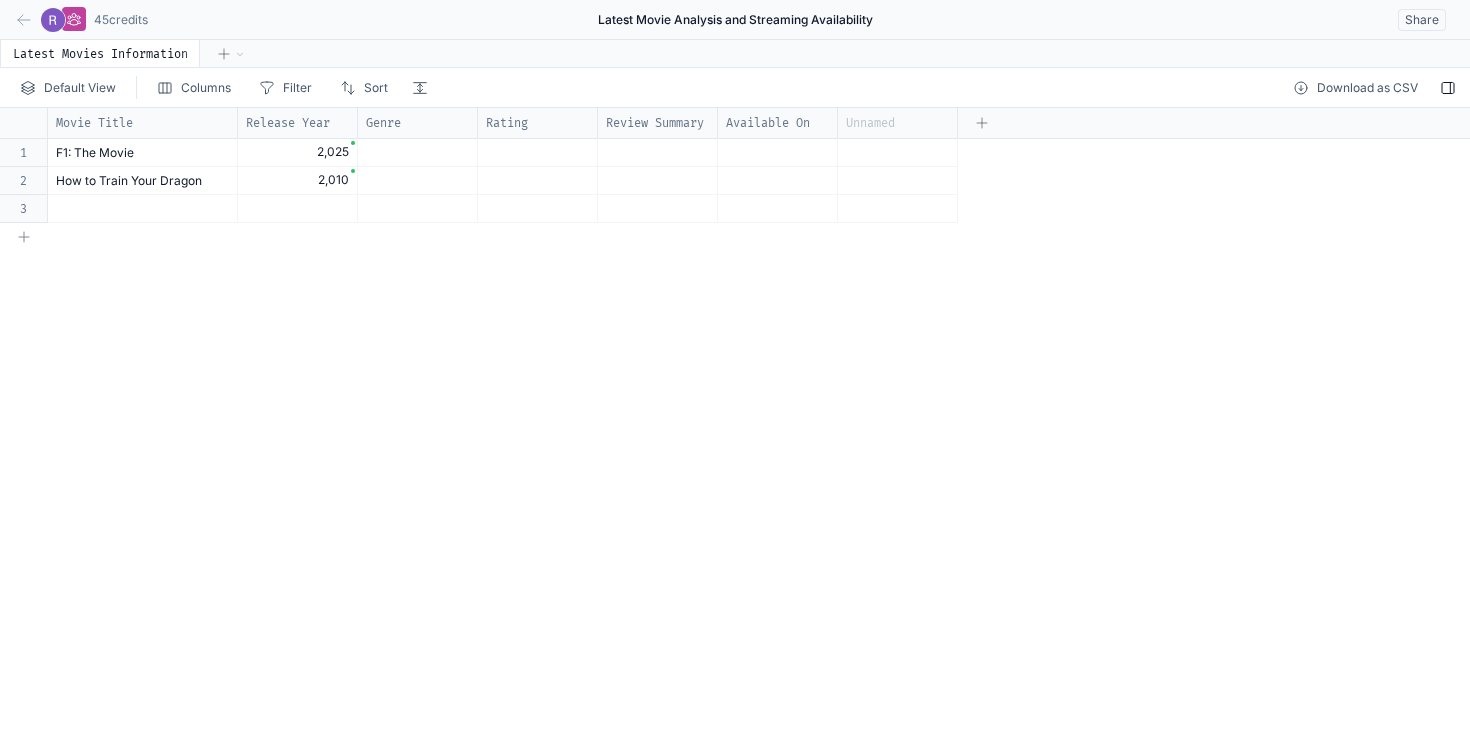 click on "Unnamed" at bounding box center [870, 123] 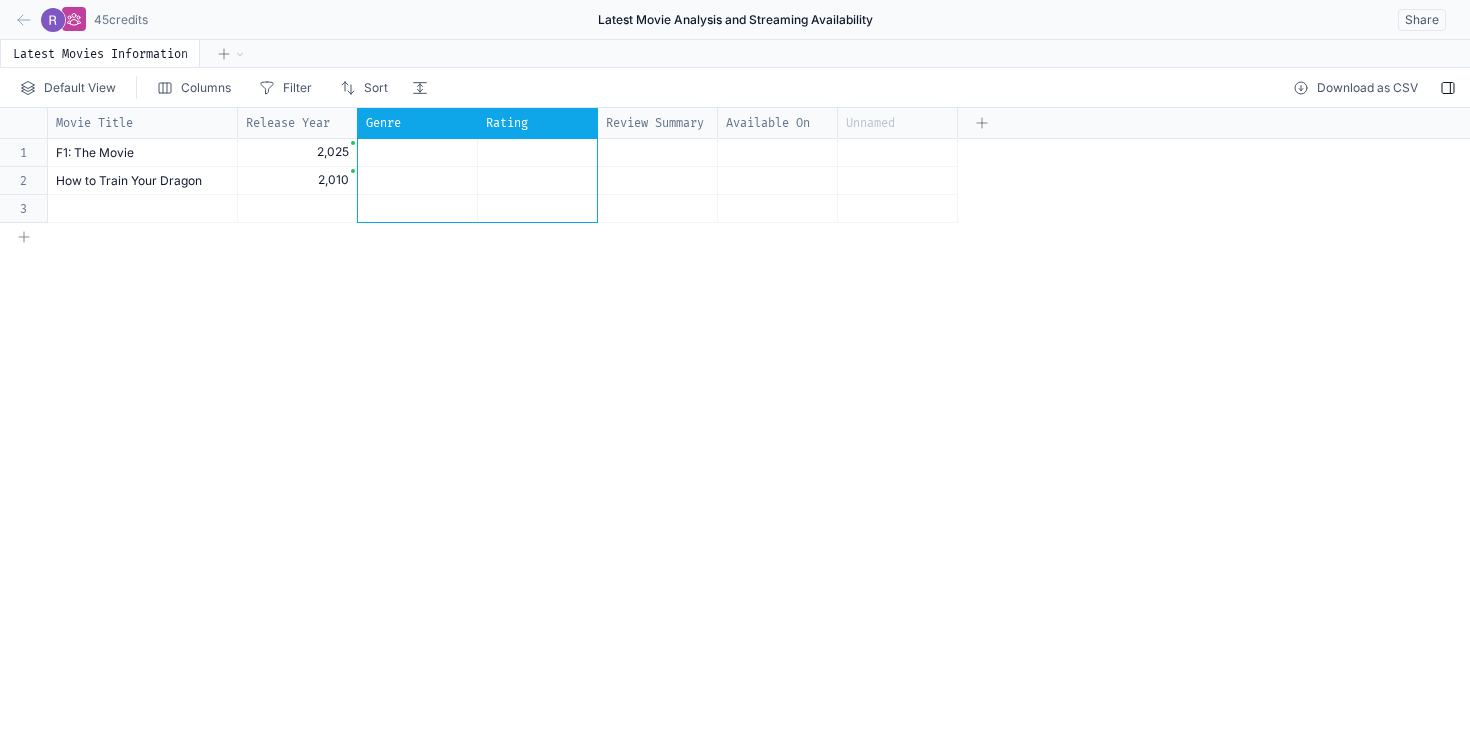 click on "Rating" at bounding box center [507, 123] 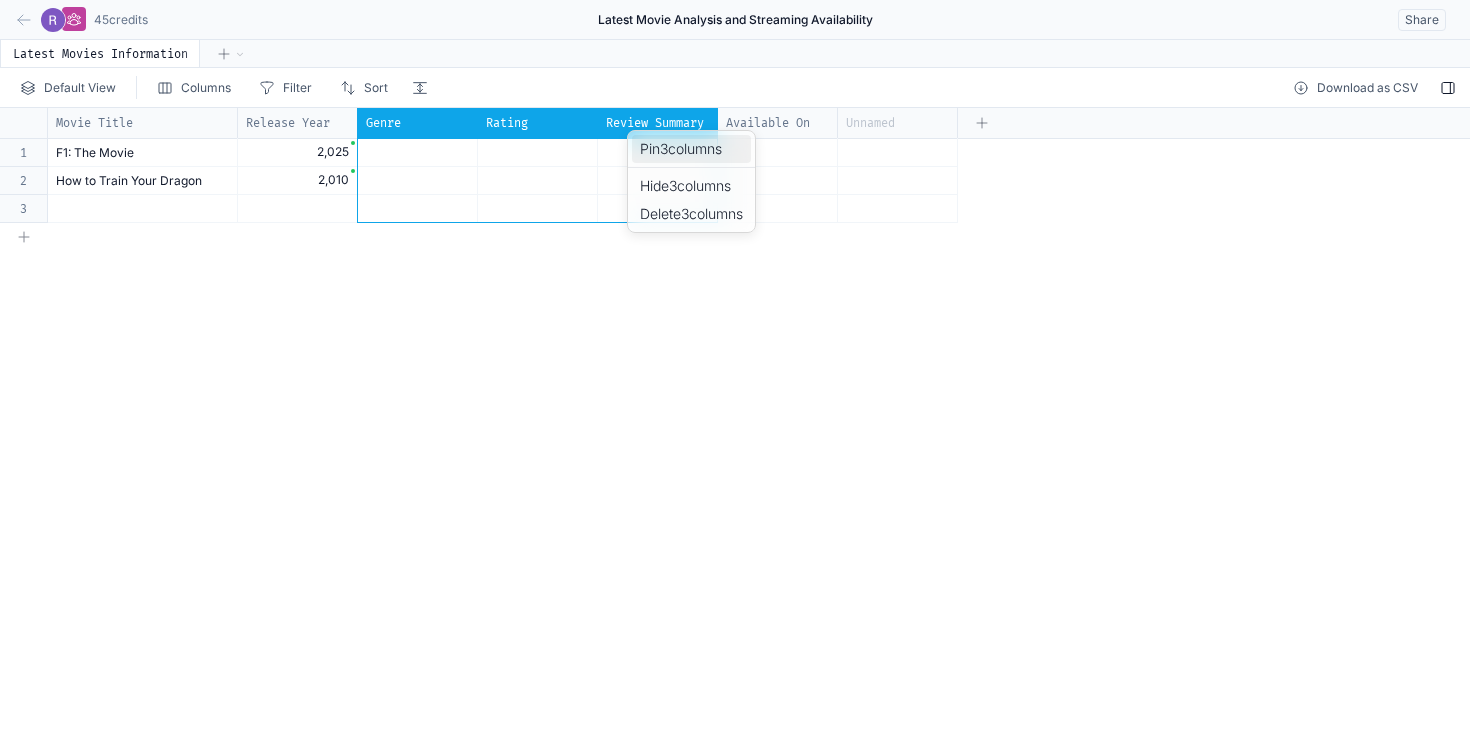 click on "Pin  3  columns" at bounding box center [691, 149] 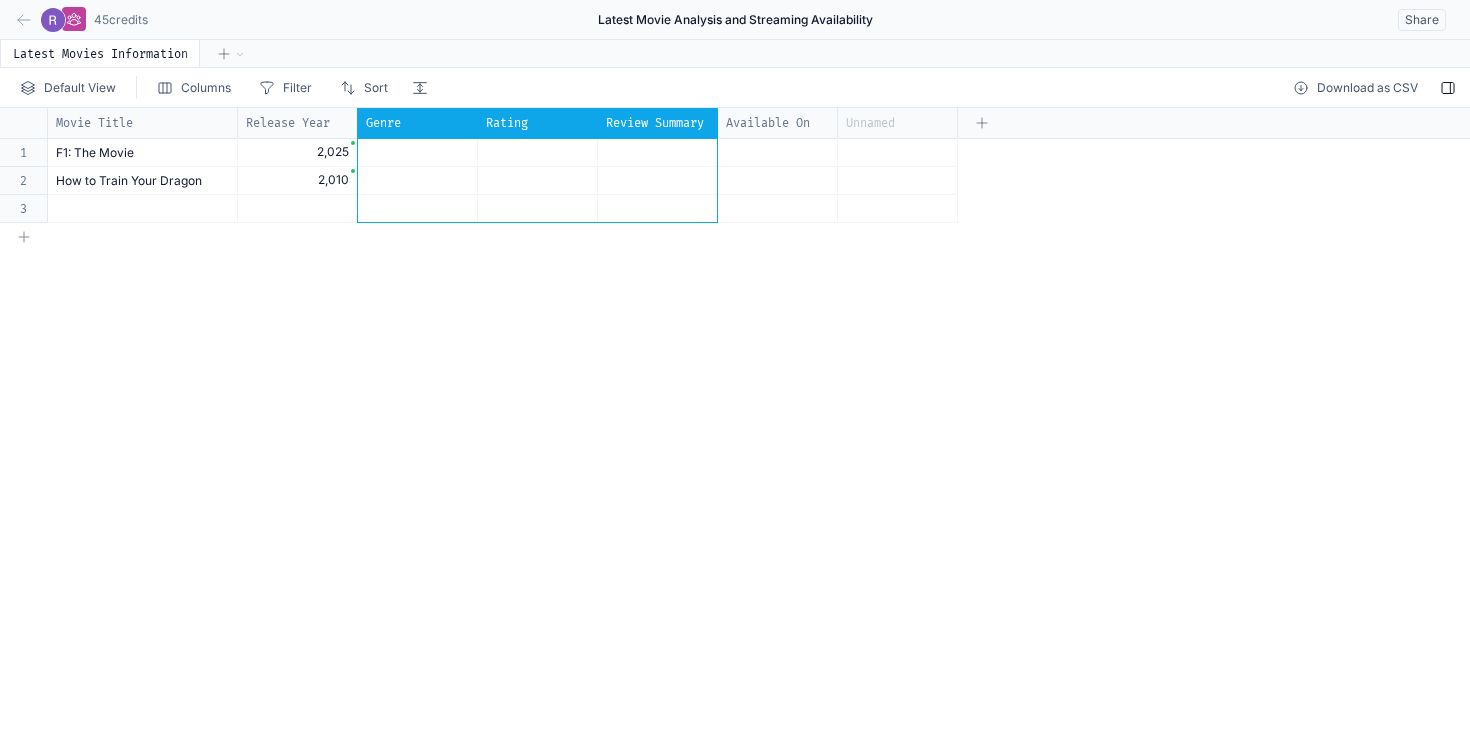 click 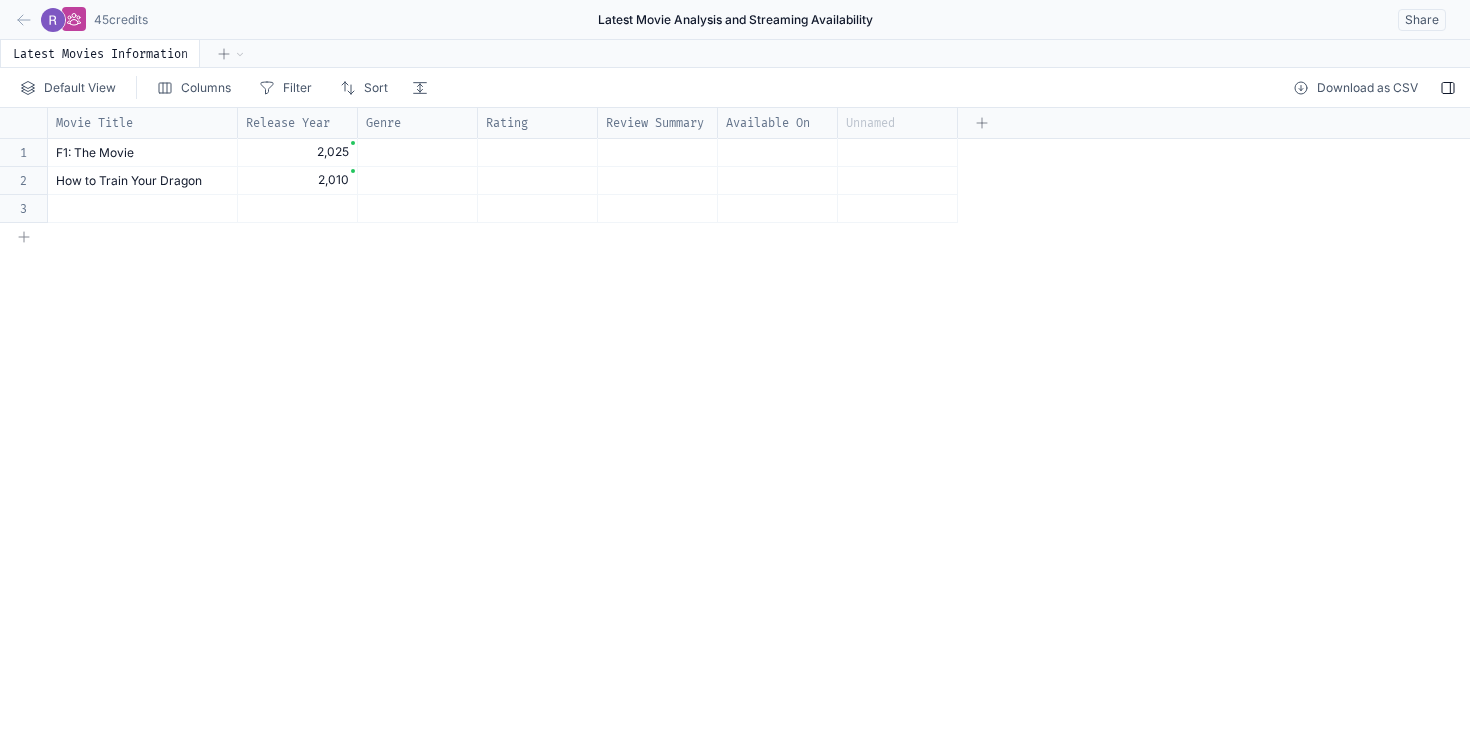 click on "Movie Title                 Release Year                 Genre                 Rating                 Review Summary                 Available On                 Unnamed                   1   2   3     F1: The Movie     2,025                         How to Train Your Dragon     2,010" at bounding box center (735, 421) 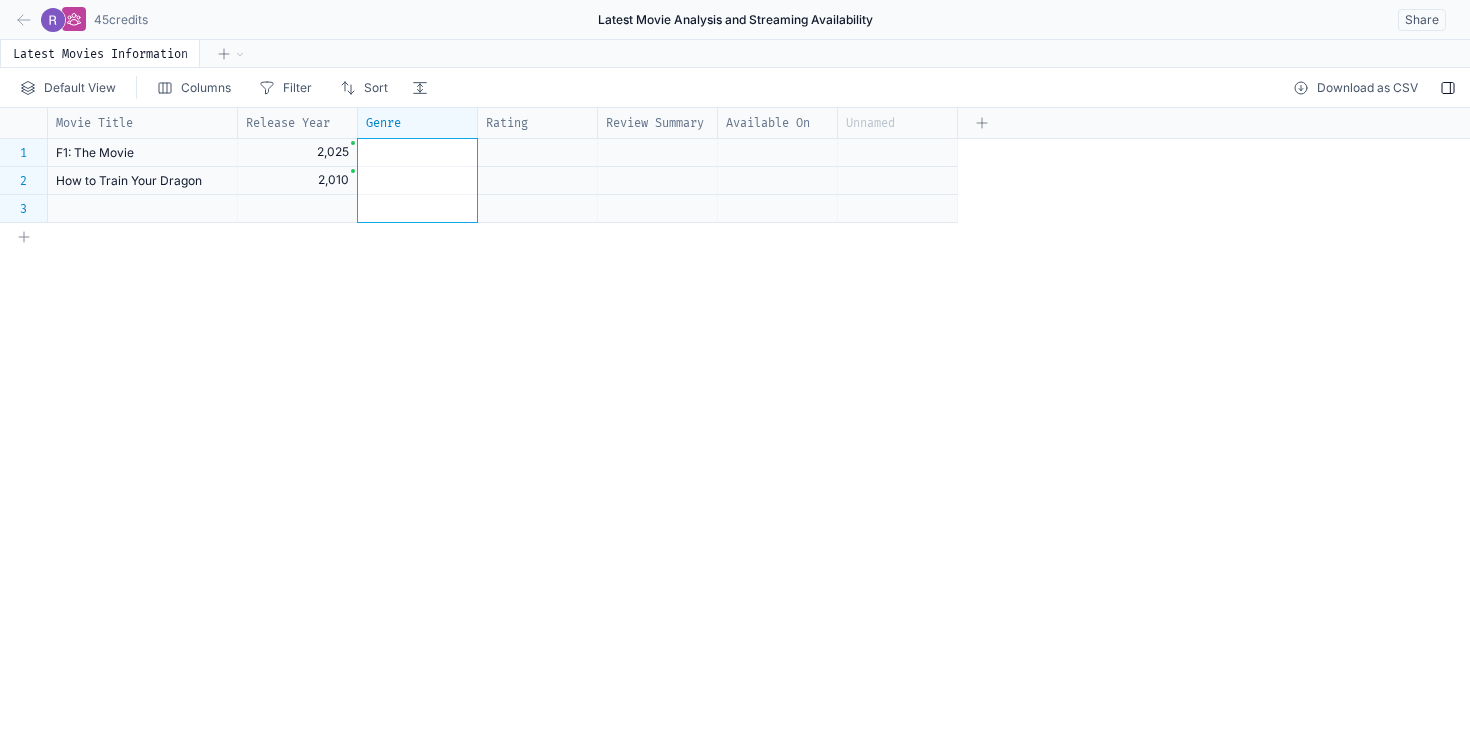 drag, startPoint x: 417, startPoint y: 147, endPoint x: 436, endPoint y: 217, distance: 72.53275 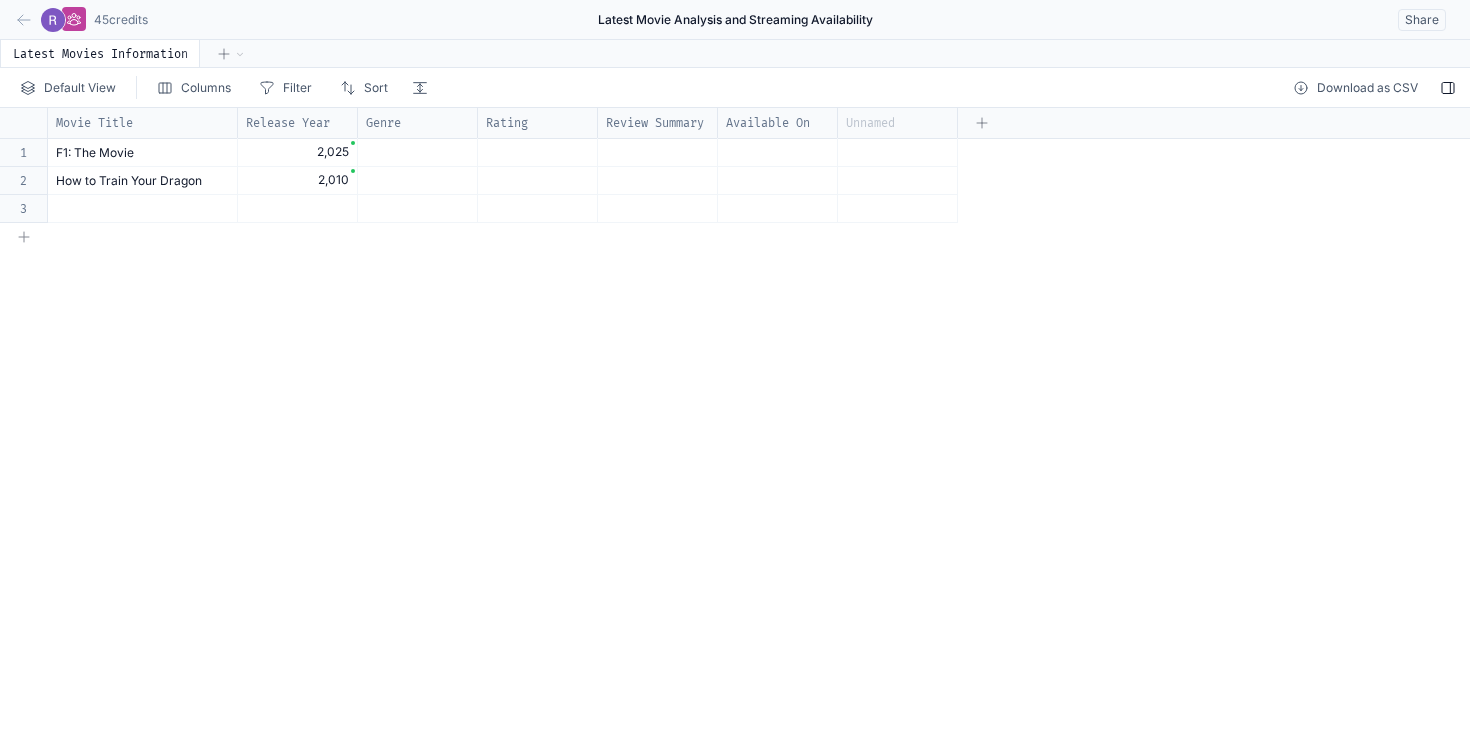 click 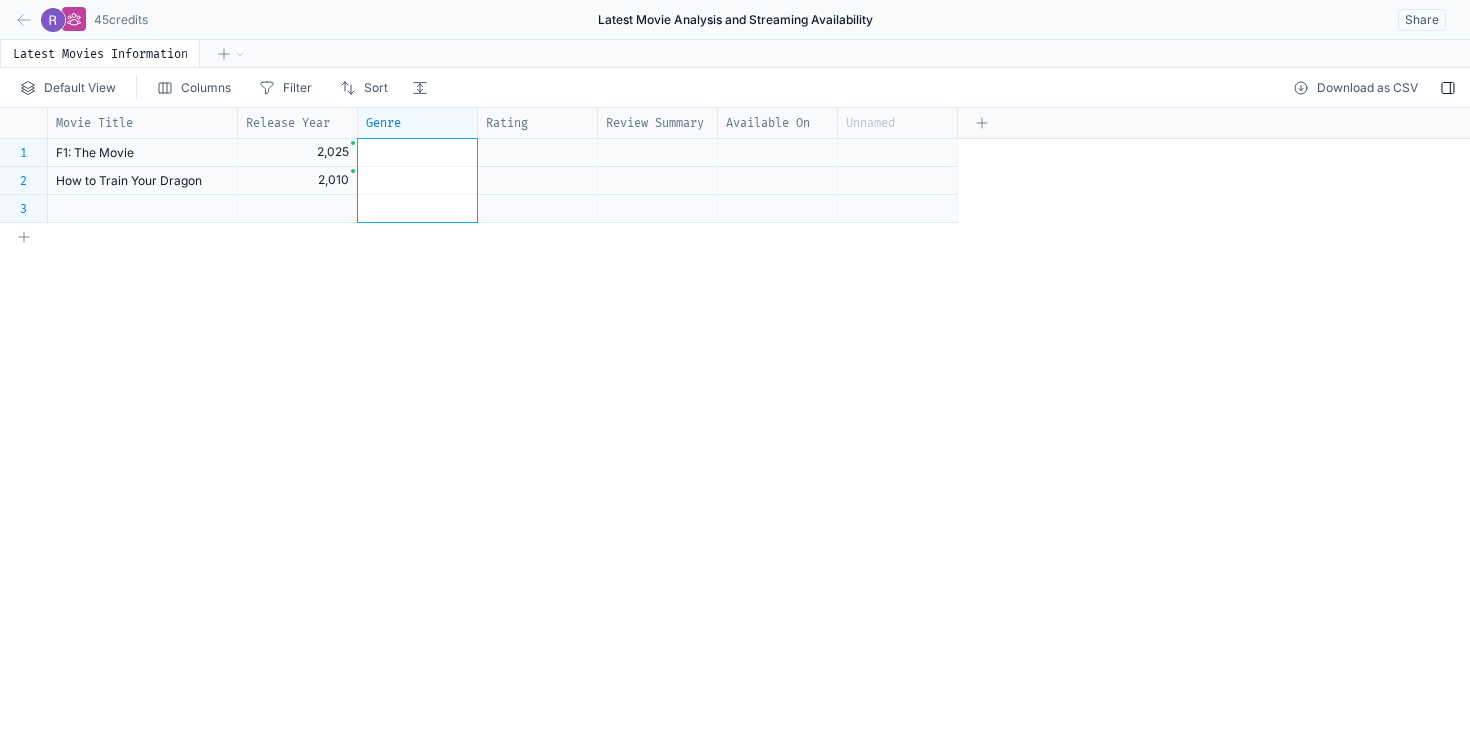 drag, startPoint x: 419, startPoint y: 150, endPoint x: 426, endPoint y: 209, distance: 59.413803 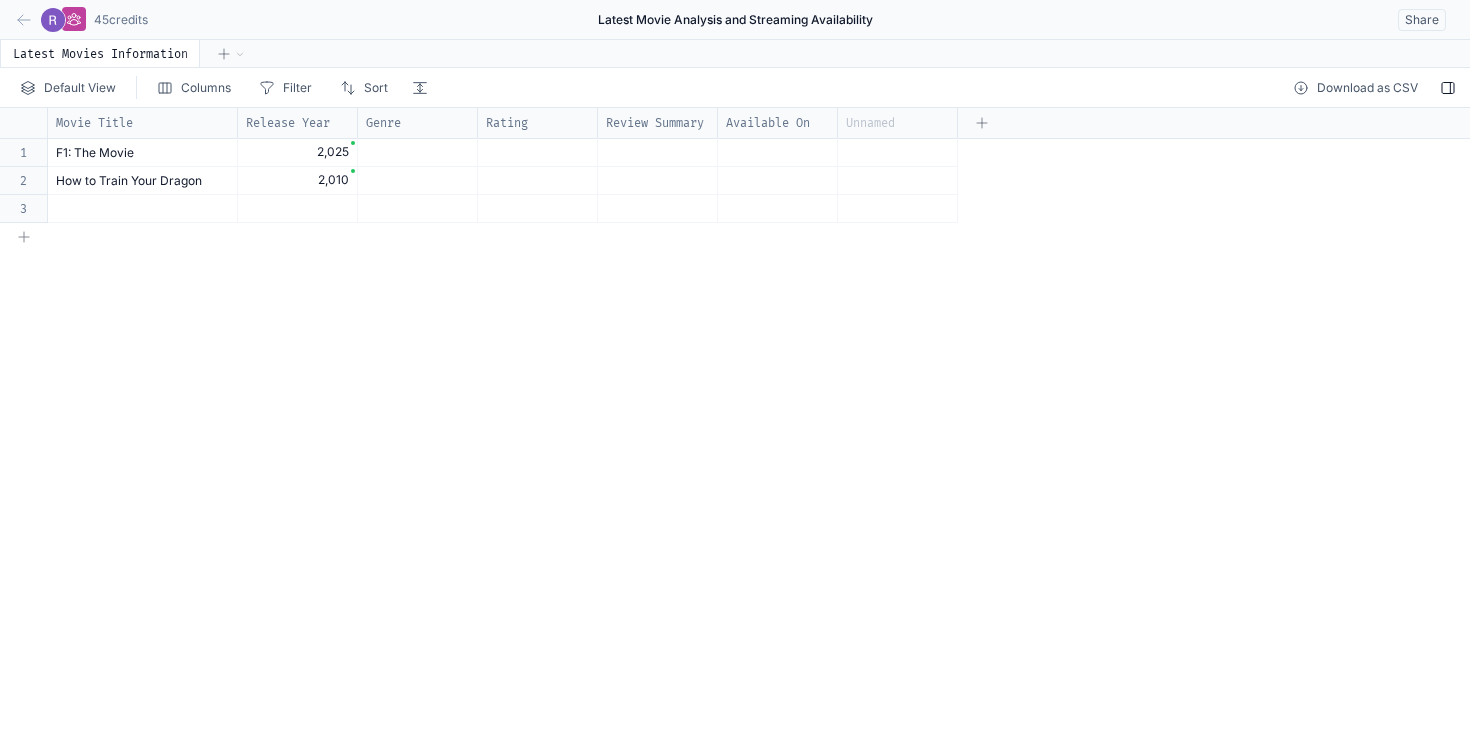 click 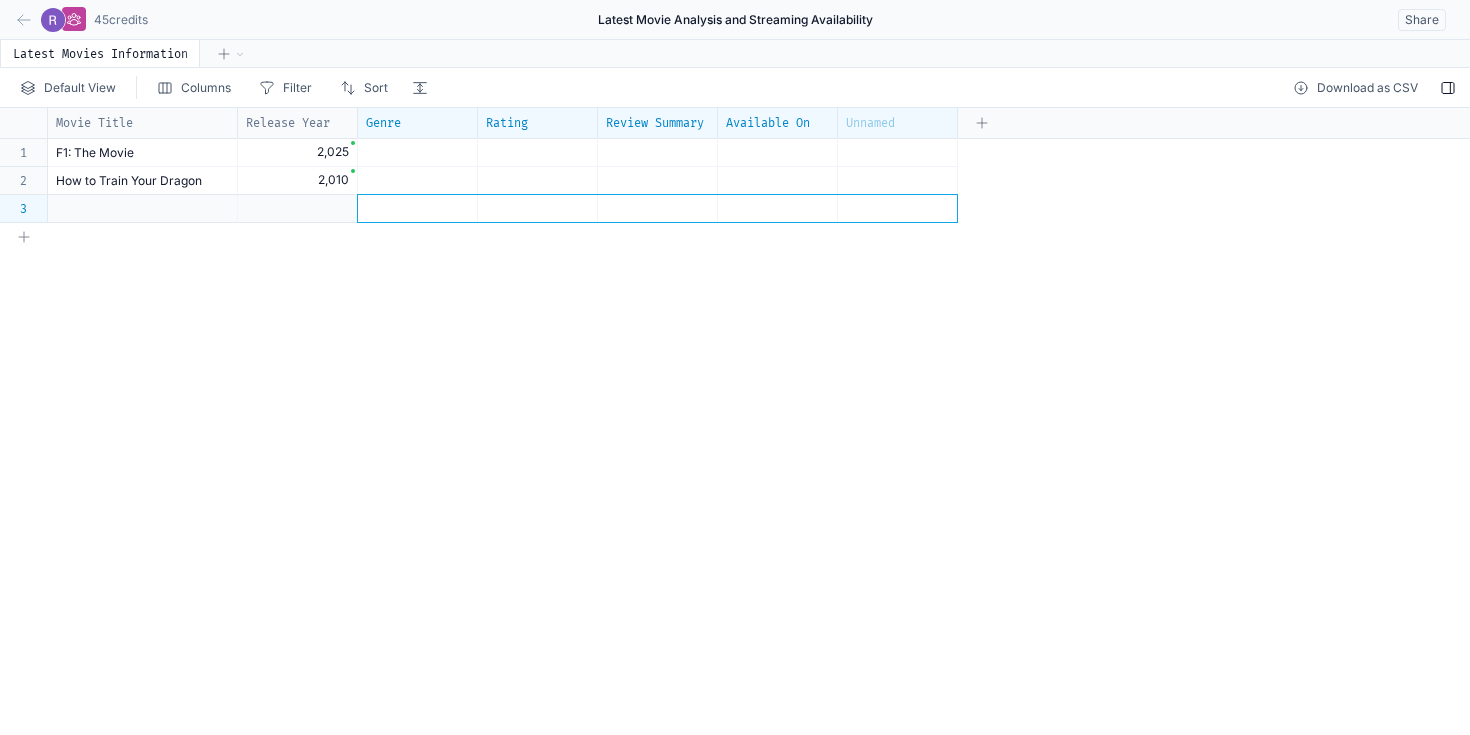 drag, startPoint x: 391, startPoint y: 204, endPoint x: 874, endPoint y: 207, distance: 483.0093 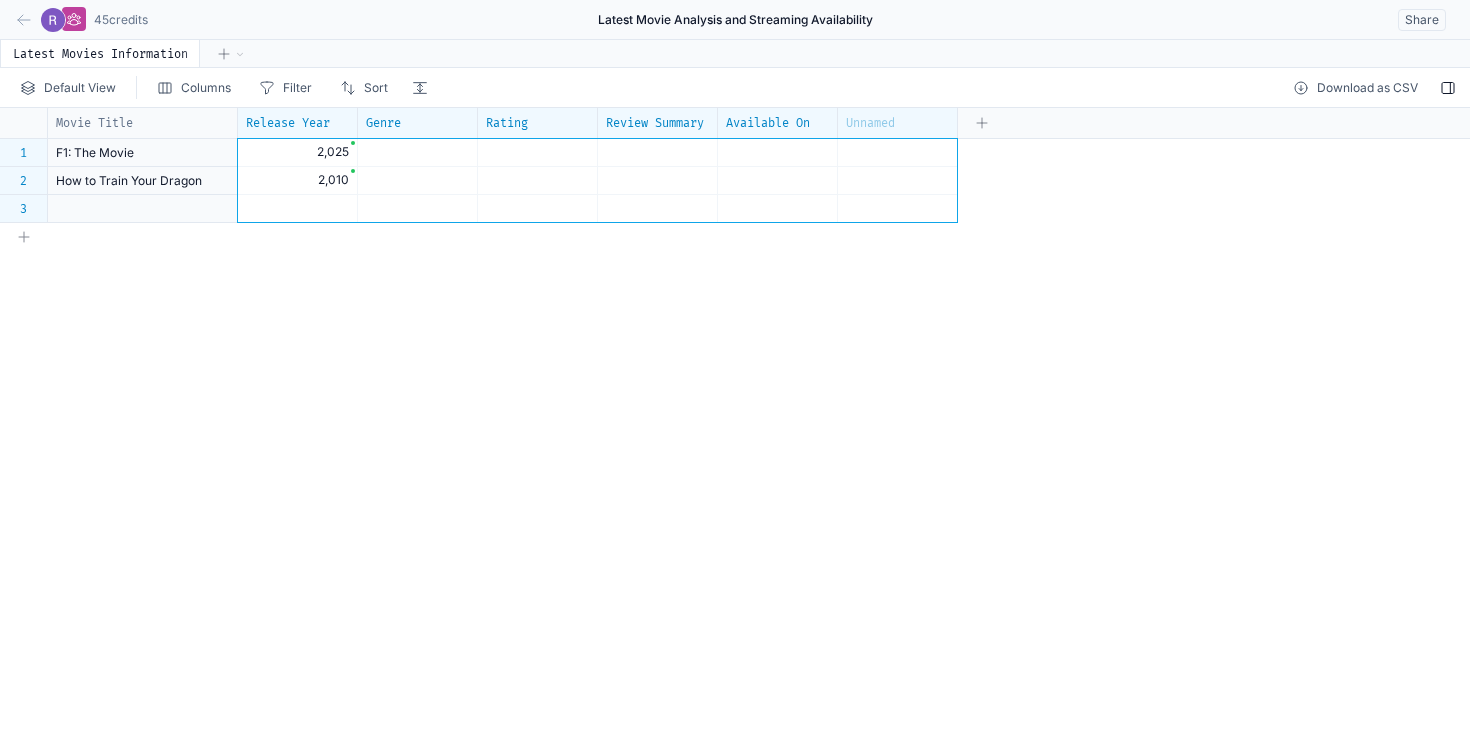 drag, startPoint x: 286, startPoint y: 153, endPoint x: 901, endPoint y: 217, distance: 618.3211 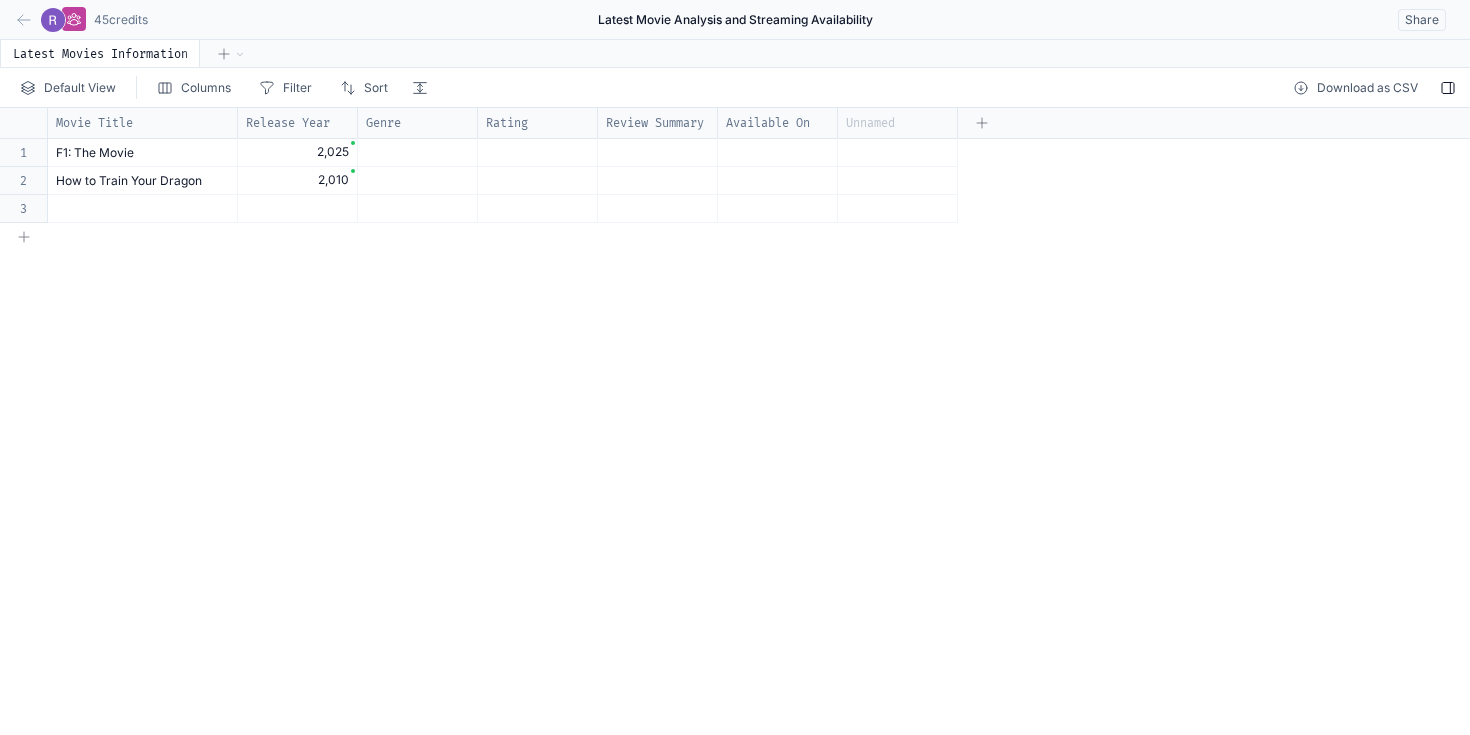 click on "Review Summary" at bounding box center [655, 123] 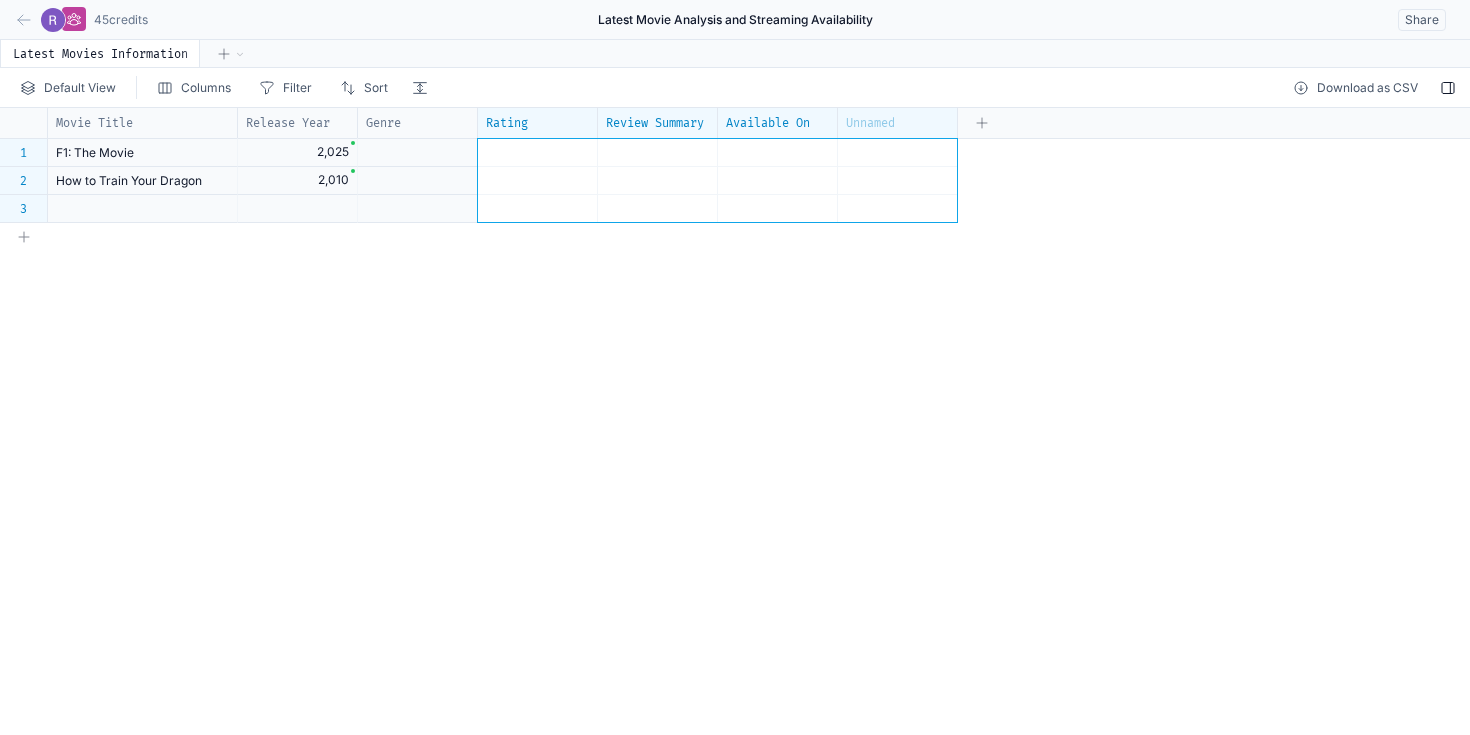 drag, startPoint x: 500, startPoint y: 148, endPoint x: 898, endPoint y: 226, distance: 405.5712 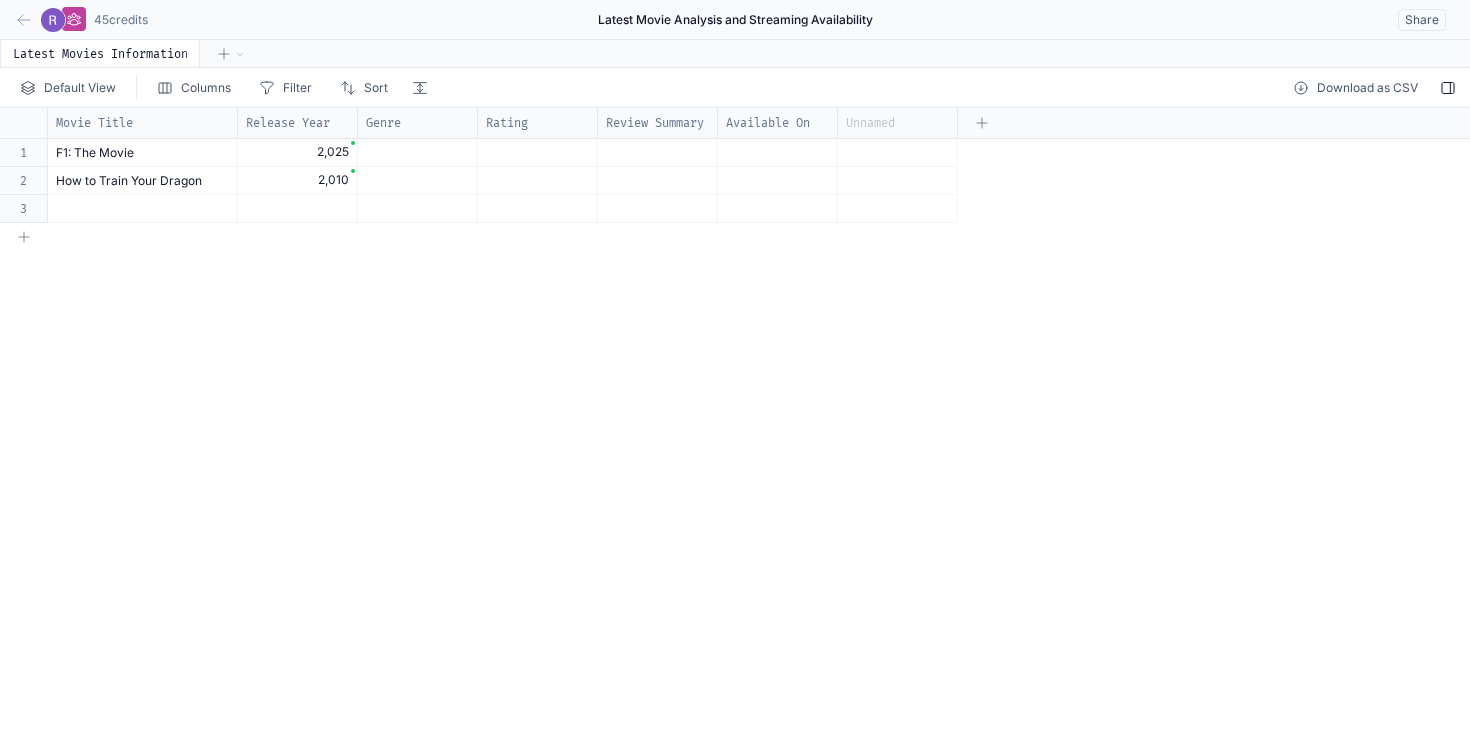 click 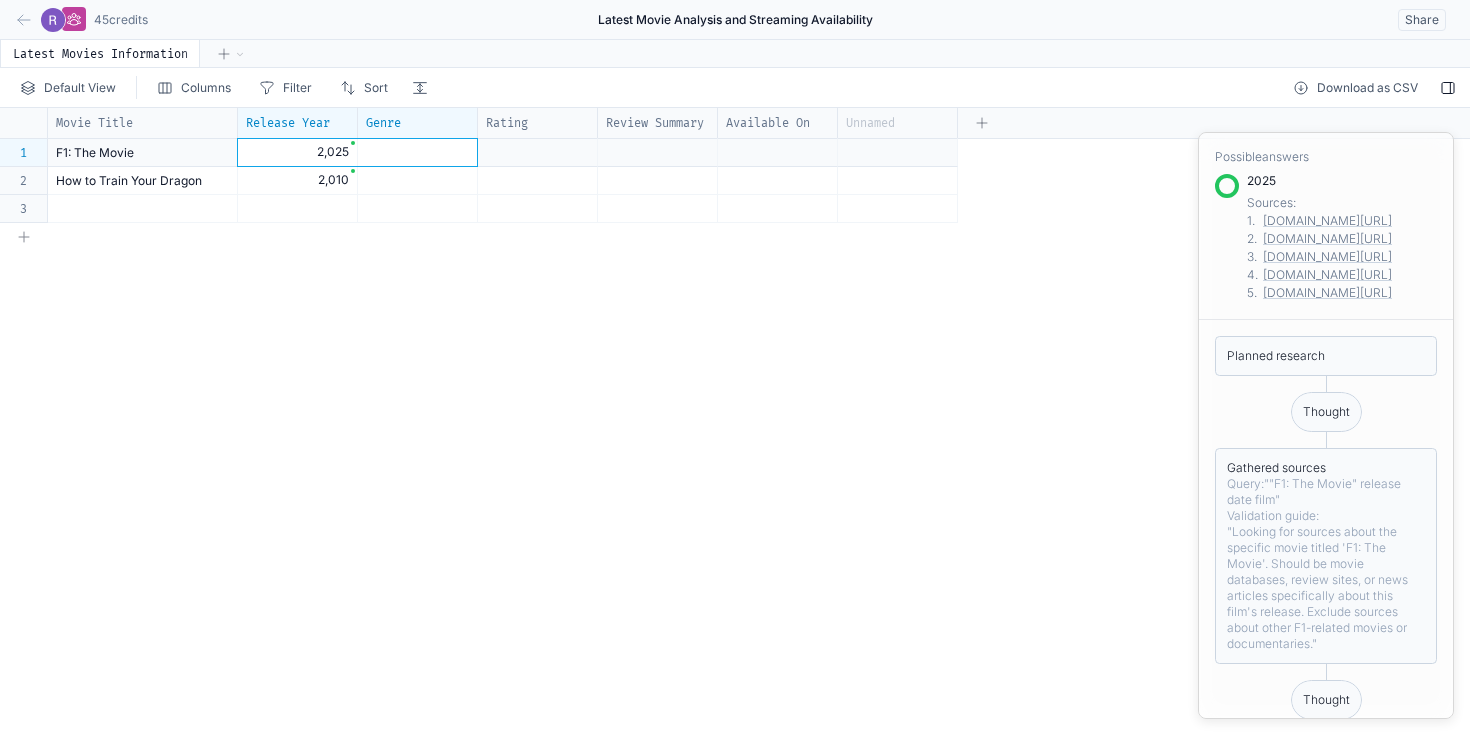 drag, startPoint x: 306, startPoint y: 152, endPoint x: 438, endPoint y: 171, distance: 133.36041 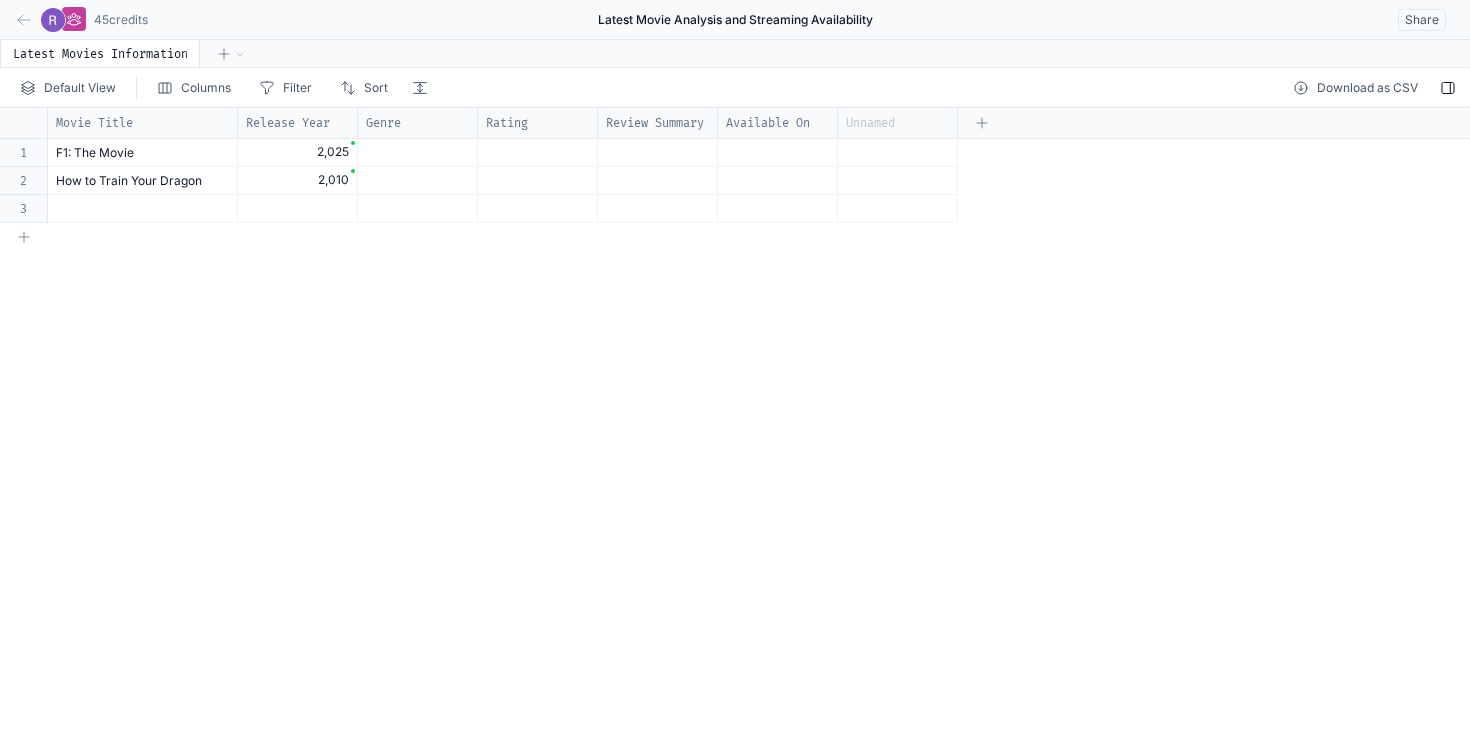 click 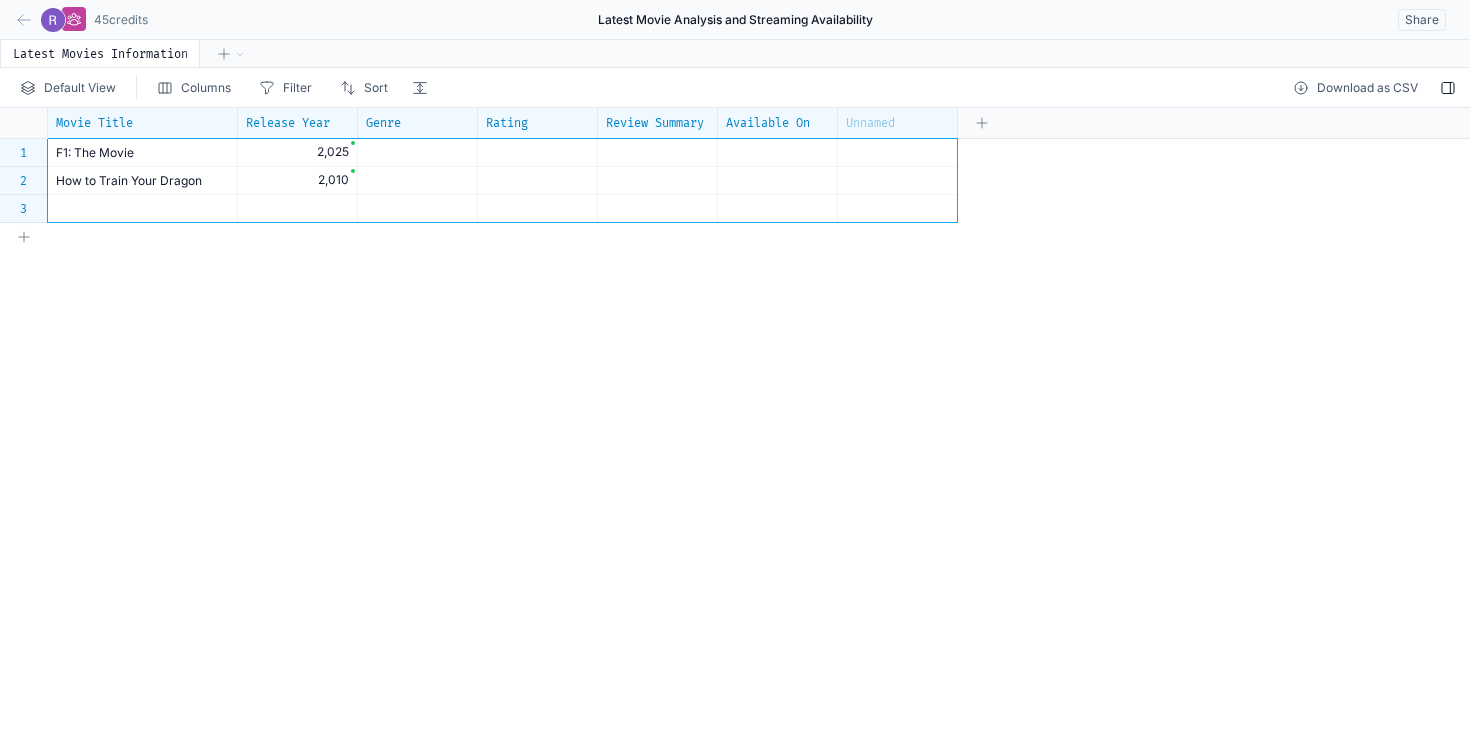 drag, startPoint x: 140, startPoint y: 147, endPoint x: 926, endPoint y: 204, distance: 788.0641 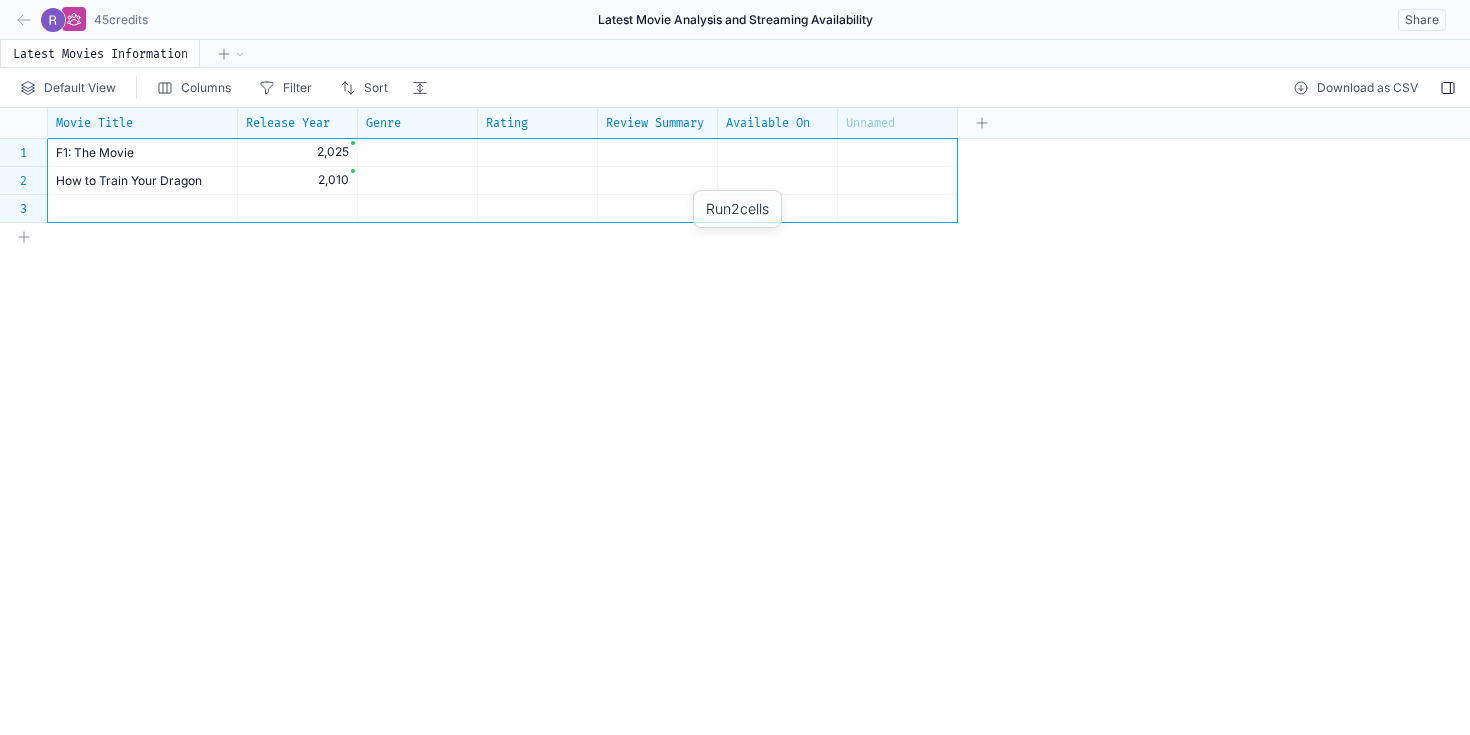 click on "Movie Title                 Release Year                 Genre                 Rating                 Review Summary                 Available On                 Unnamed                   1   2   3     F1: The Movie     2,025                         How to Train Your Dragon     2,010" at bounding box center [735, 421] 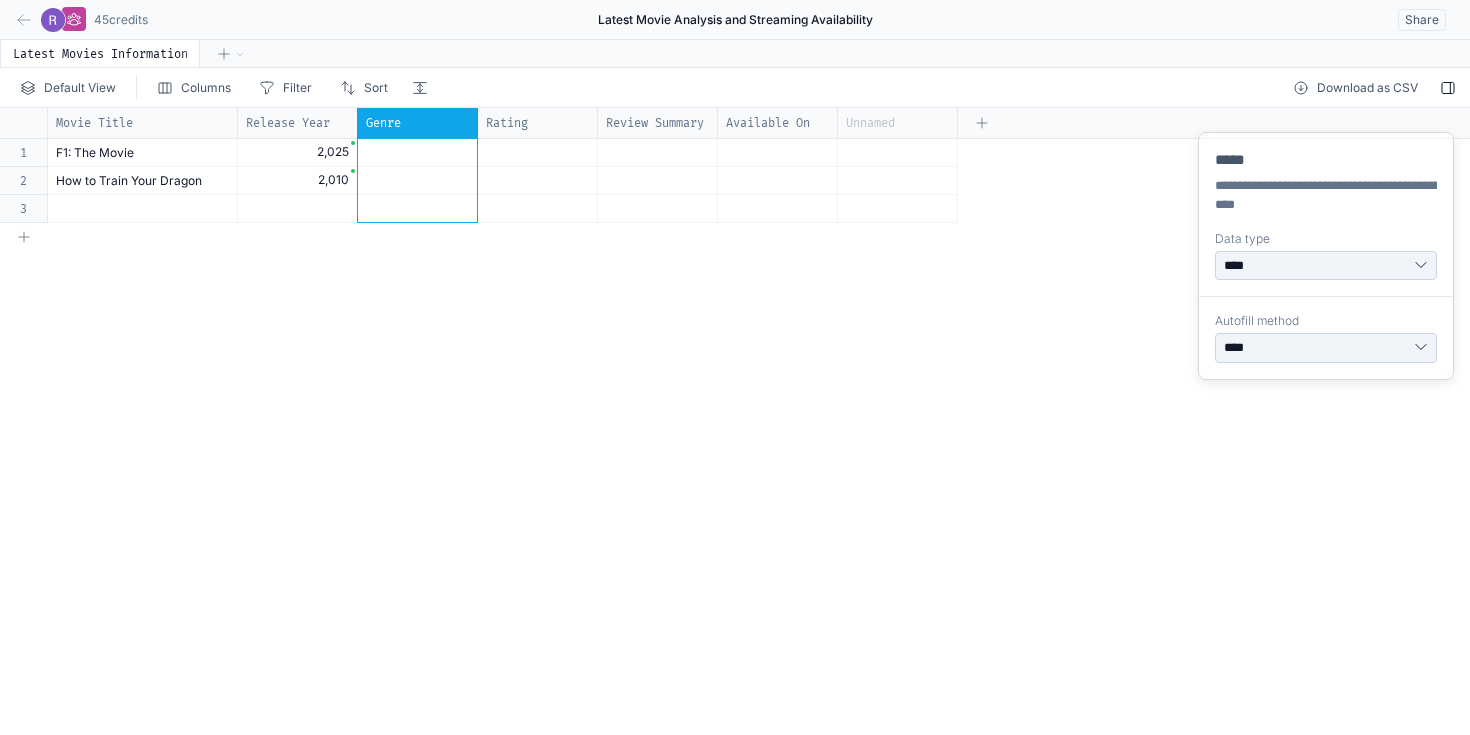 click on "Genre" at bounding box center [383, 123] 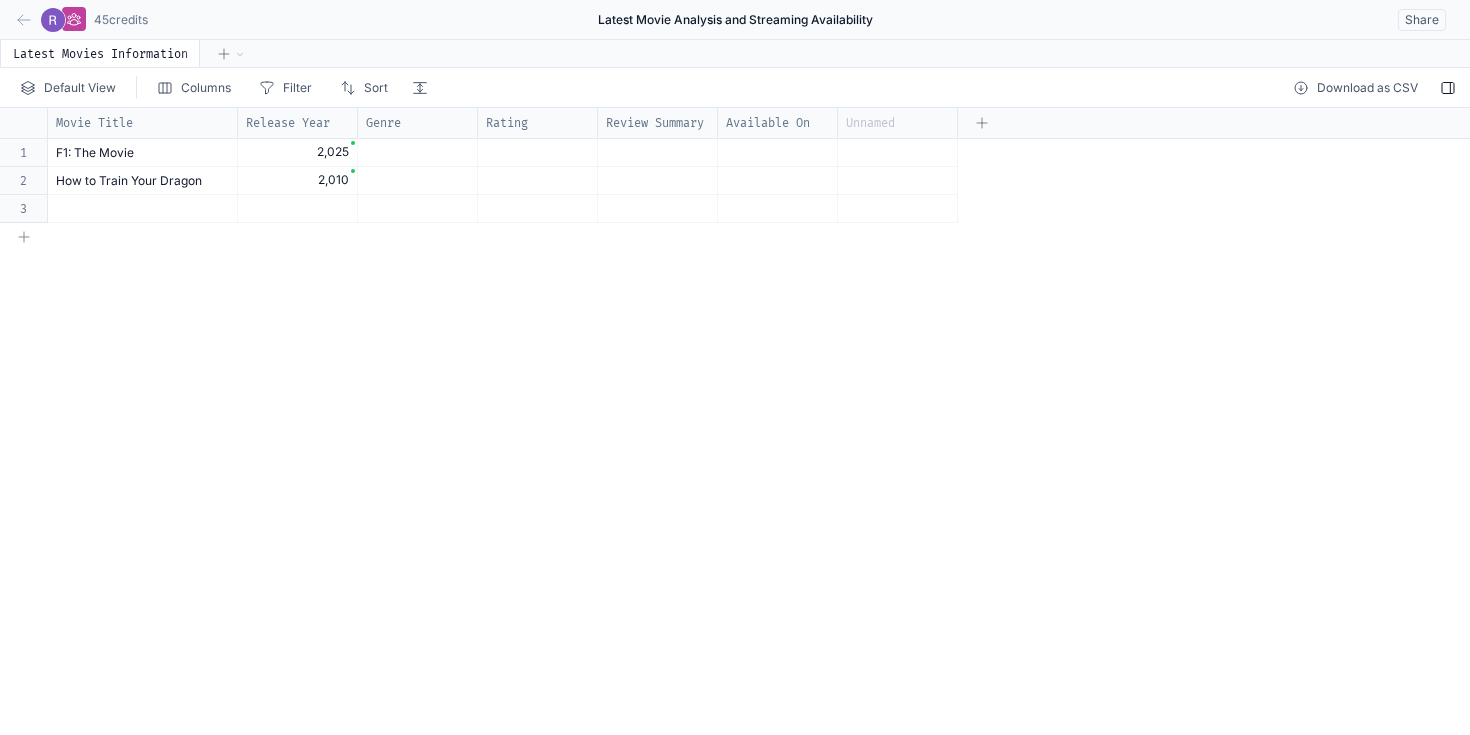 click on "Movie Title                 Release Year                 Genre                 Rating                 Review Summary                 Available On                 Unnamed                   1   2   3     F1: The Movie     2,025                         How to Train Your Dragon     2,010" at bounding box center [735, 421] 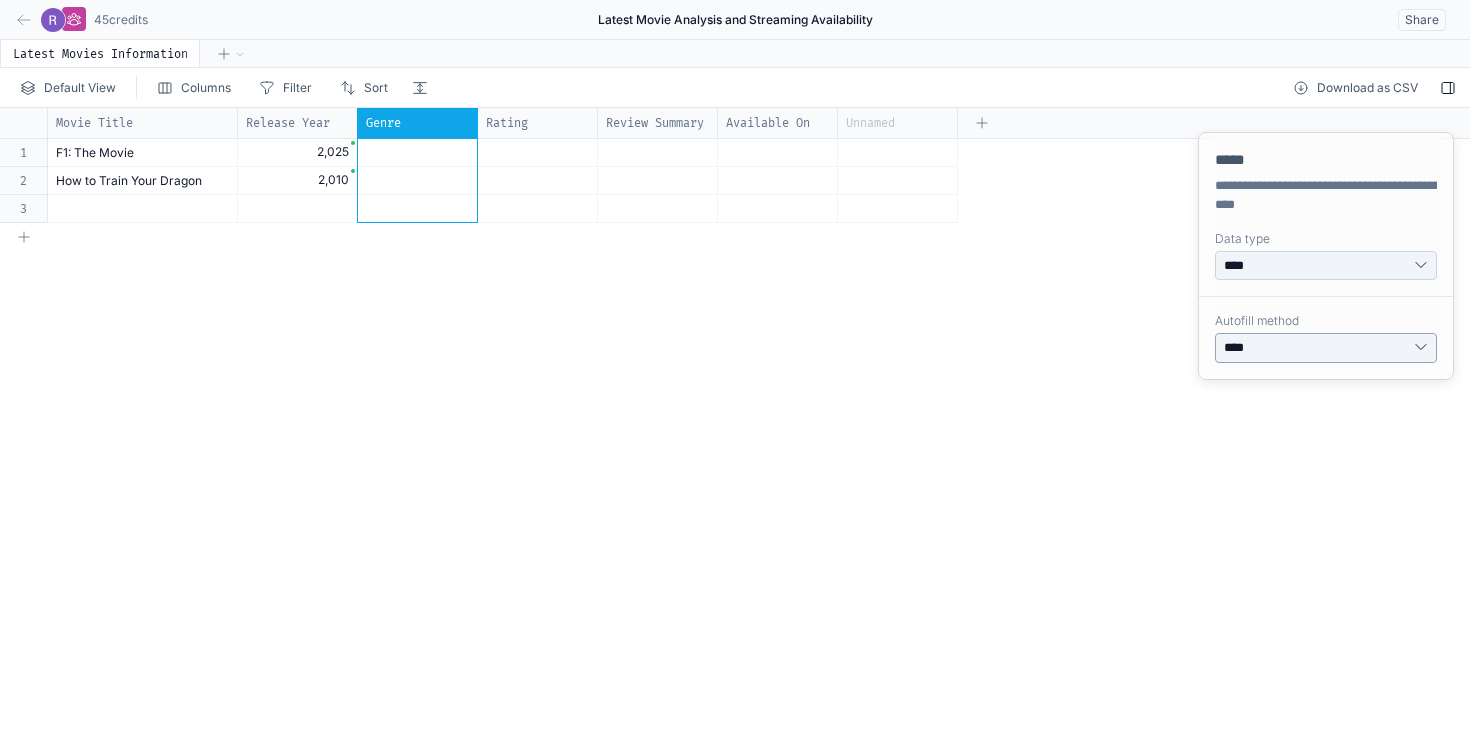 click on "**********" at bounding box center [1326, 348] 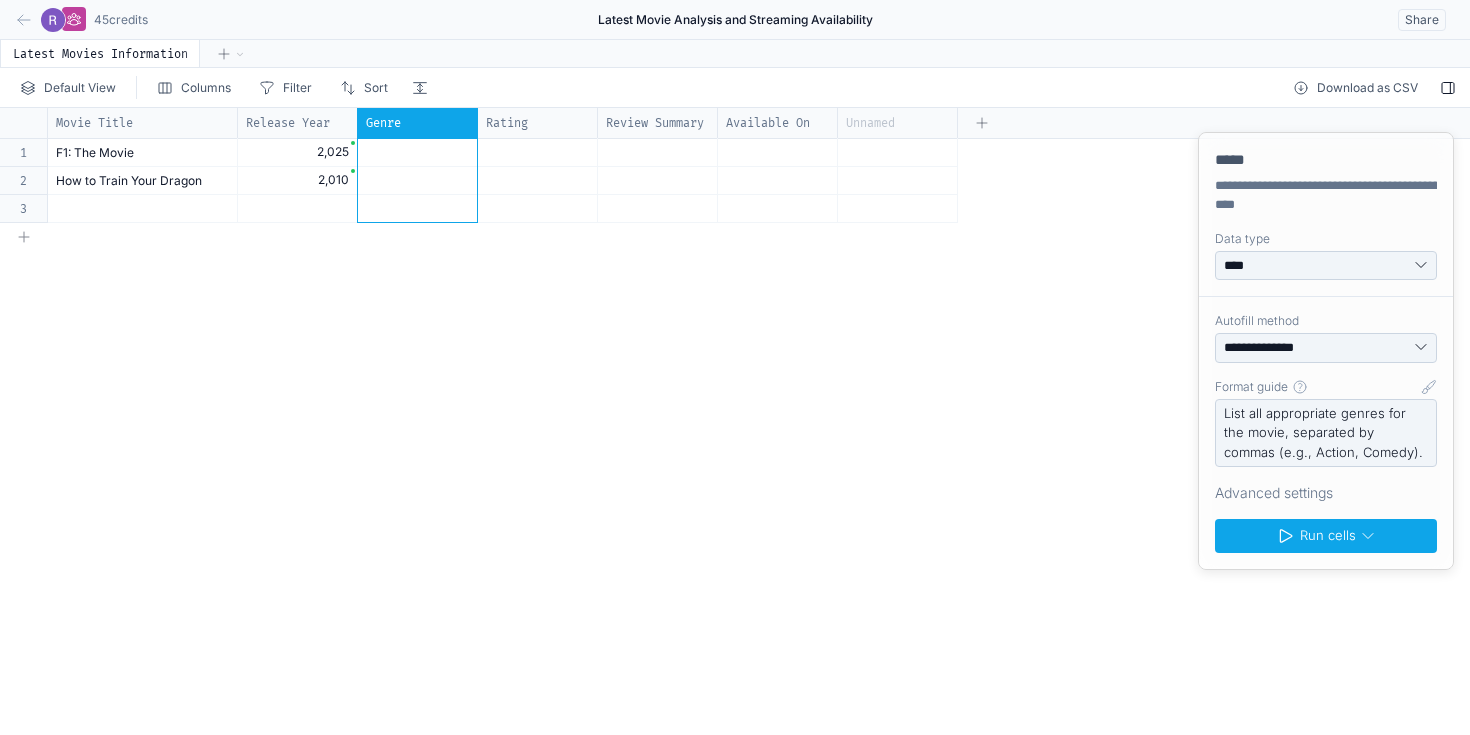 click on "Movie Title                 Release Year                 Genre                 Rating                 Review Summary                 Available On                 Unnamed                   1   2   3     F1: The Movie     2,025                         How to Train Your Dragon     2,010" at bounding box center (735, 421) 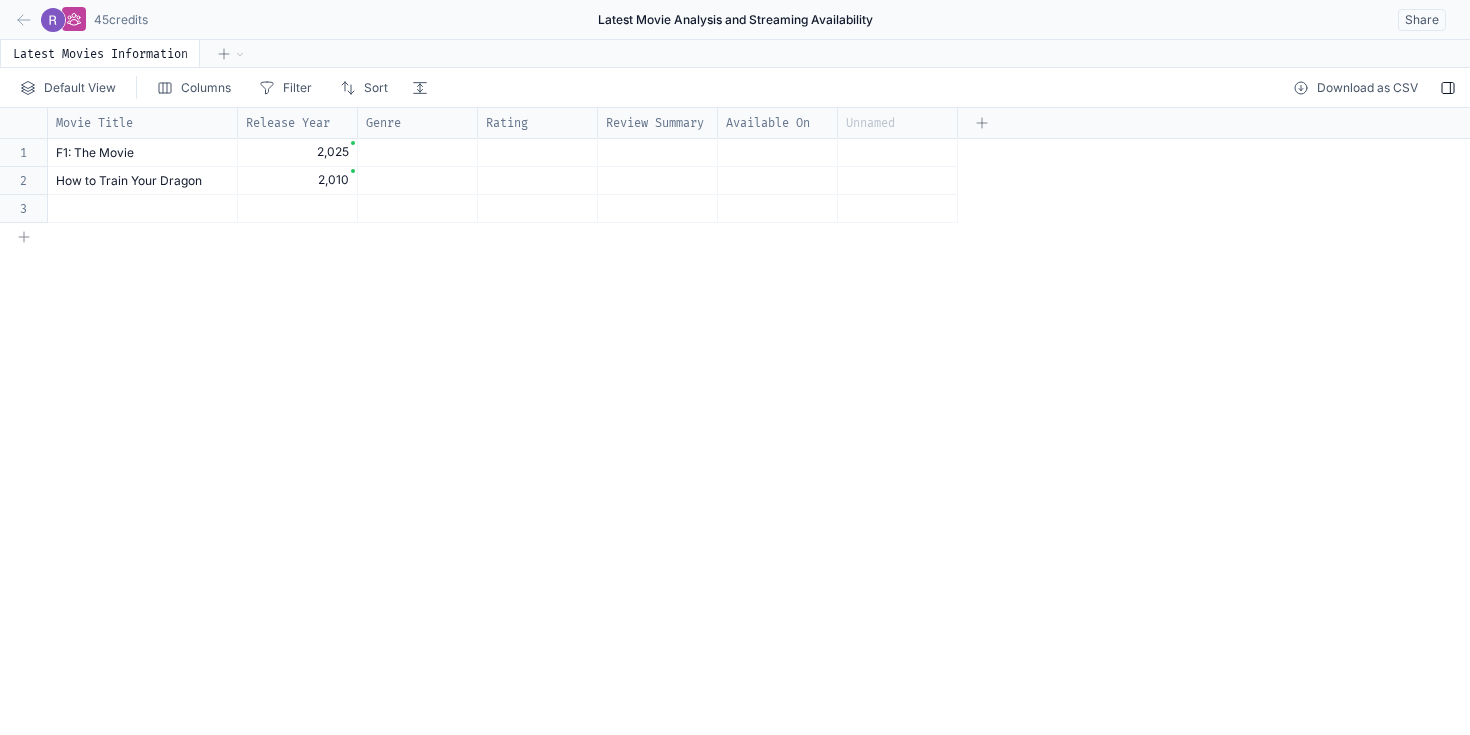 click on "Genre" at bounding box center [383, 123] 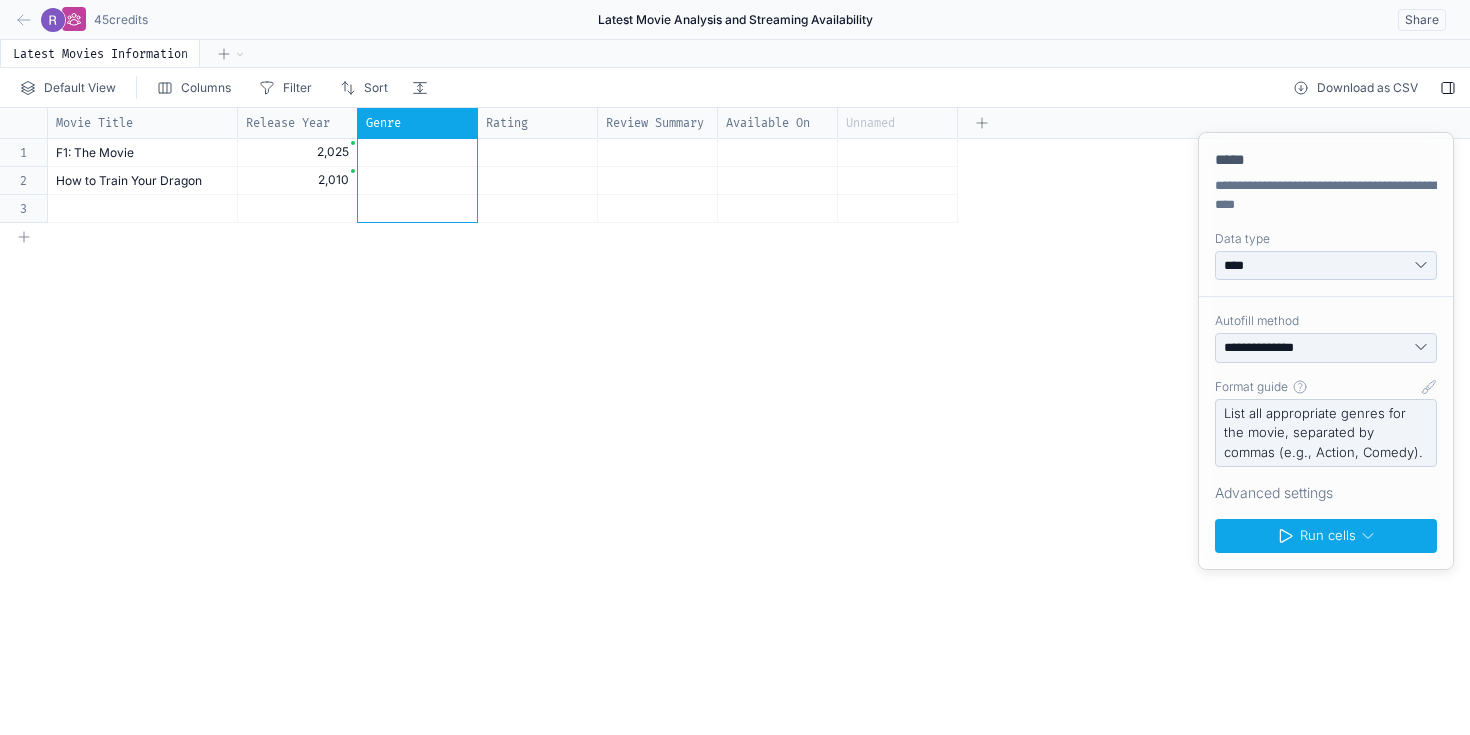 click 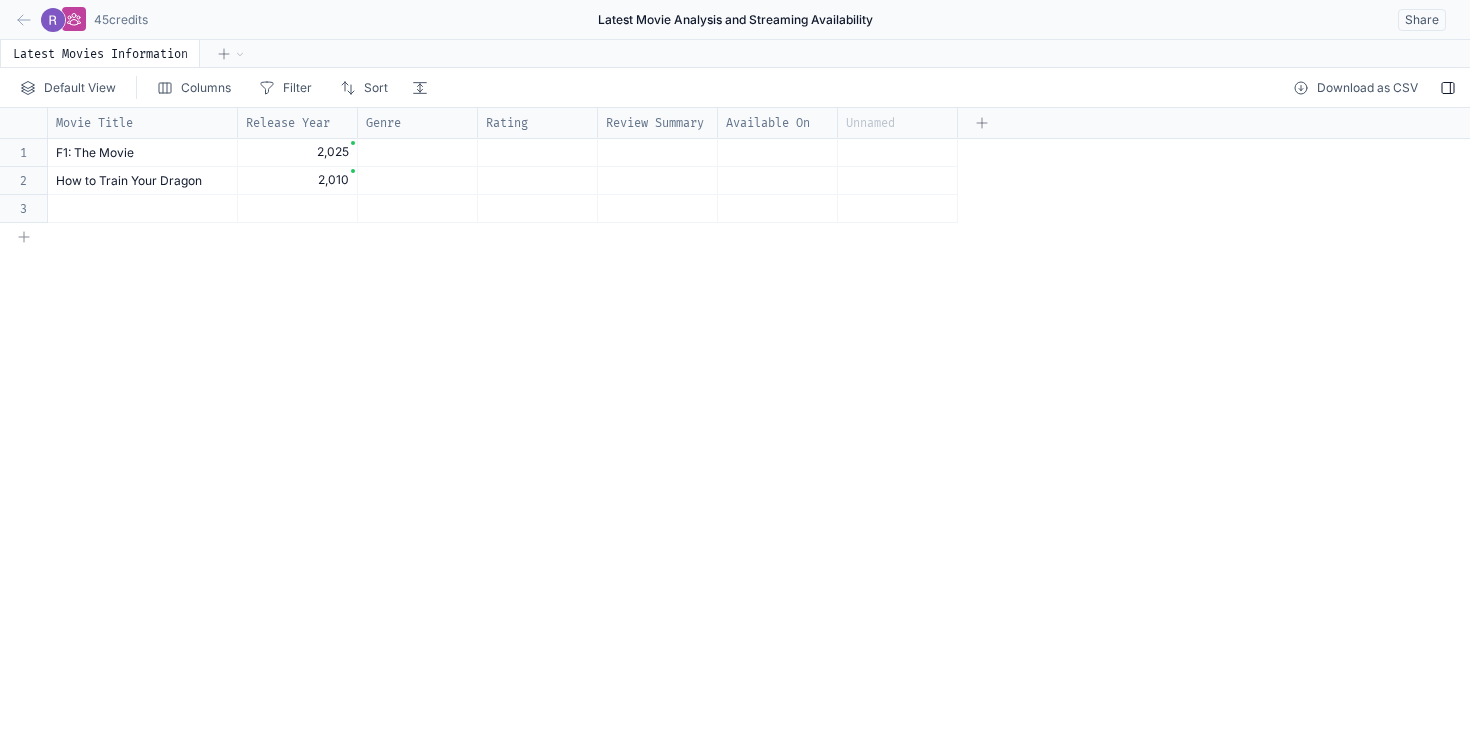 click on "Genre" at bounding box center (383, 123) 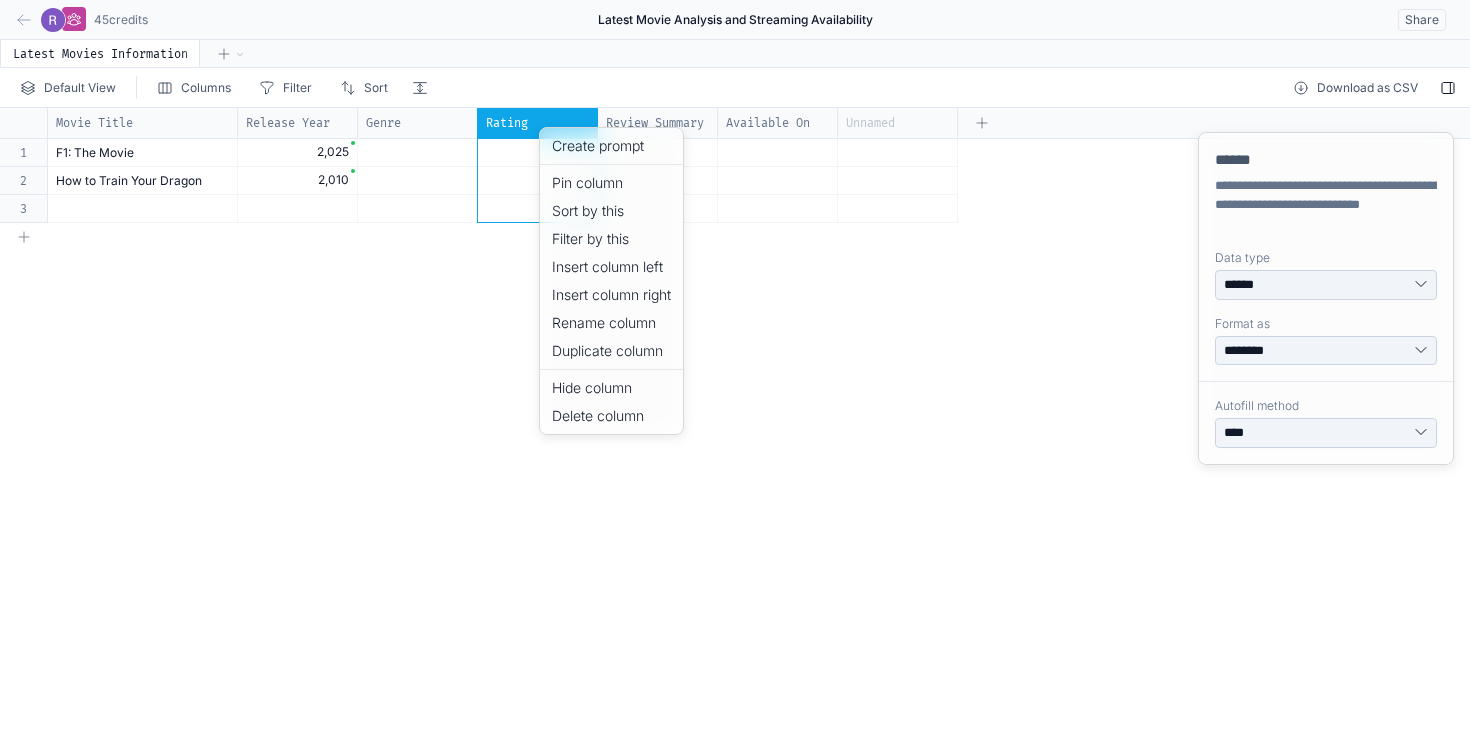 click 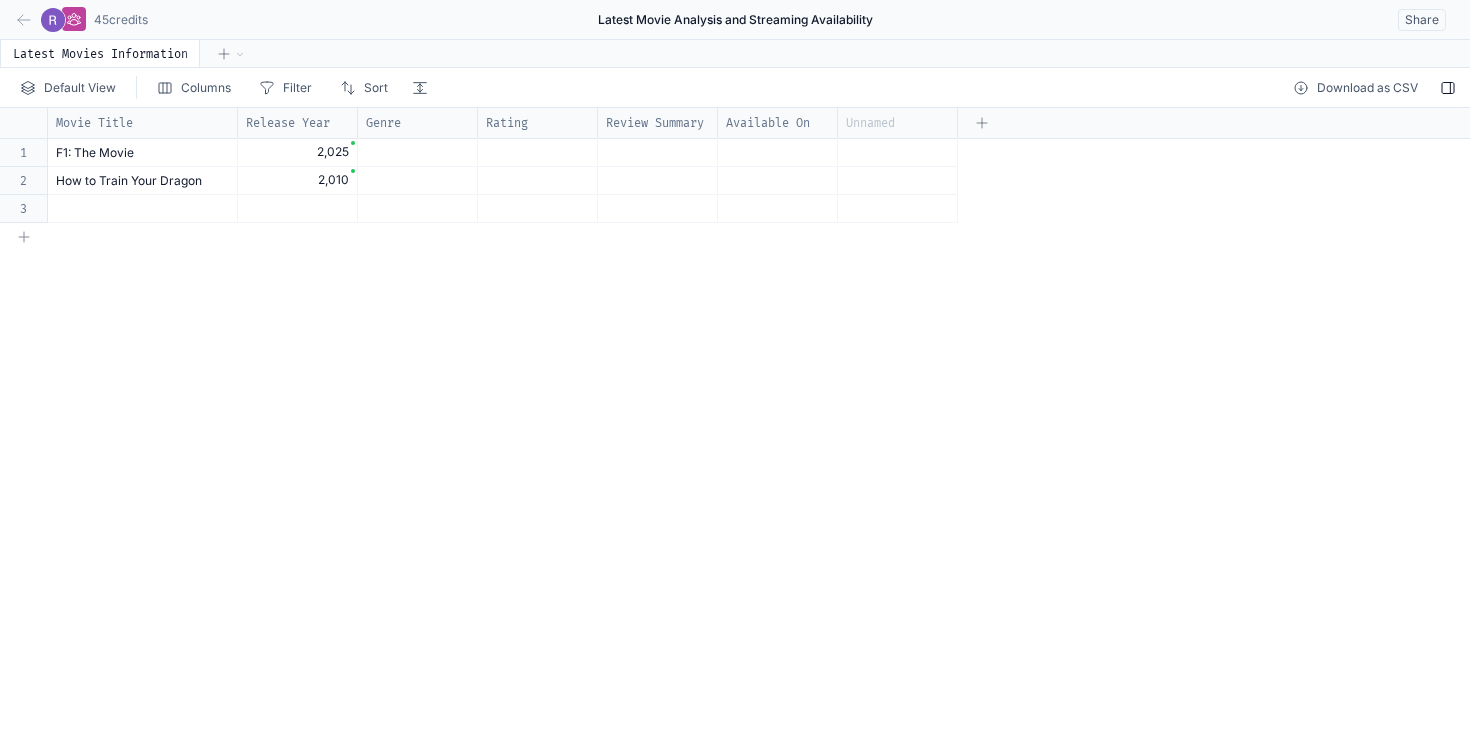 select on "********" 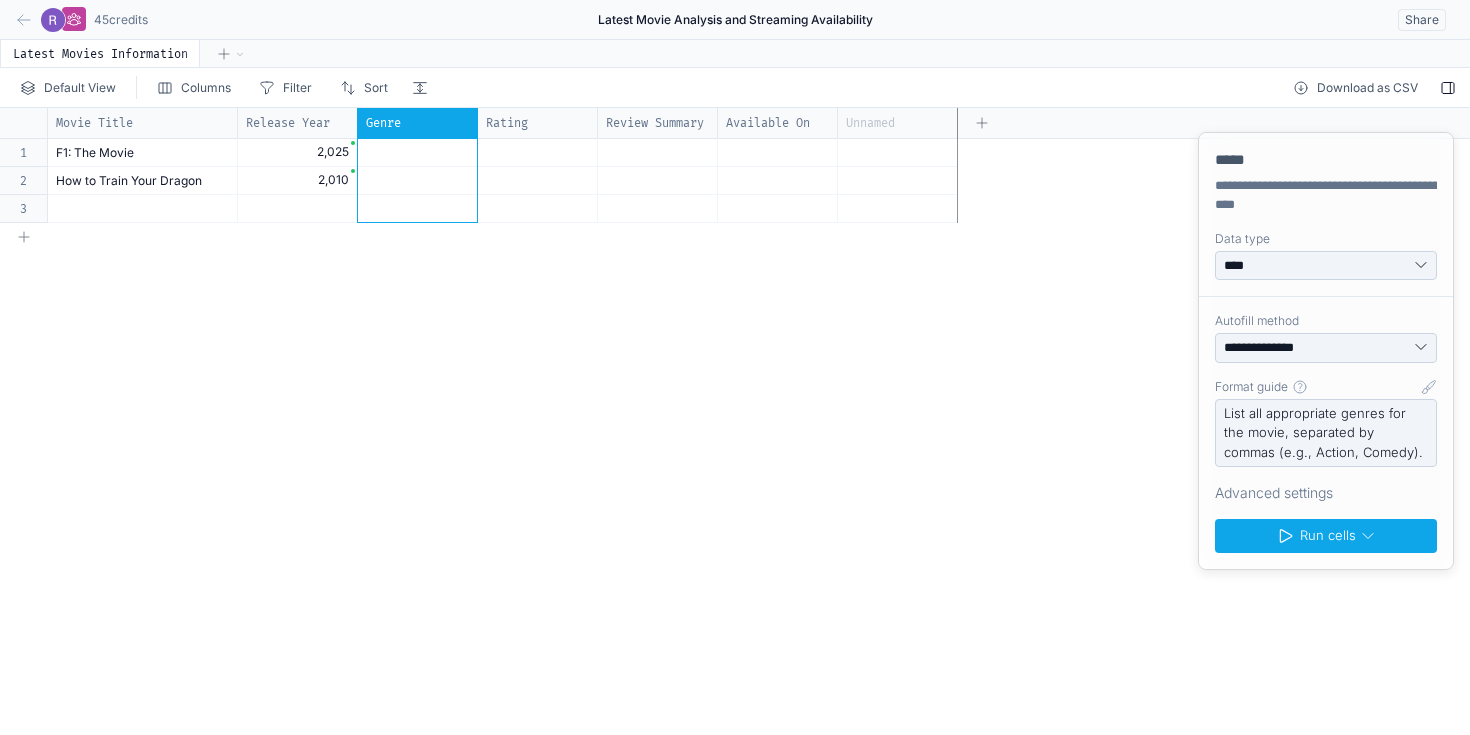 drag, startPoint x: 393, startPoint y: 119, endPoint x: 865, endPoint y: 111, distance: 472.06778 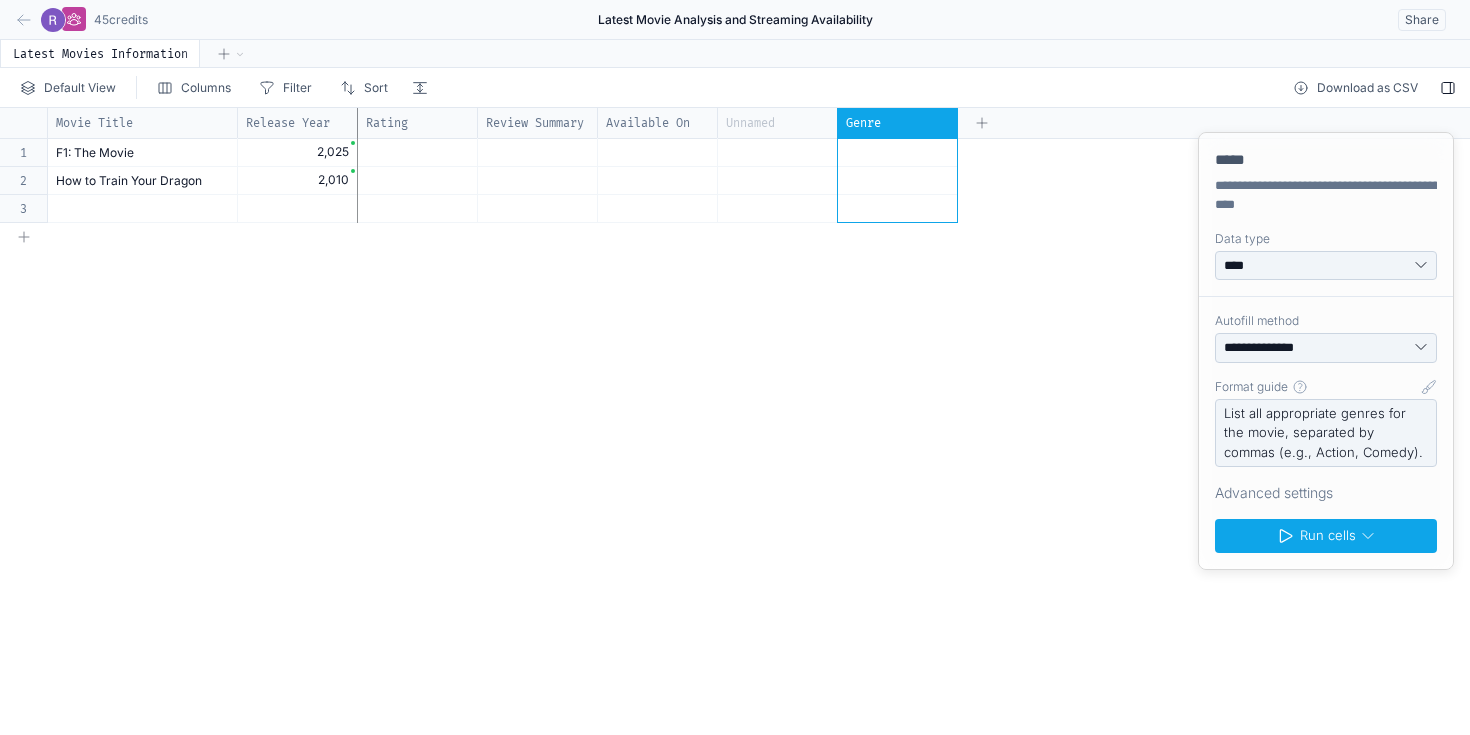 drag, startPoint x: 871, startPoint y: 124, endPoint x: 421, endPoint y: 133, distance: 450.09 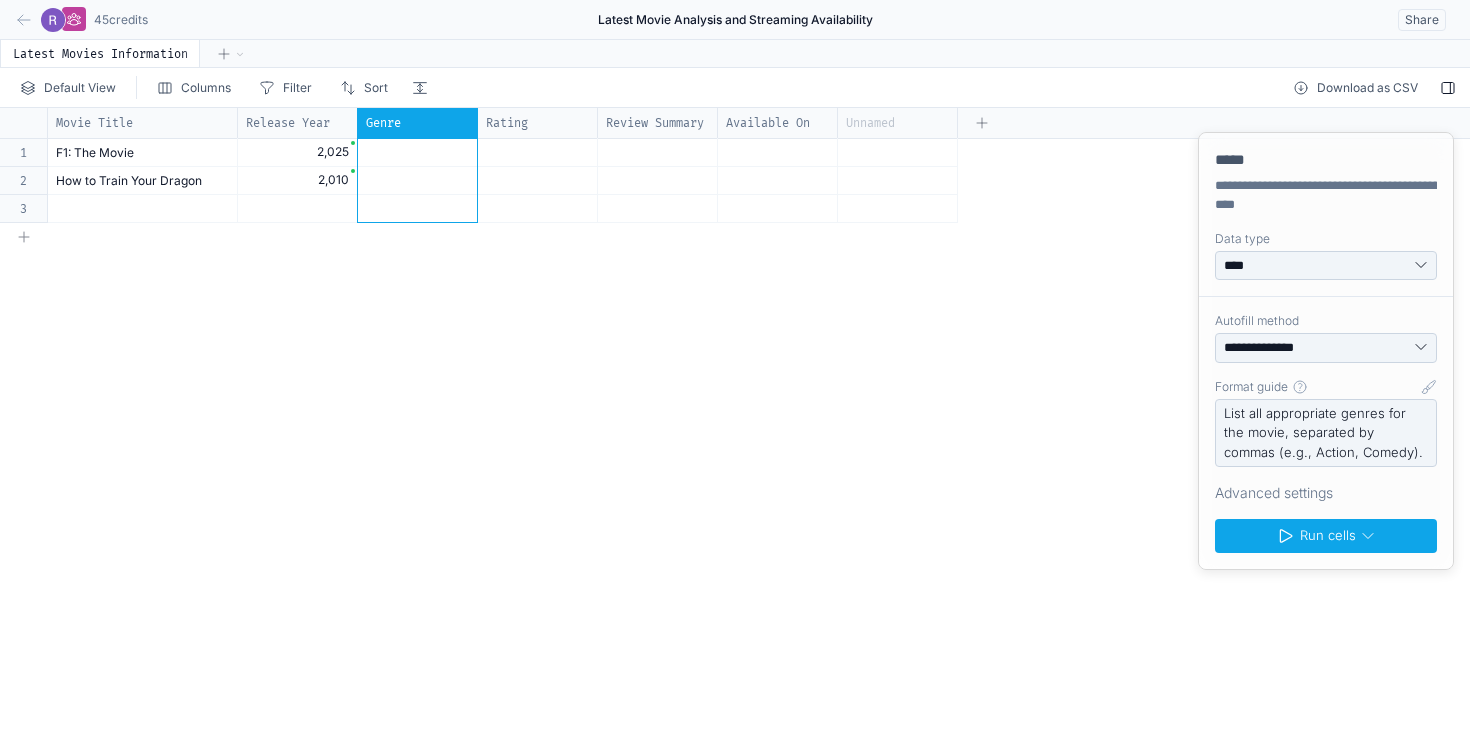 select on "******" 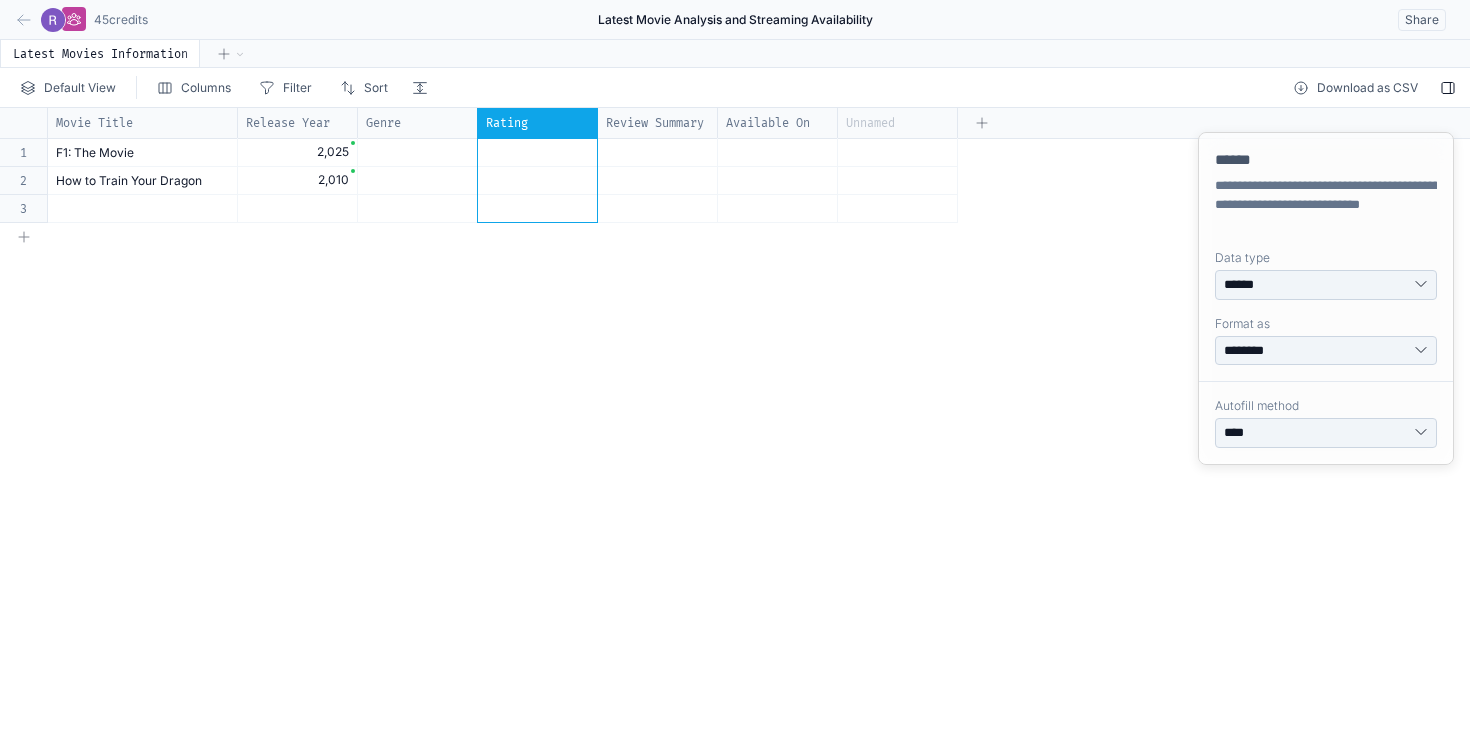 click on "Rating" at bounding box center (507, 123) 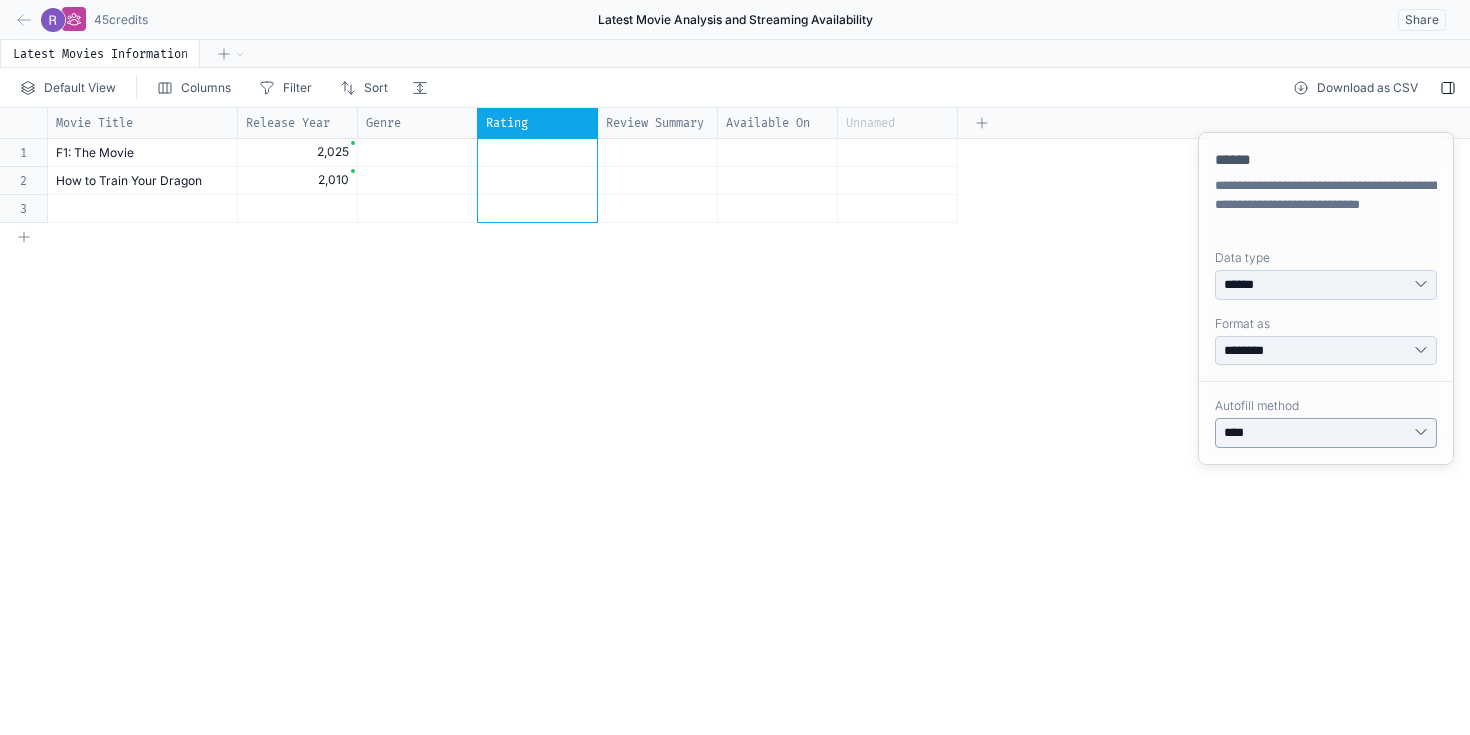 click on "**********" at bounding box center [1326, 433] 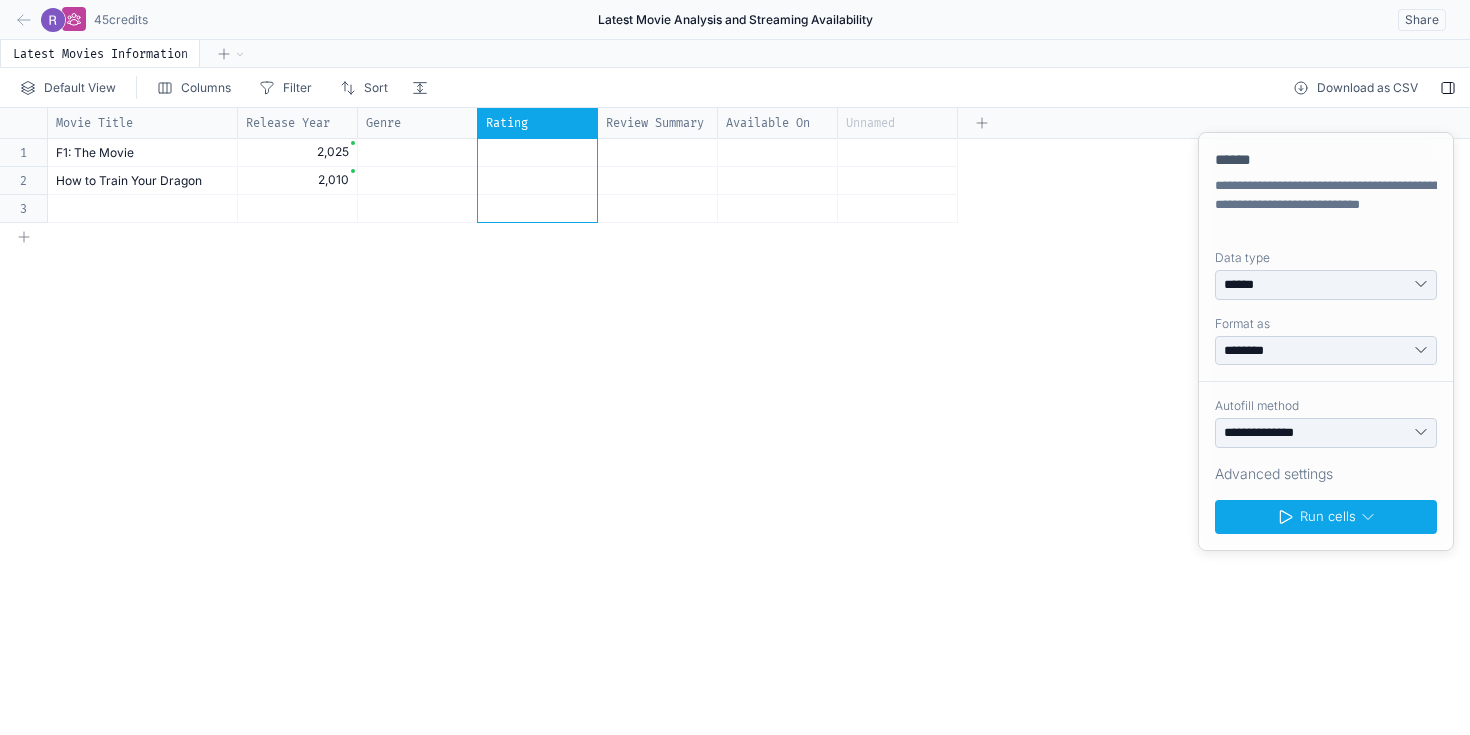 select on "****" 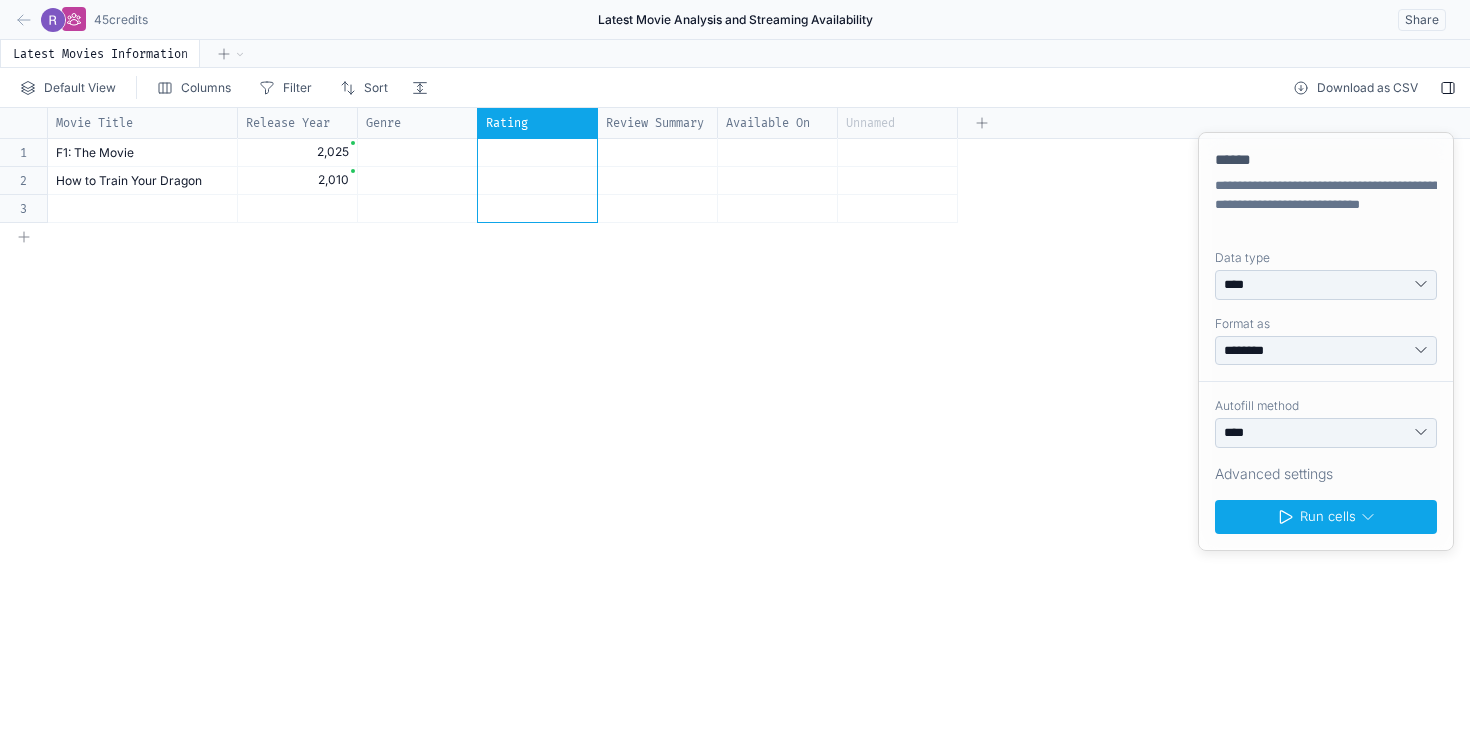 click on "Review Summary" at bounding box center (655, 123) 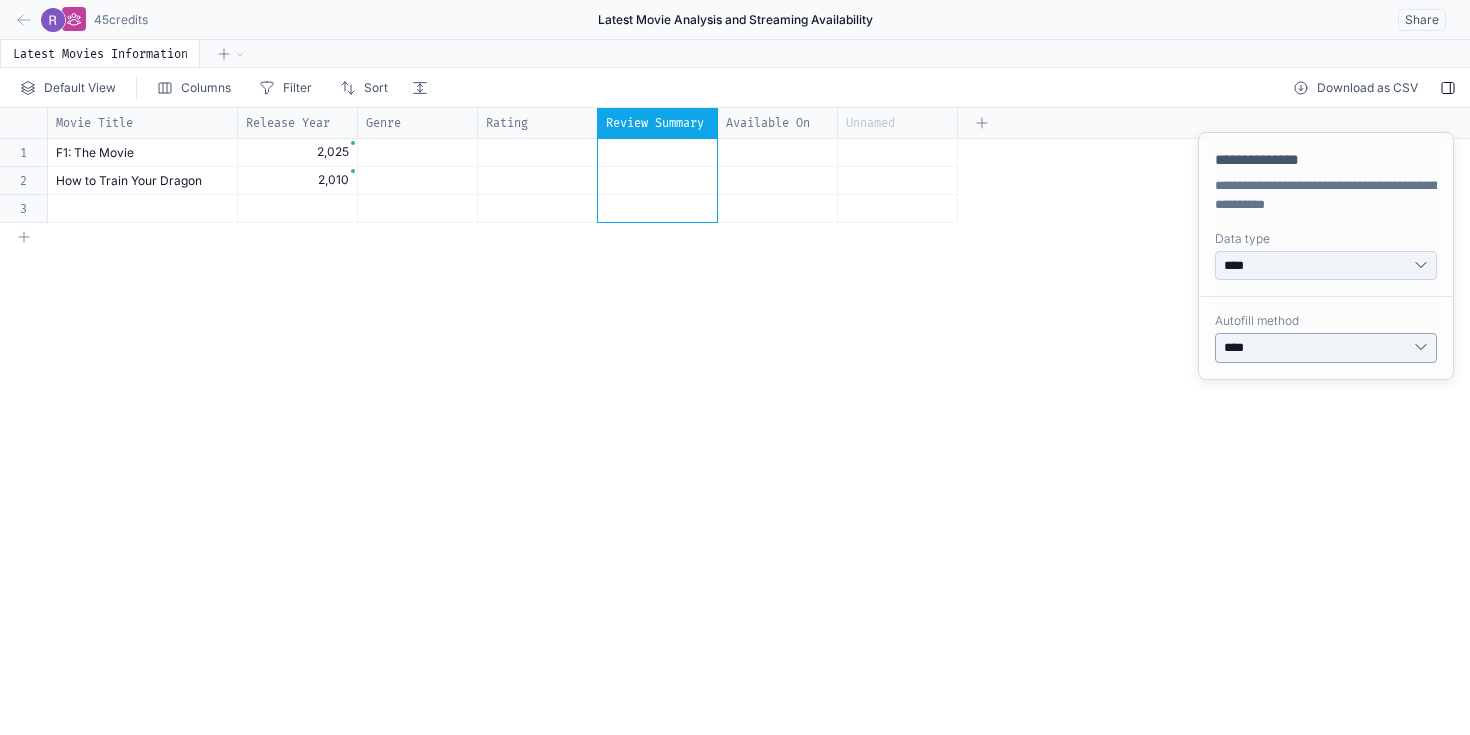 click on "**********" at bounding box center [1326, 348] 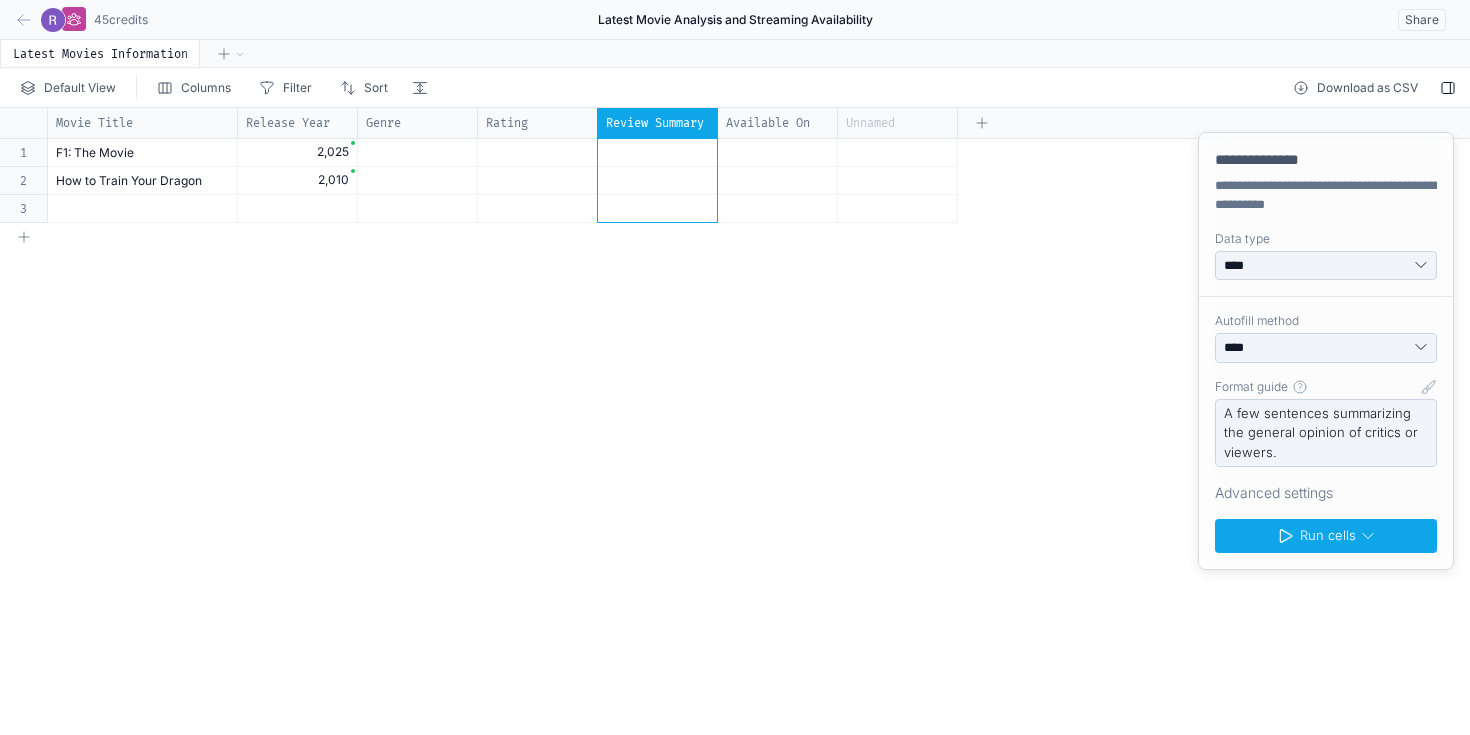 click on "Available On" at bounding box center [768, 123] 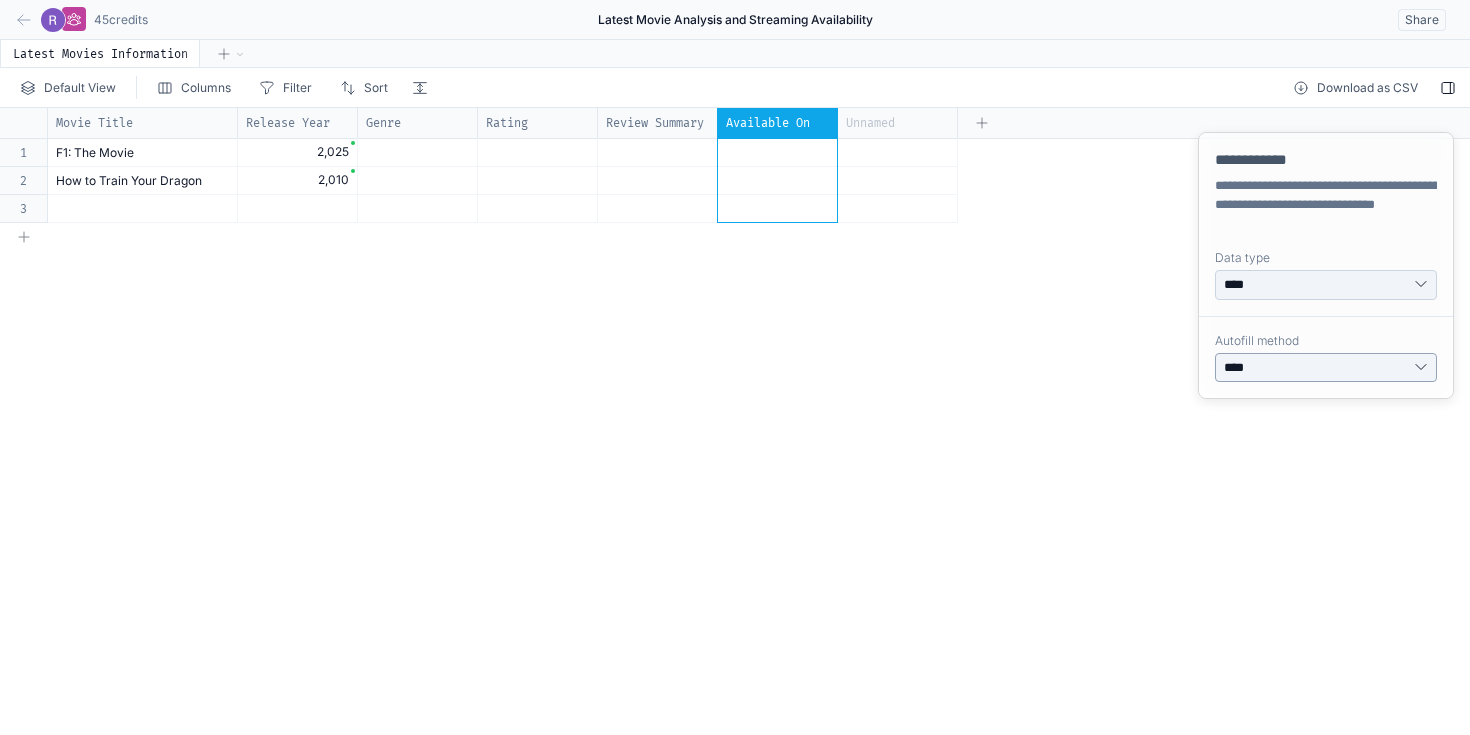 click on "**********" at bounding box center (1326, 368) 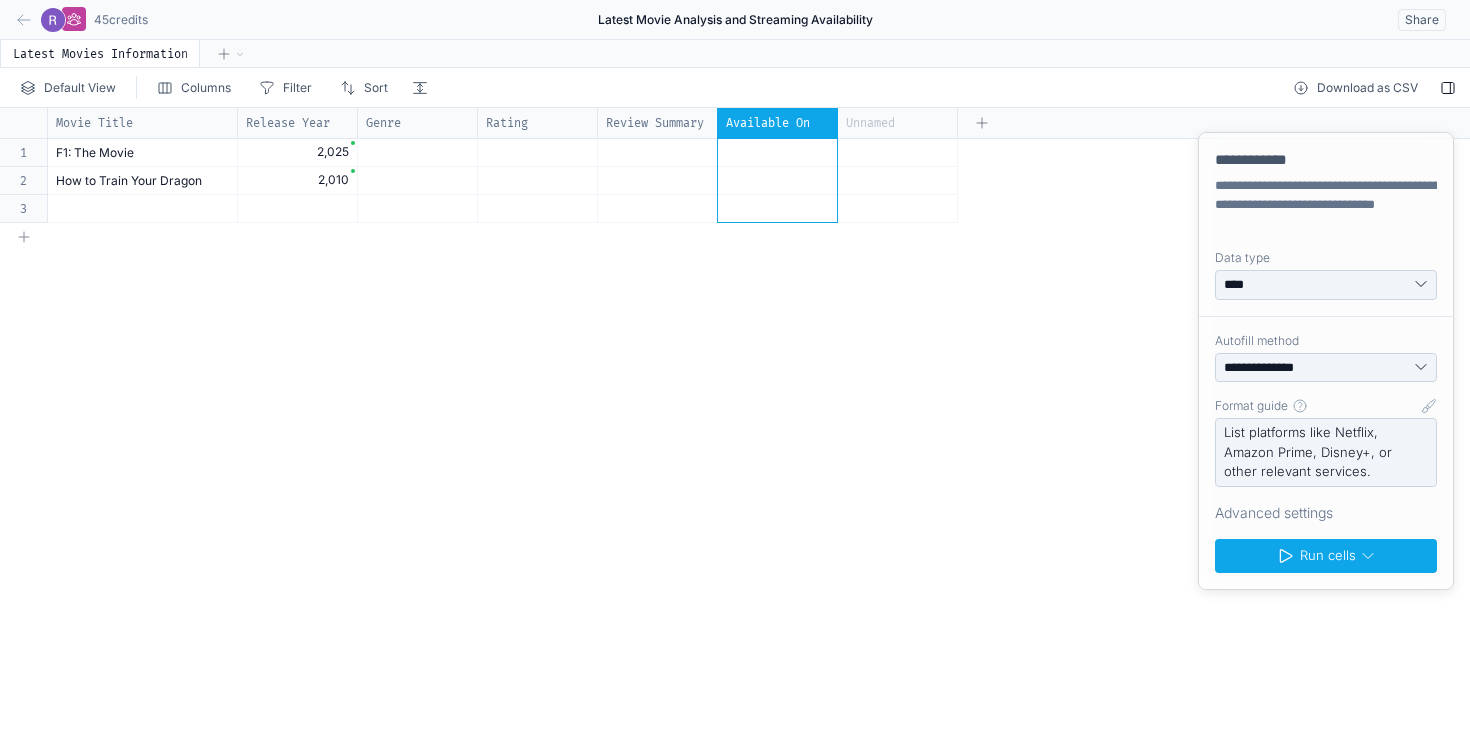 click on "Movie Title                 Release Year                 Genre                 Rating                 Review Summary                 Available On                 Unnamed                   1   2   3     F1: The Movie     2,025                         How to Train Your Dragon     2,010" at bounding box center [735, 421] 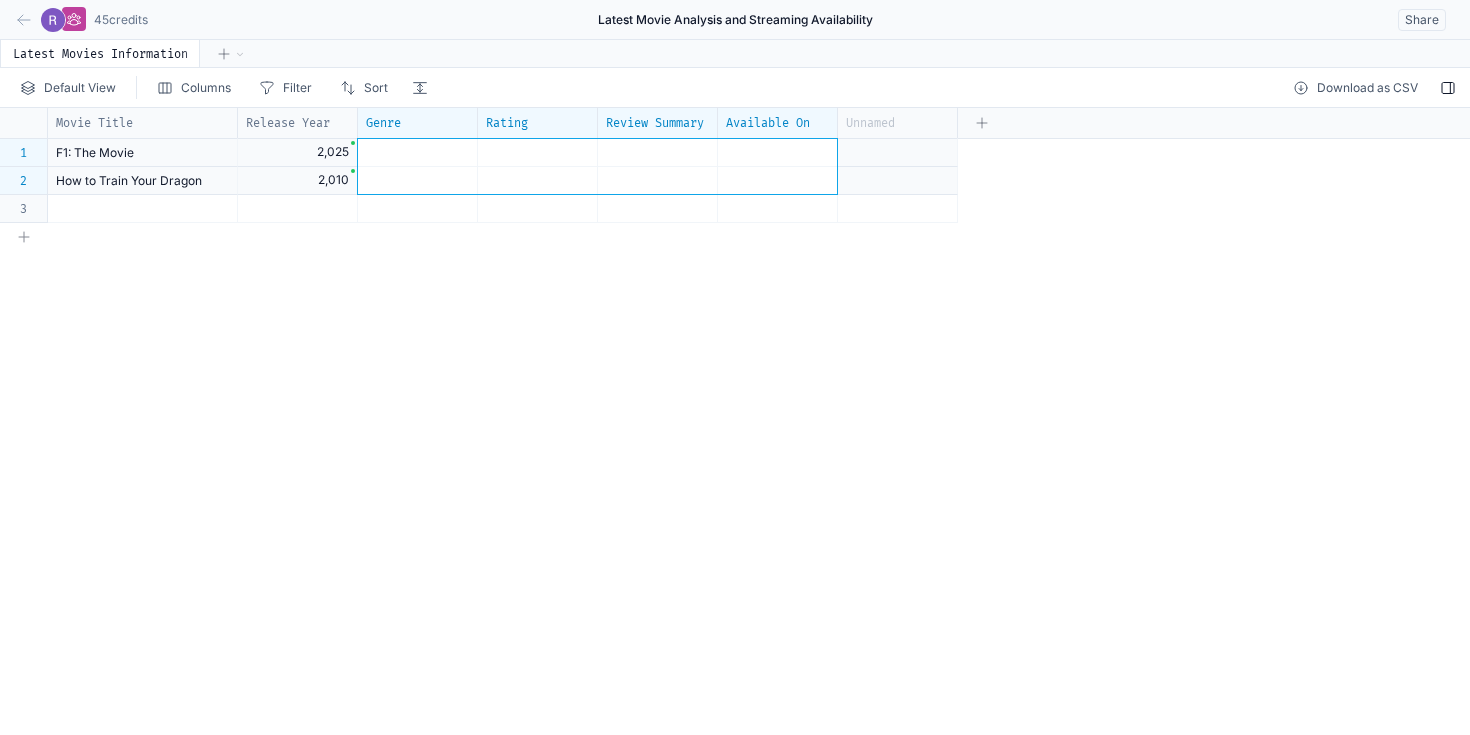 drag, startPoint x: 416, startPoint y: 146, endPoint x: 750, endPoint y: 175, distance: 335.25662 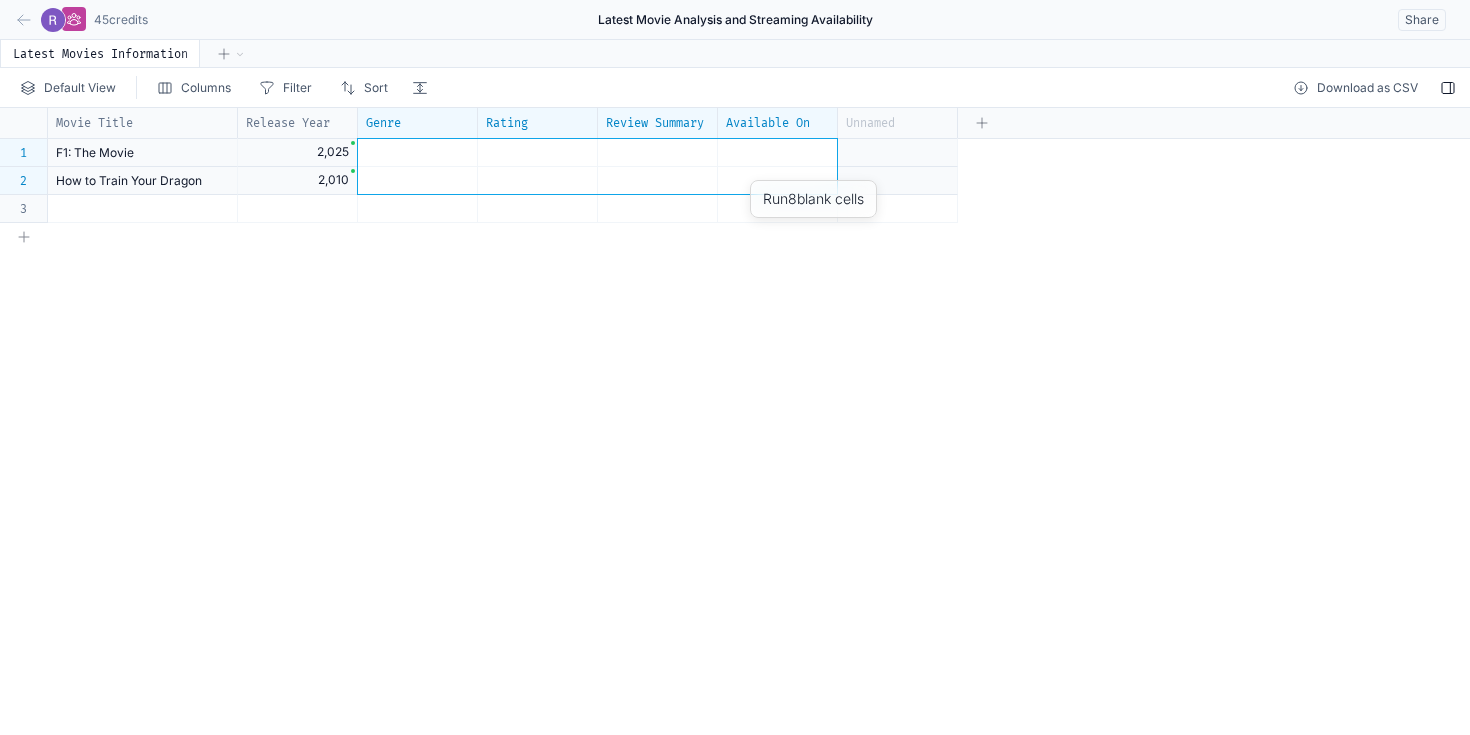 click 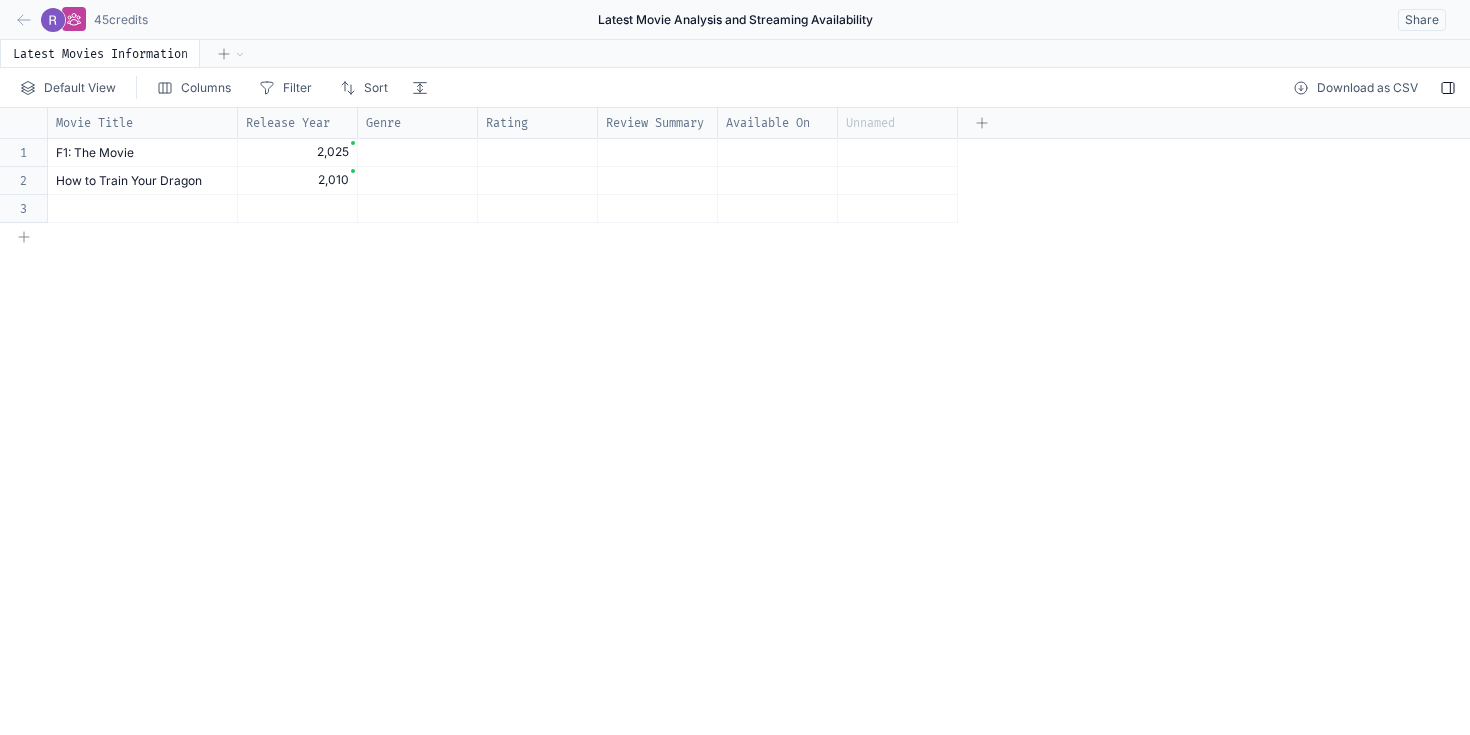 click on "Rating" at bounding box center (507, 123) 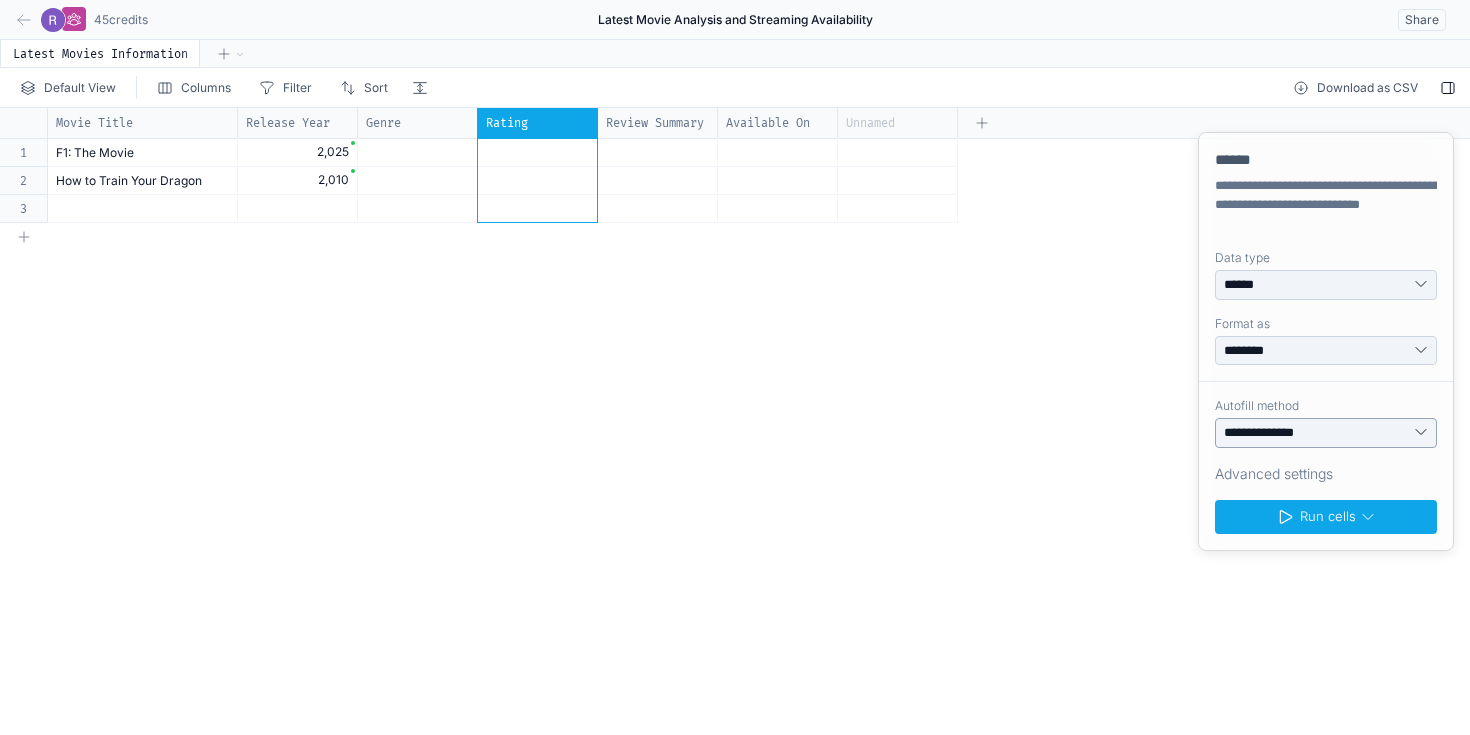 click on "**********" at bounding box center (1326, 433) 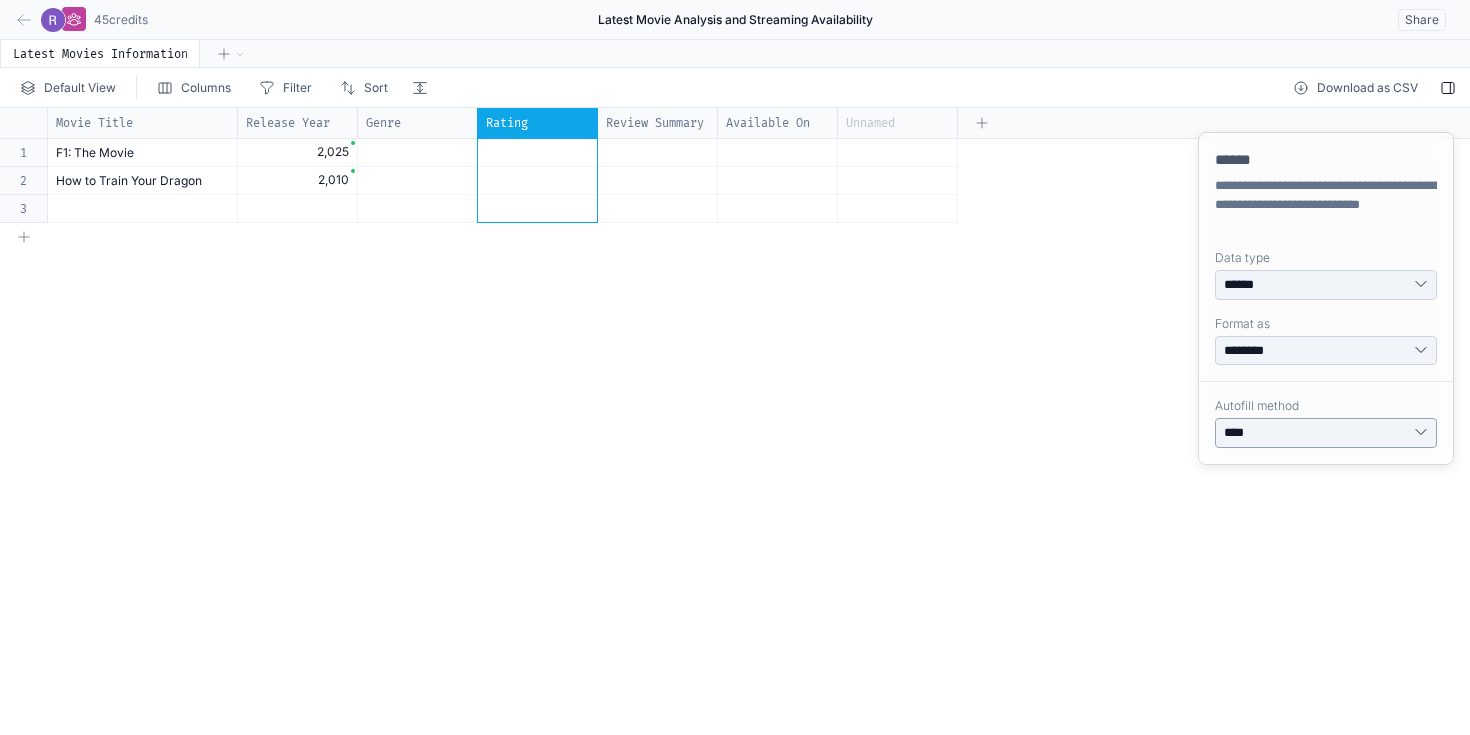 click on "**********" at bounding box center (1326, 433) 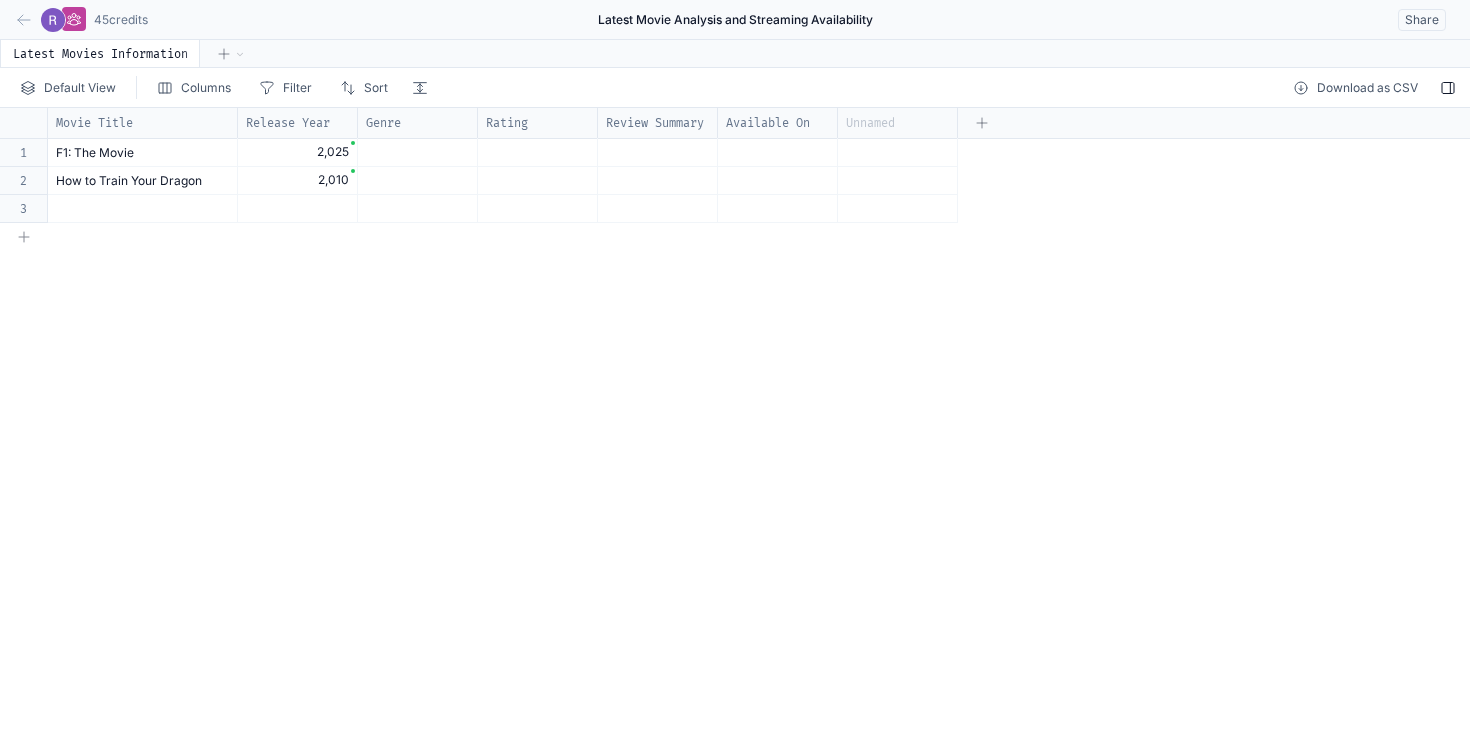 click on "Movie Title                 Release Year                 Genre                 Rating                 Review Summary                 Available On                 Unnamed                   1   2   3     F1: The Movie     2,025                         How to Train Your Dragon     2,010" at bounding box center [735, 421] 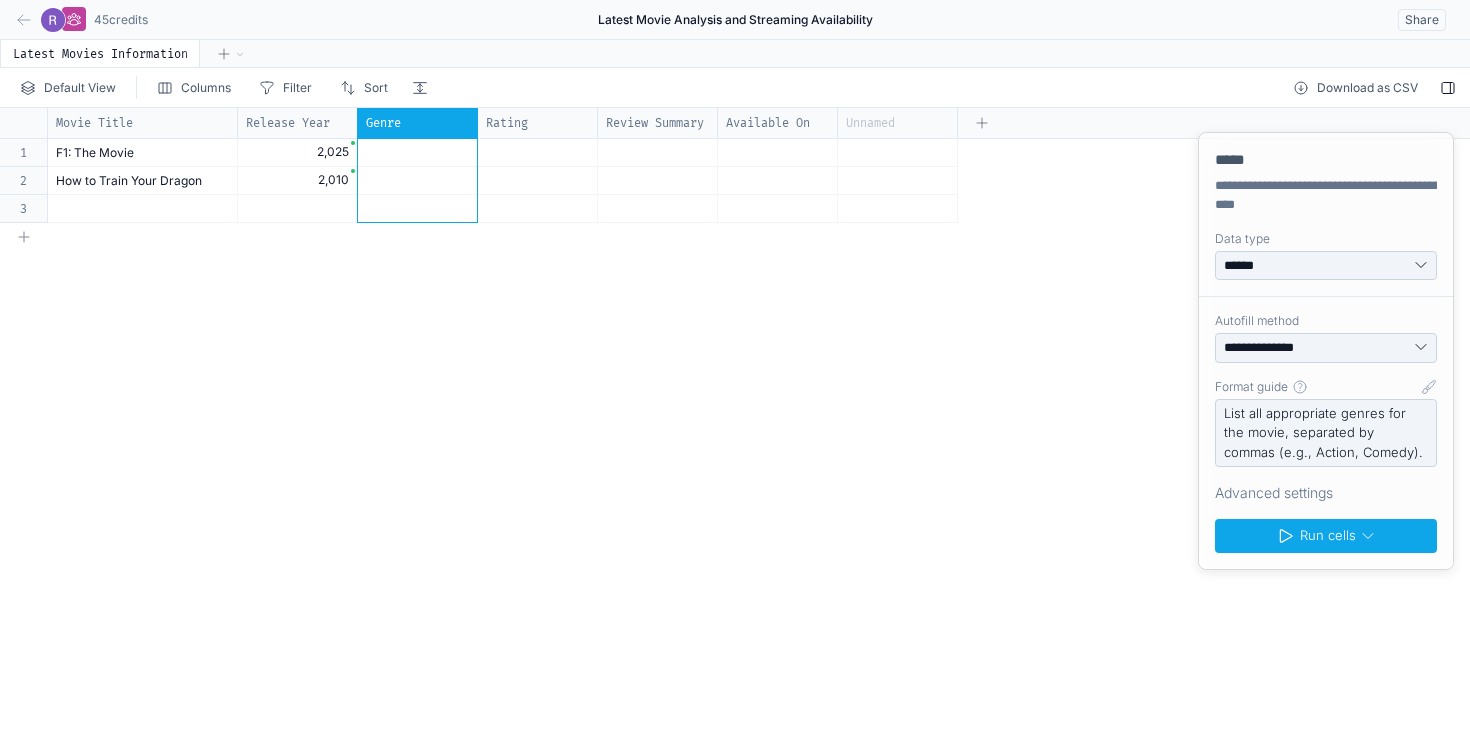 click on "Rating" at bounding box center (541, 123) 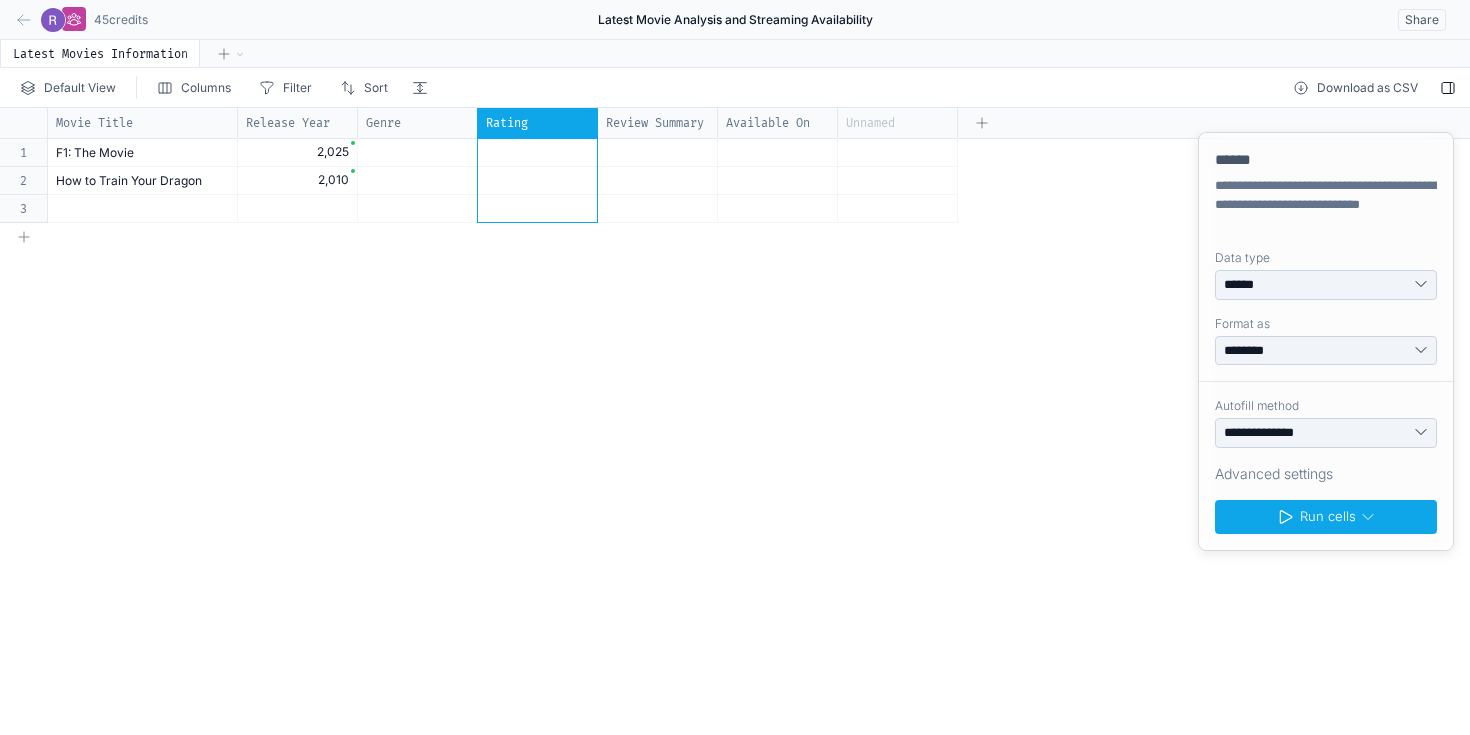 select on "****" 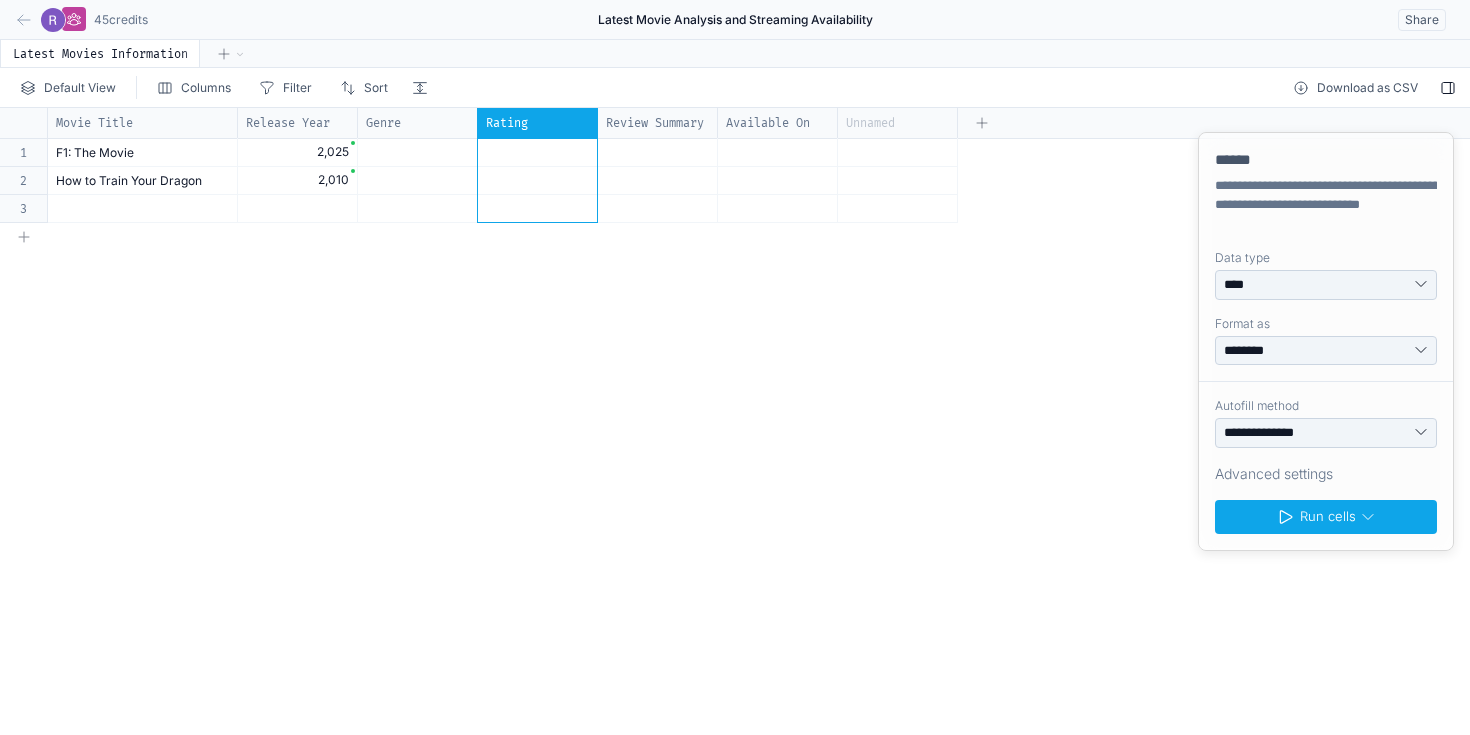 click on "Review Summary" at bounding box center [661, 123] 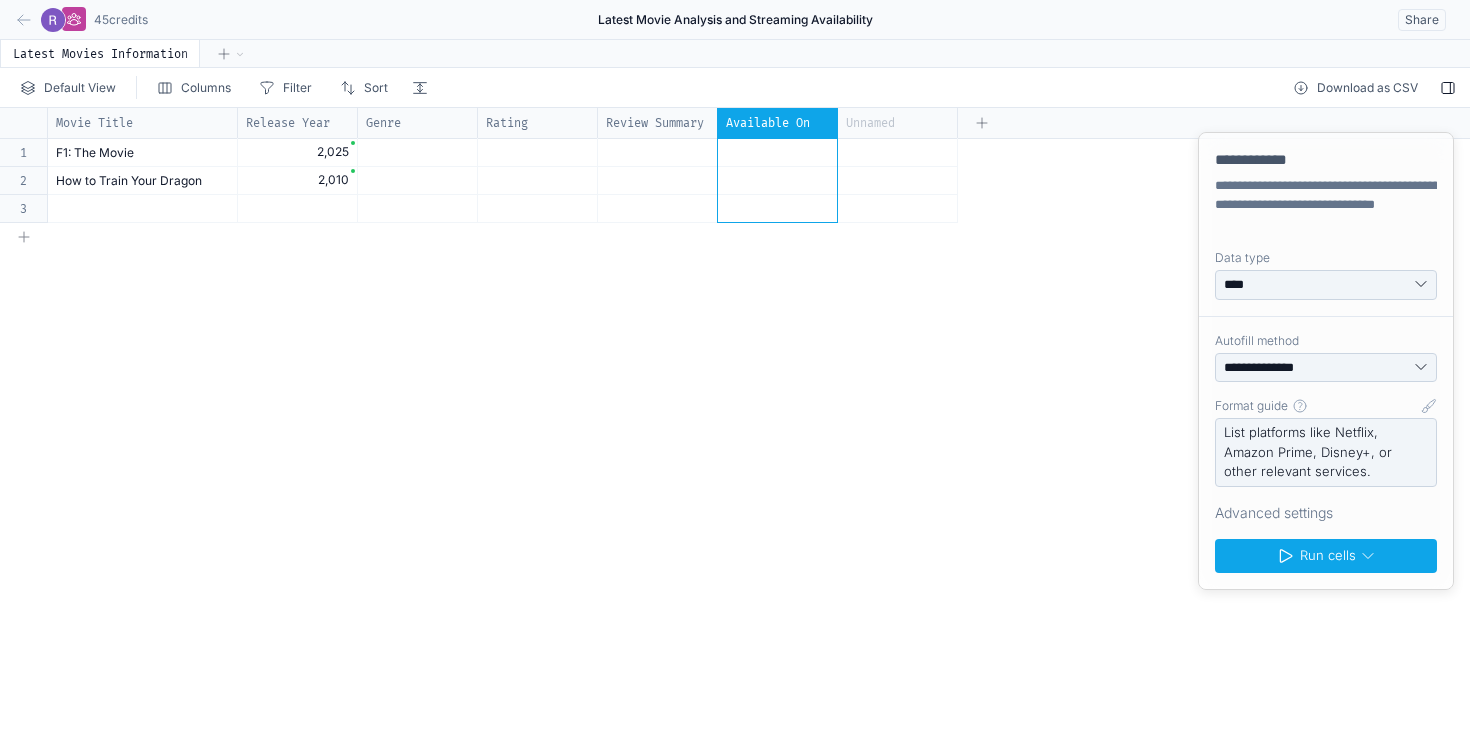 click on "Available On" at bounding box center [768, 123] 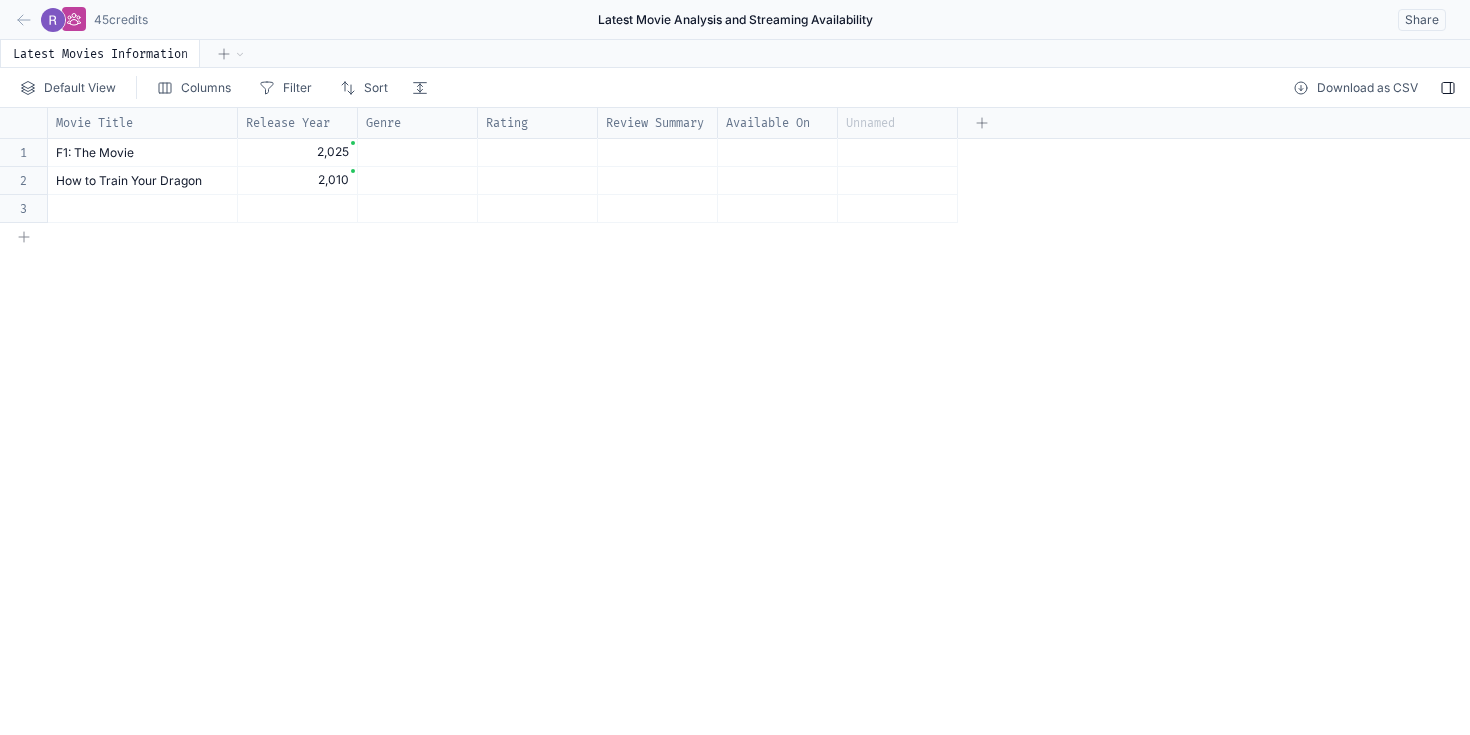 click 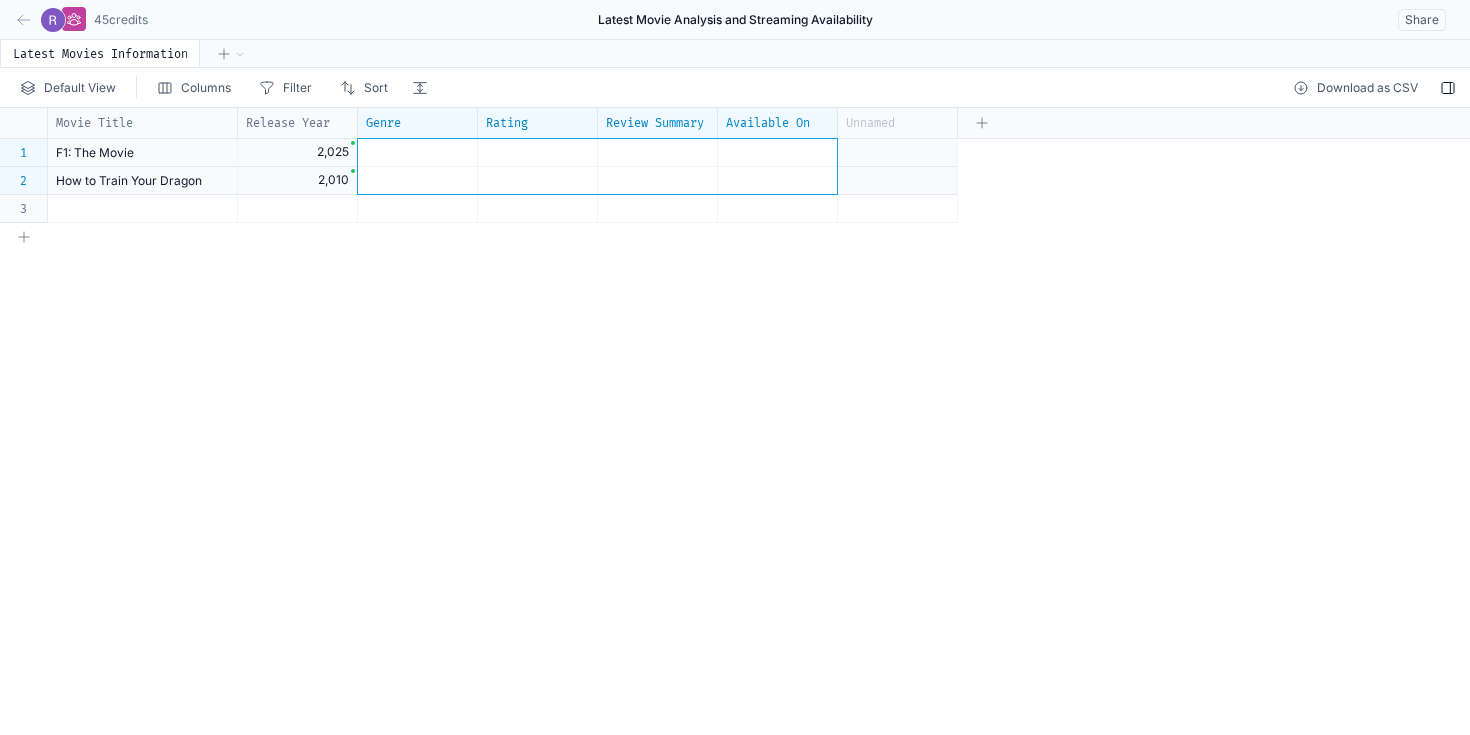 drag, startPoint x: 411, startPoint y: 152, endPoint x: 772, endPoint y: 183, distance: 362.32858 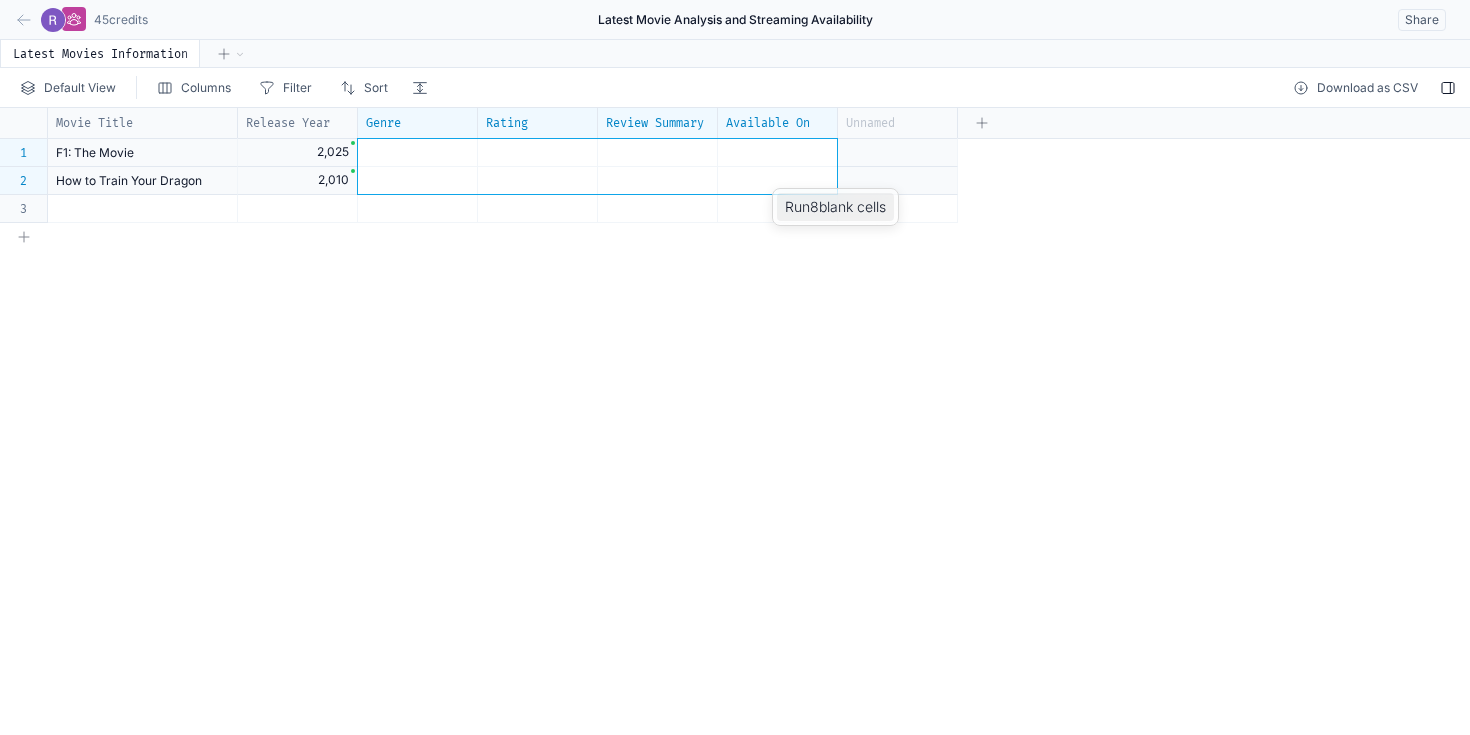click on "Run  8  blank cell s" at bounding box center (835, 207) 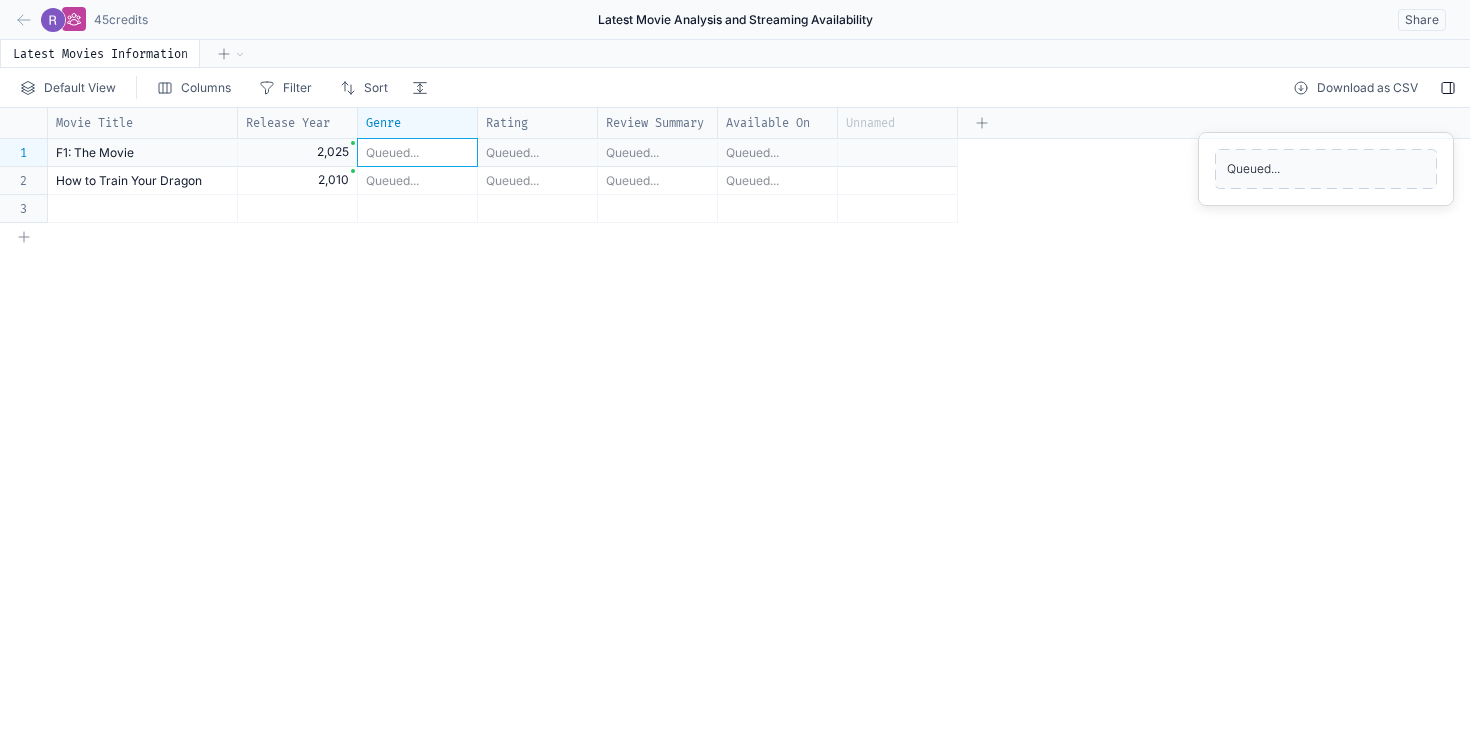 click on "Queued..." at bounding box center [417, 152] 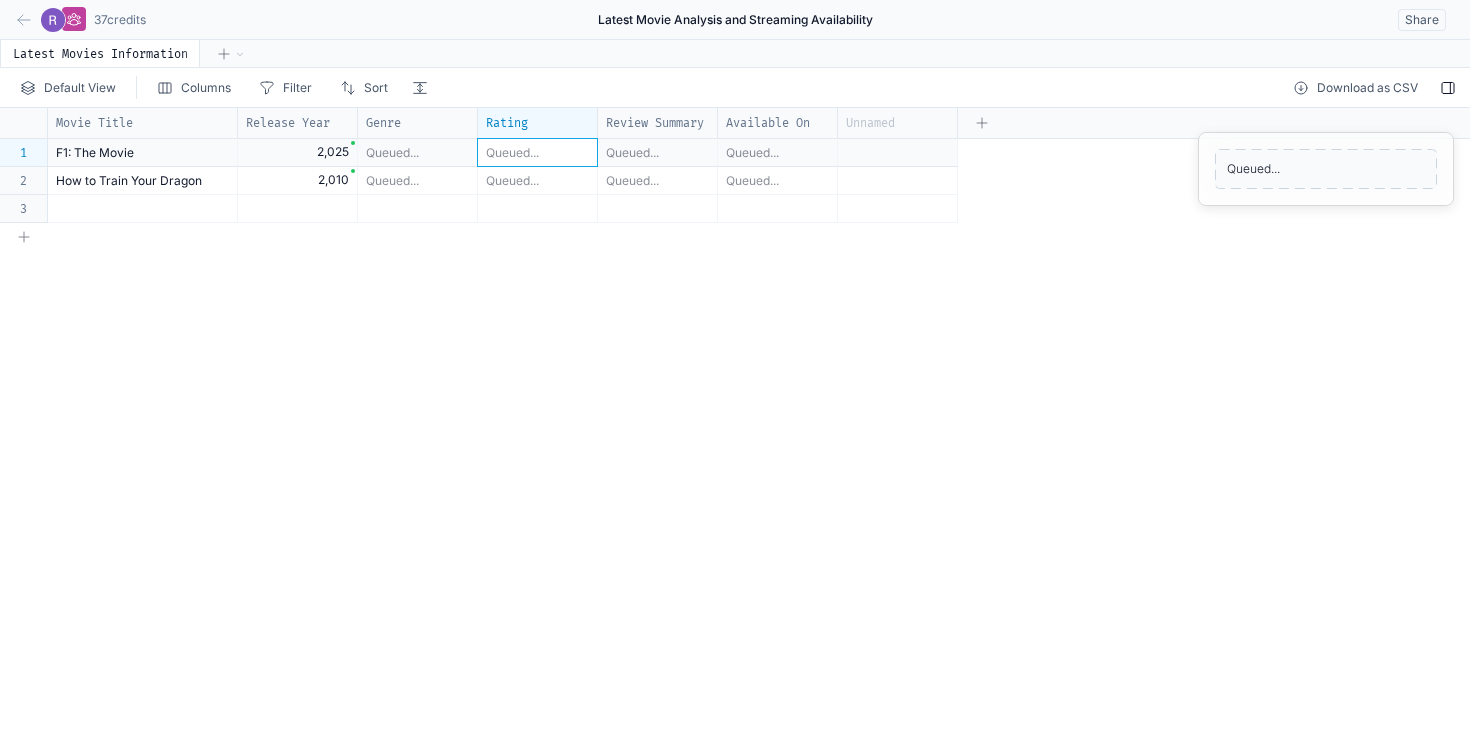 click on "Queued..." at bounding box center (537, 152) 